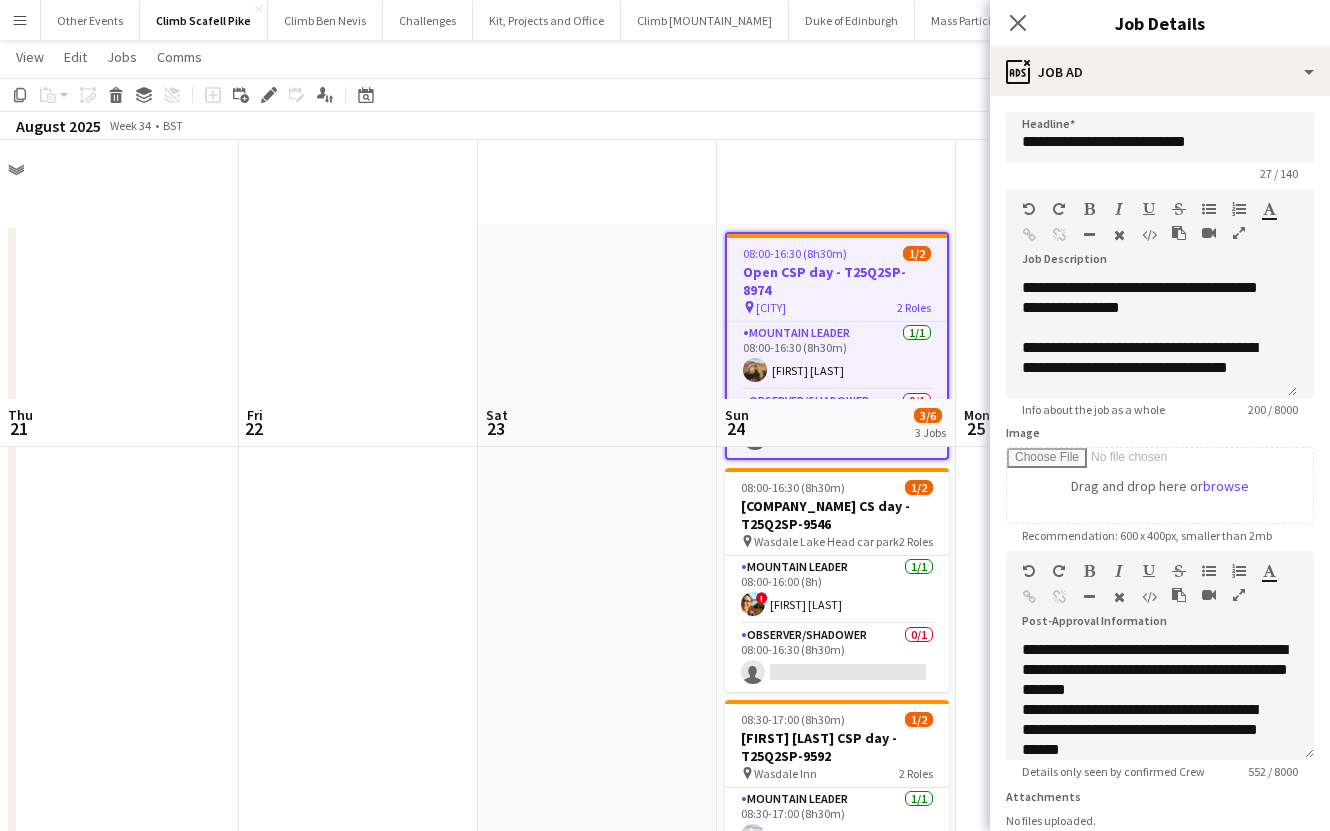 scroll, scrollTop: 258, scrollLeft: 0, axis: vertical 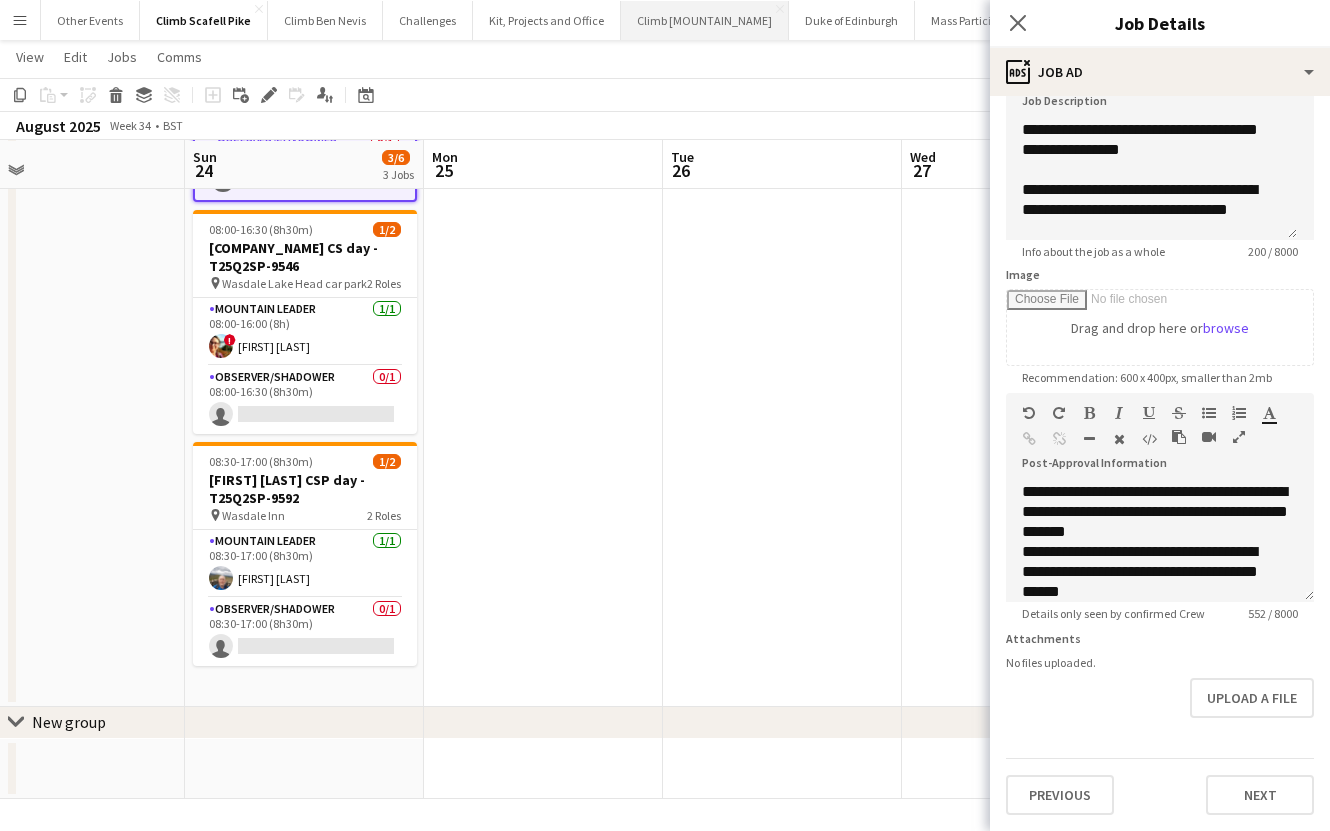 click on "Climb Snowdon
Close" at bounding box center (705, 20) 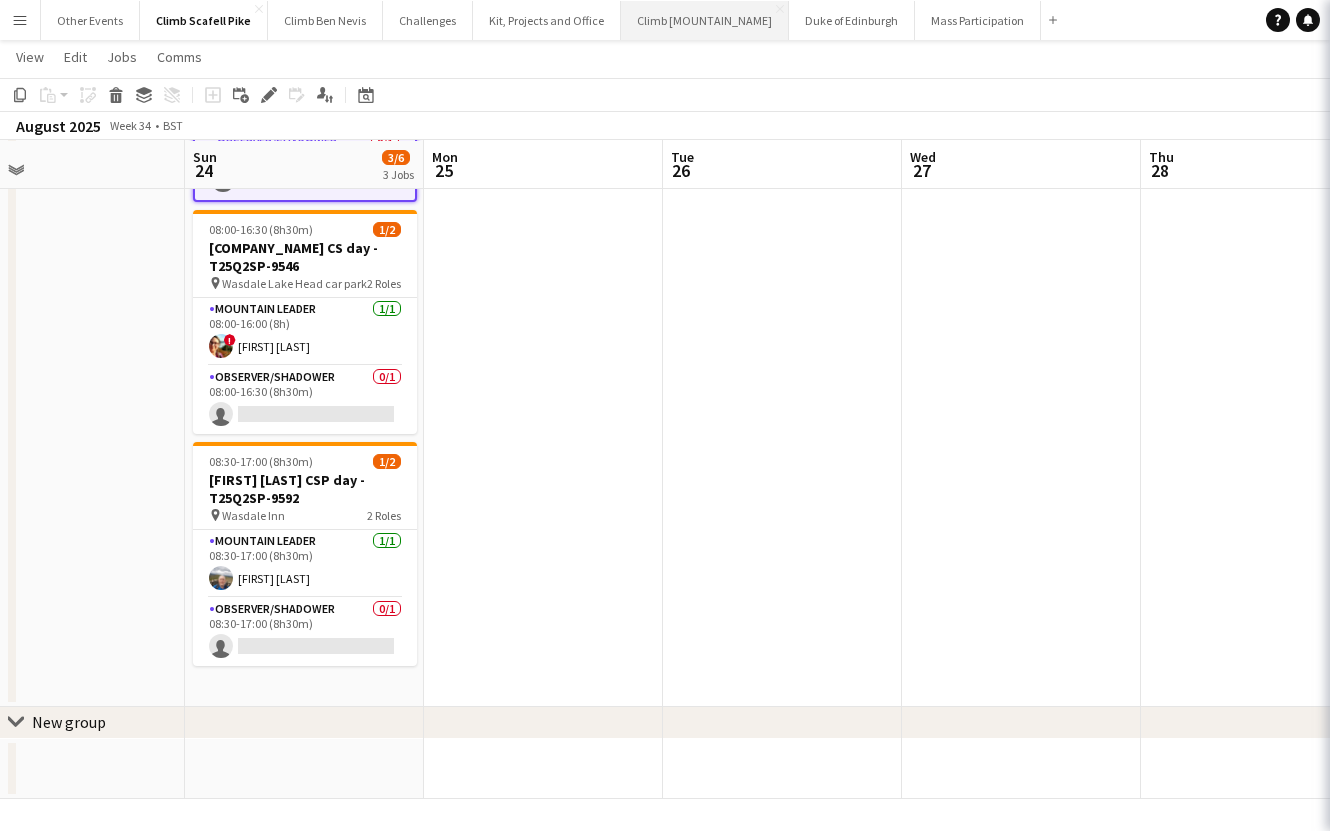 click on "Climb Snowdon
Close" at bounding box center [705, 20] 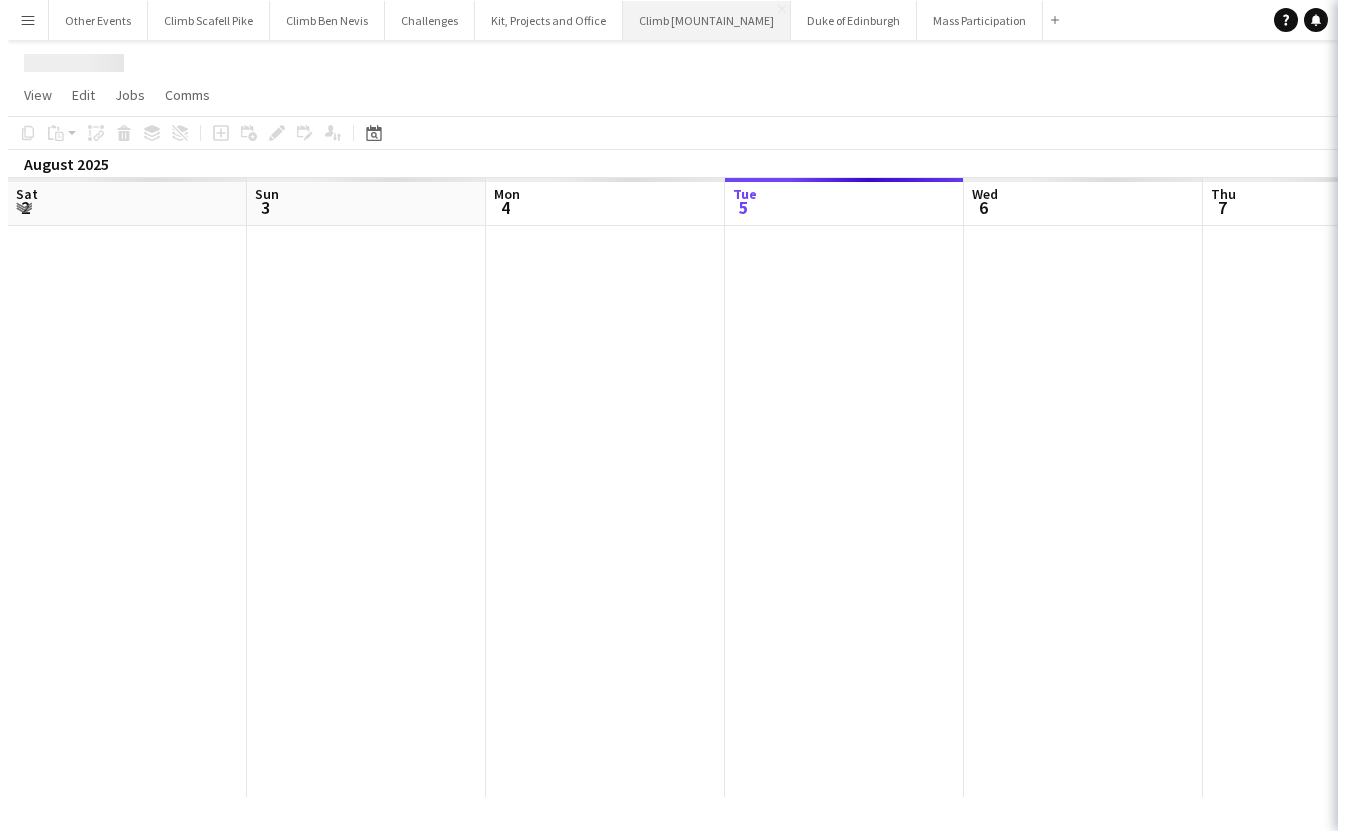 scroll, scrollTop: 0, scrollLeft: 0, axis: both 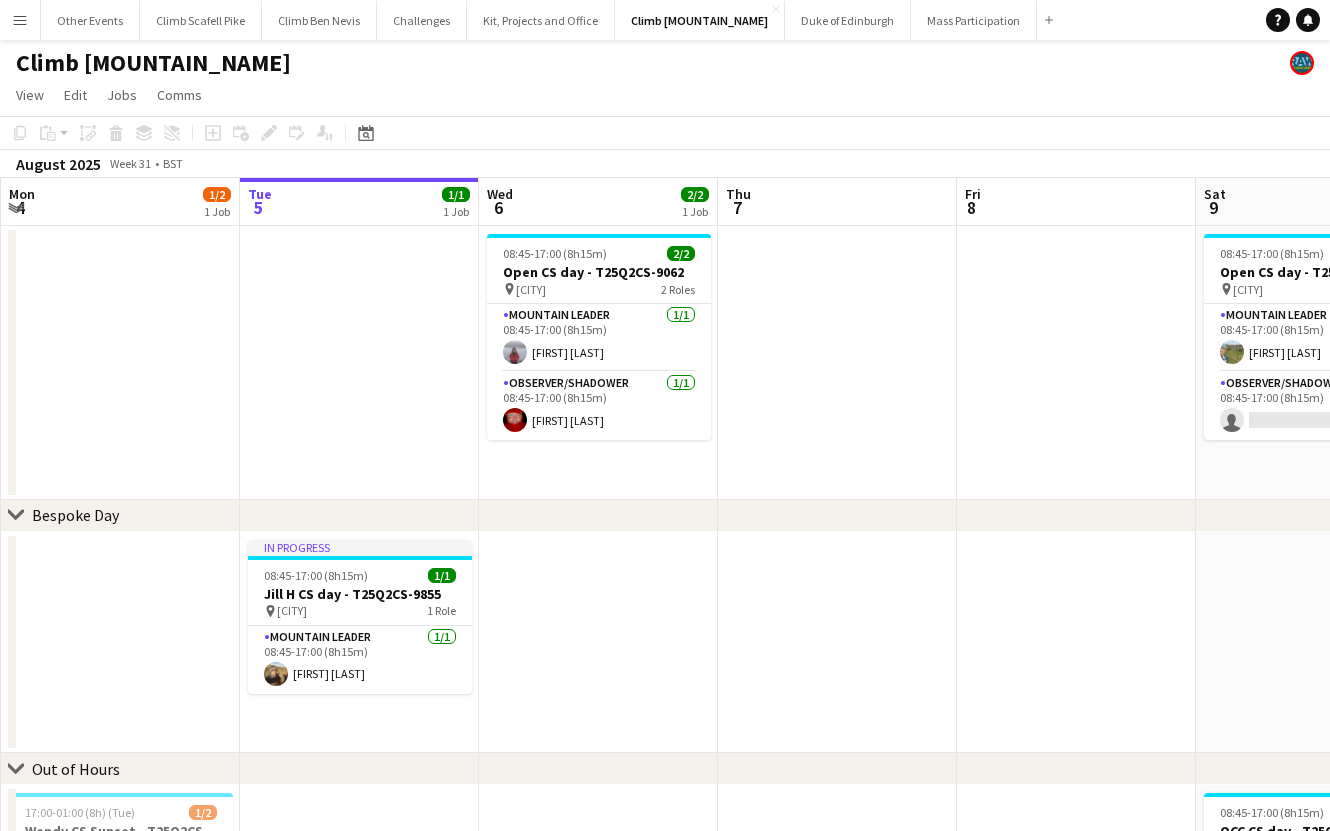 click at bounding box center [837, 363] 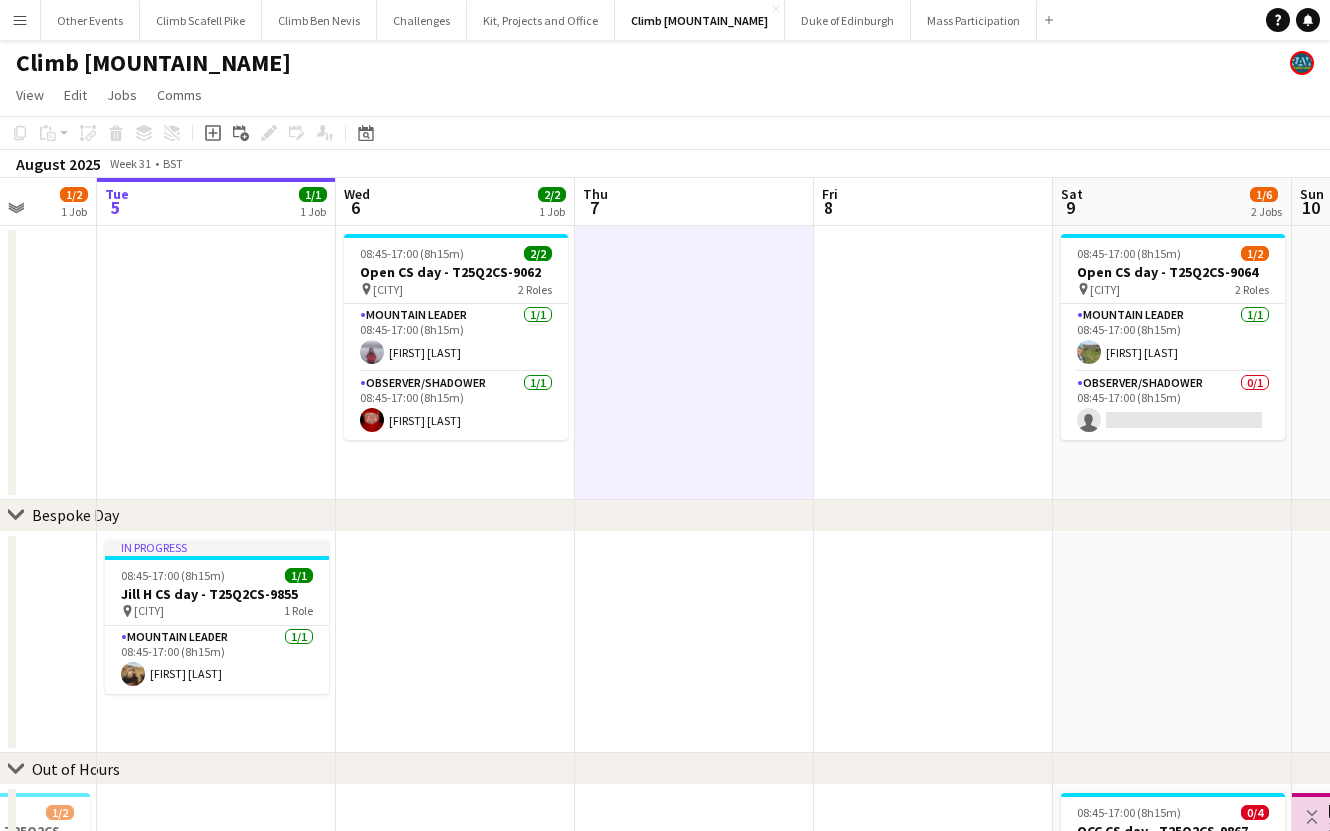 drag, startPoint x: 850, startPoint y: 389, endPoint x: 6, endPoint y: 537, distance: 856.87805 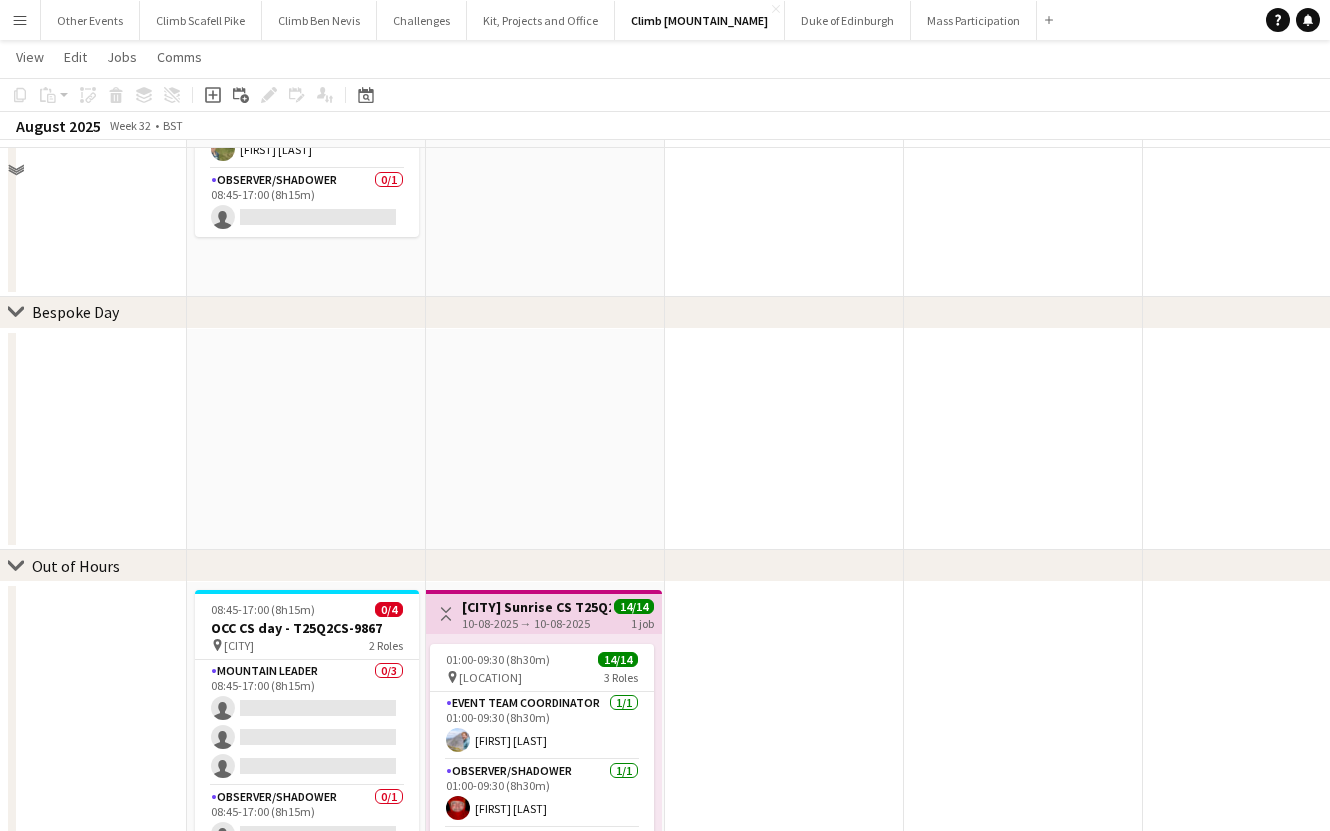 scroll, scrollTop: 0, scrollLeft: 0, axis: both 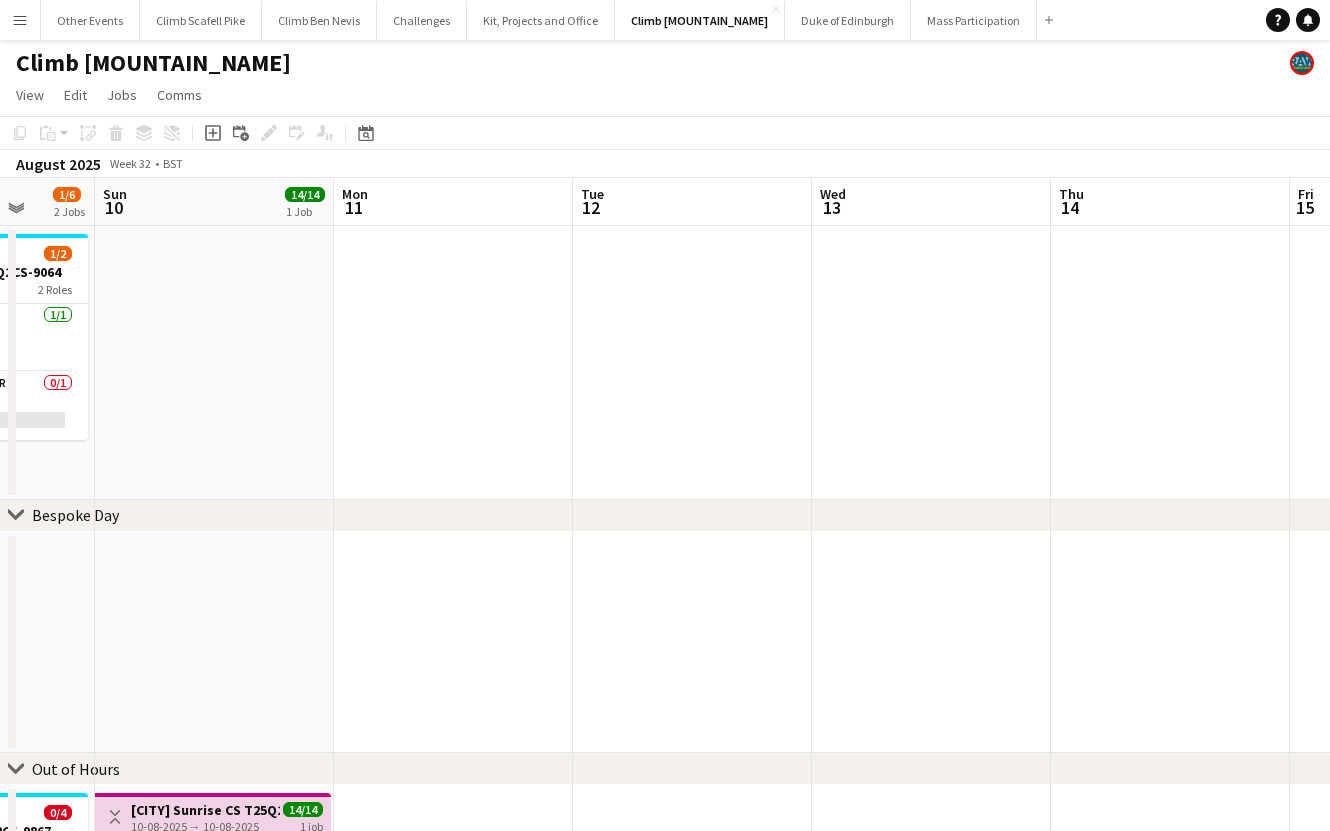 drag, startPoint x: 1233, startPoint y: 408, endPoint x: 187, endPoint y: 455, distance: 1047.0554 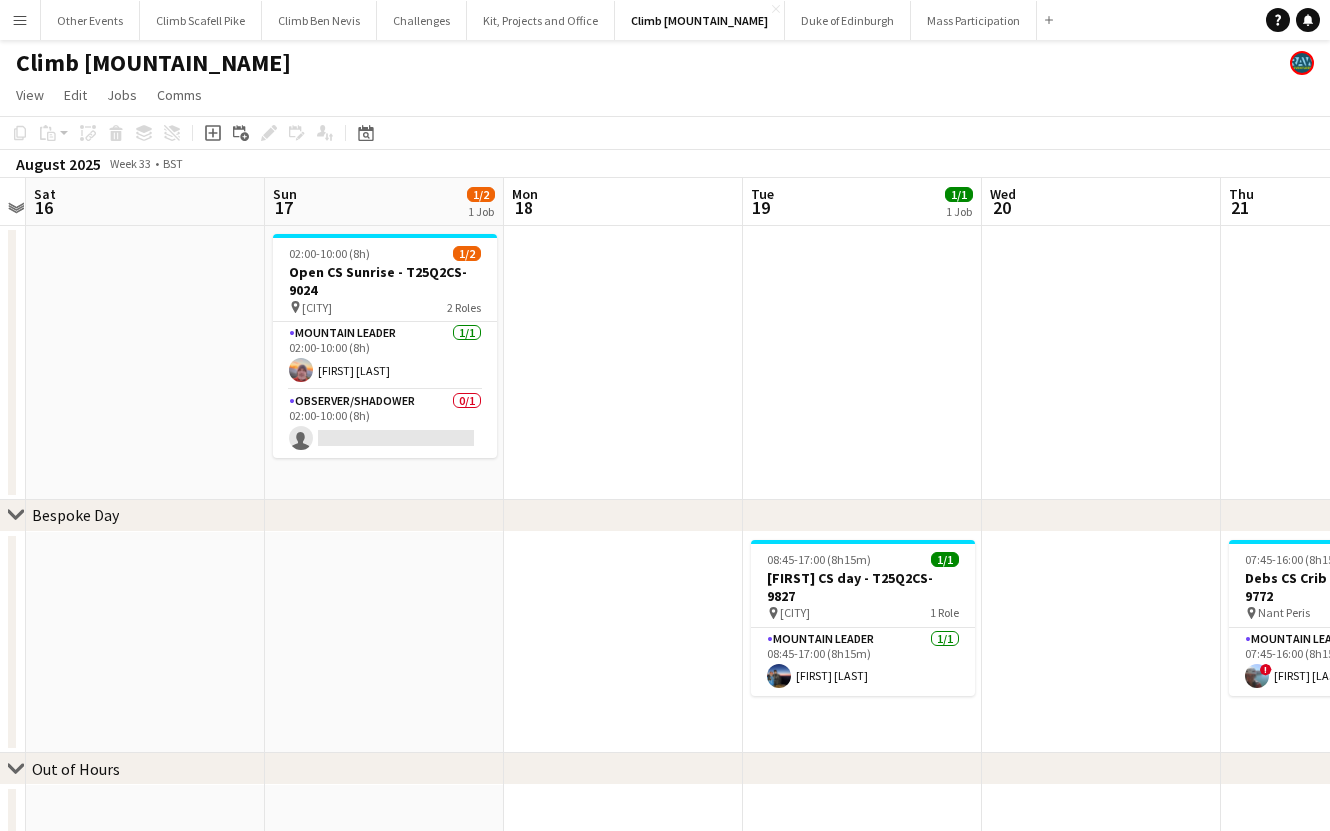 drag, startPoint x: 1024, startPoint y: 422, endPoint x: 267, endPoint y: 459, distance: 757.9037 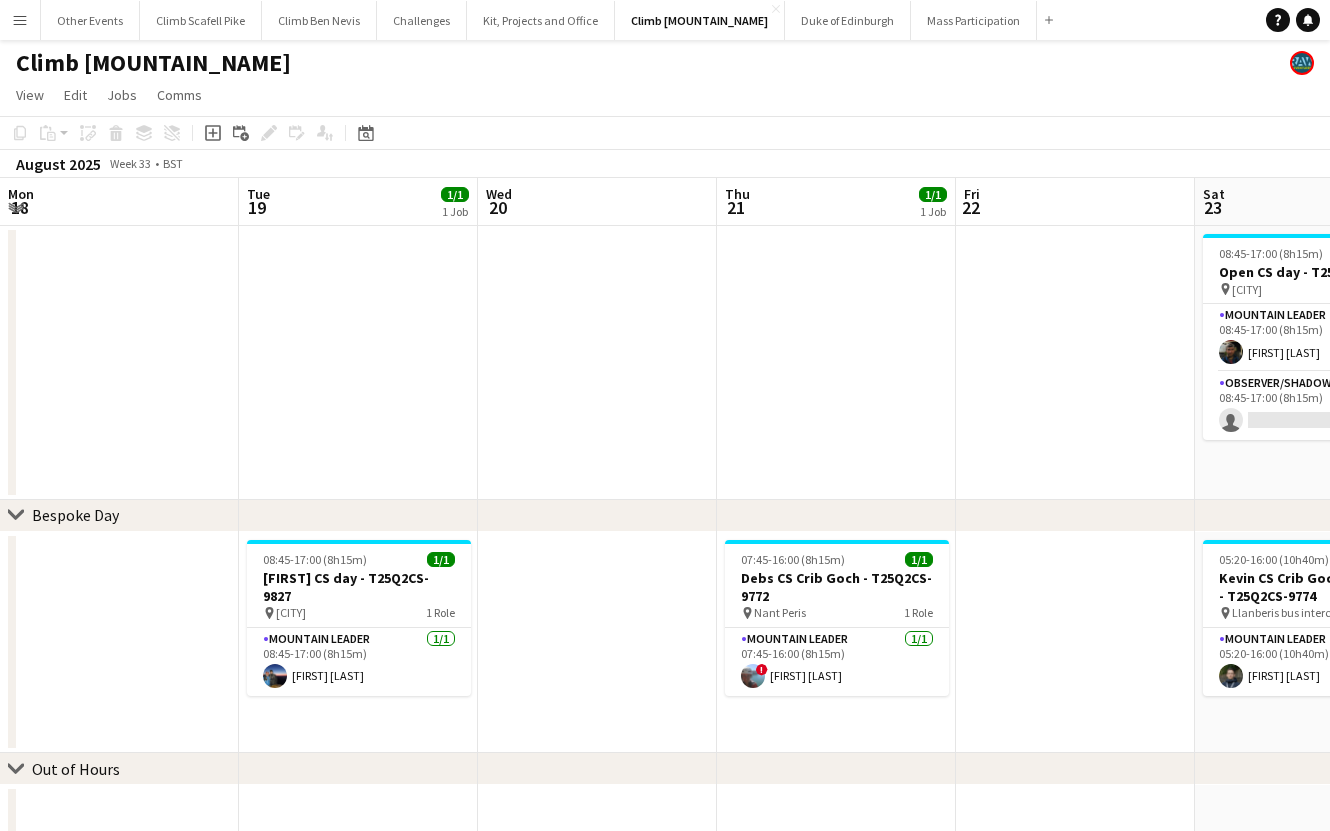 drag, startPoint x: 832, startPoint y: 404, endPoint x: 348, endPoint y: 435, distance: 484.99176 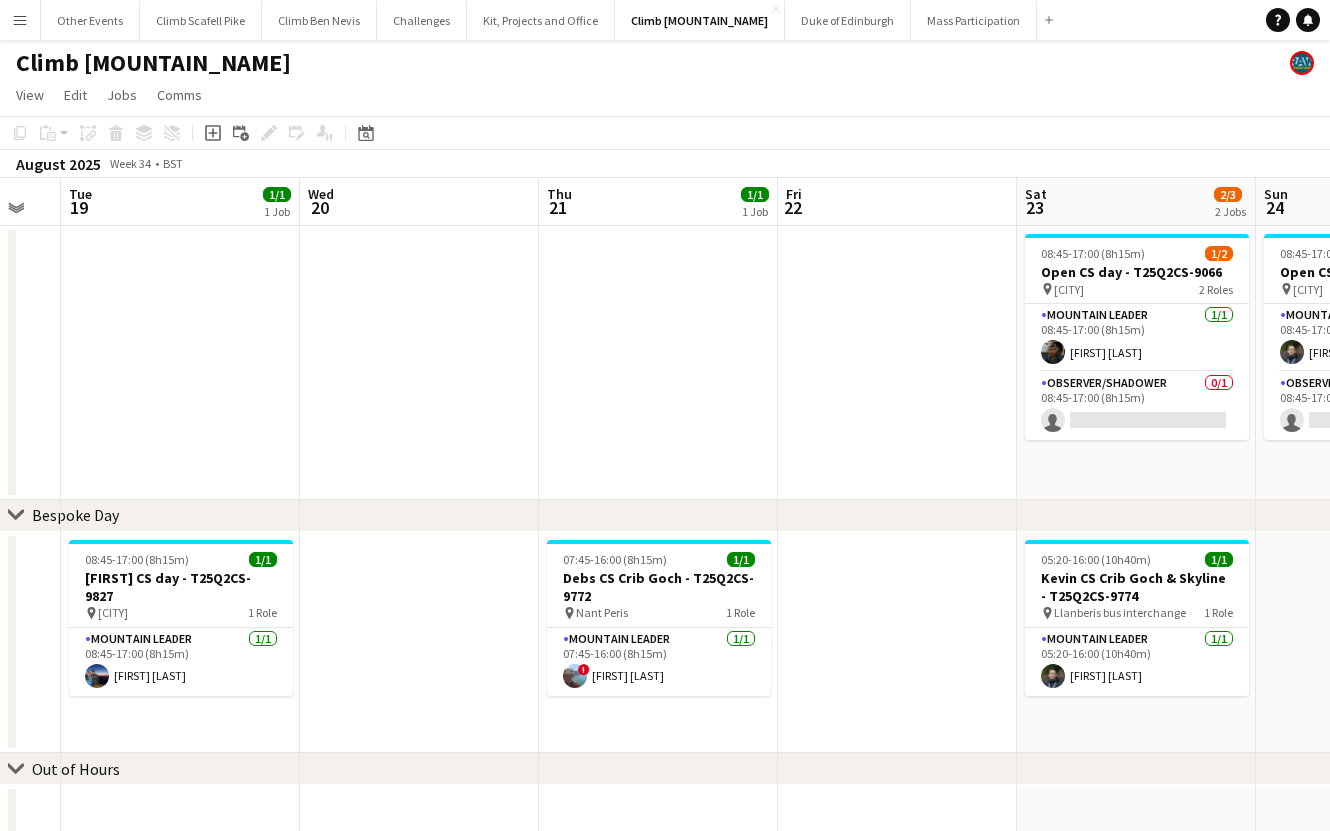 scroll, scrollTop: 0, scrollLeft: 764, axis: horizontal 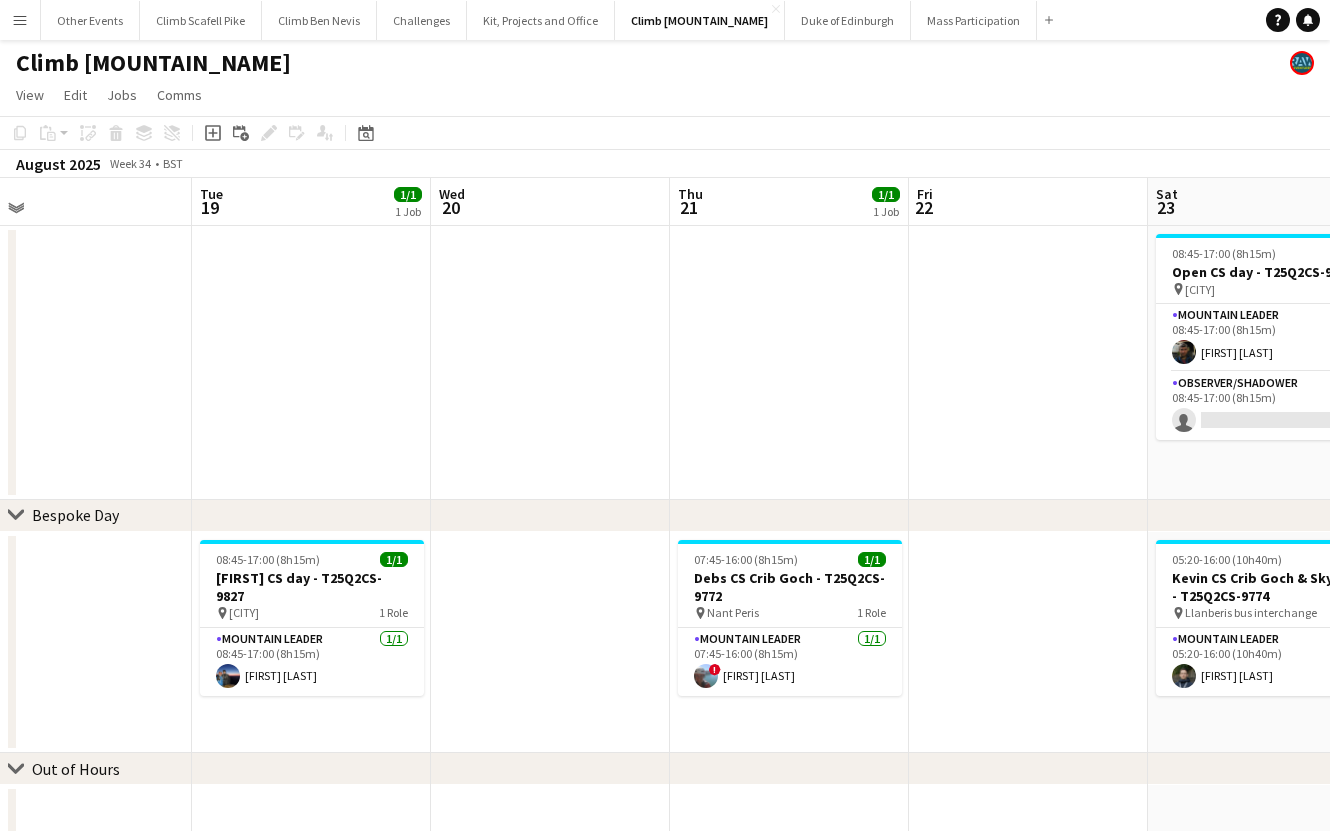 drag, startPoint x: 903, startPoint y: 419, endPoint x: 556, endPoint y: 447, distance: 348.12784 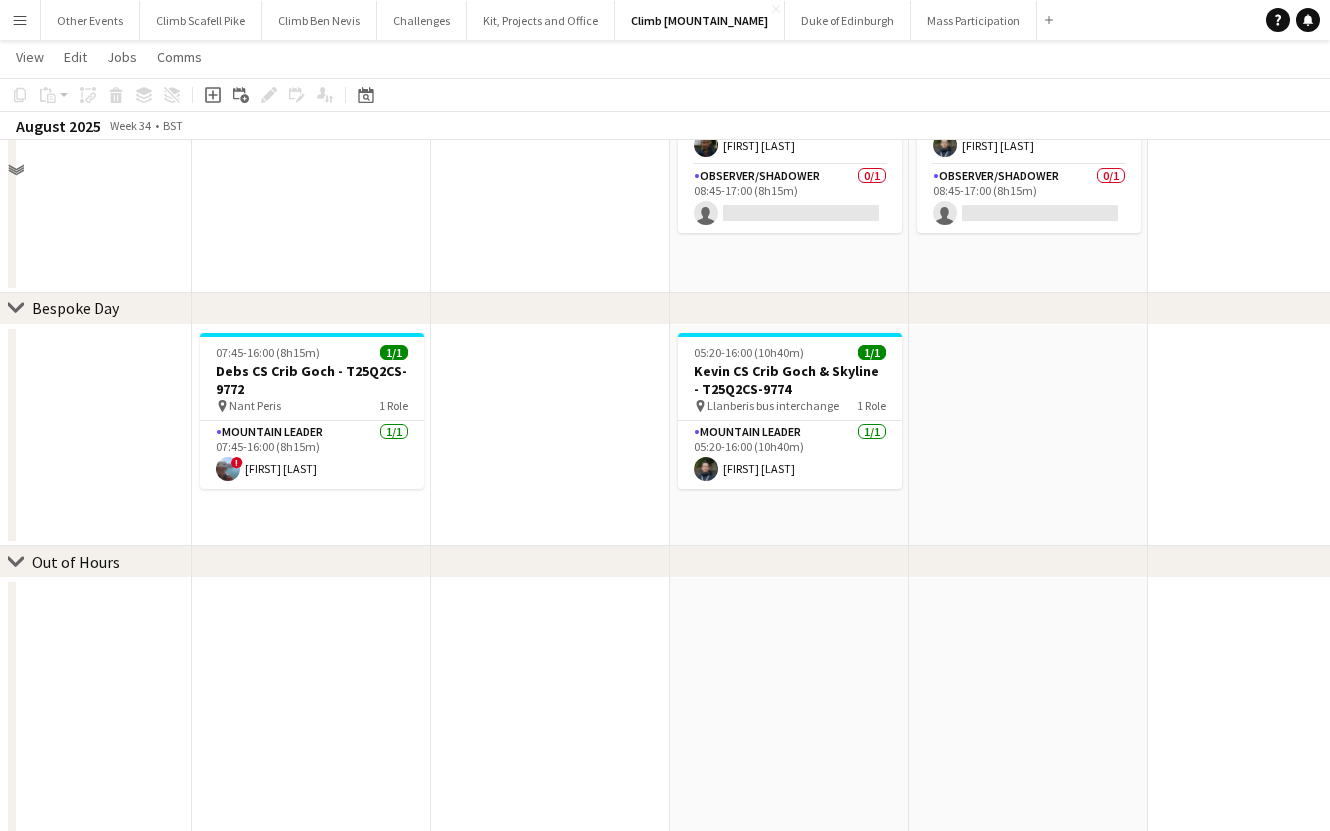 scroll, scrollTop: 317, scrollLeft: 0, axis: vertical 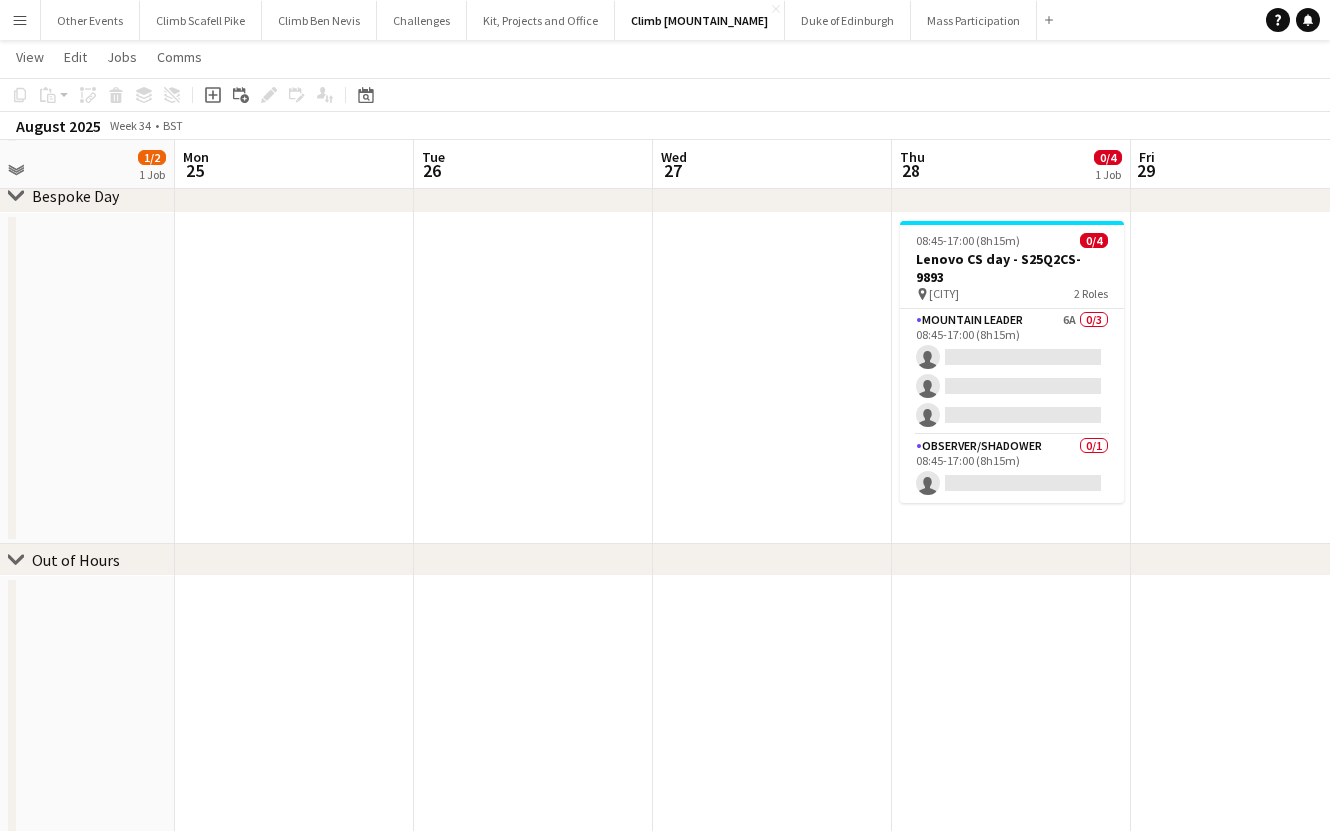drag, startPoint x: 1168, startPoint y: 494, endPoint x: 1032, endPoint y: 443, distance: 145.24806 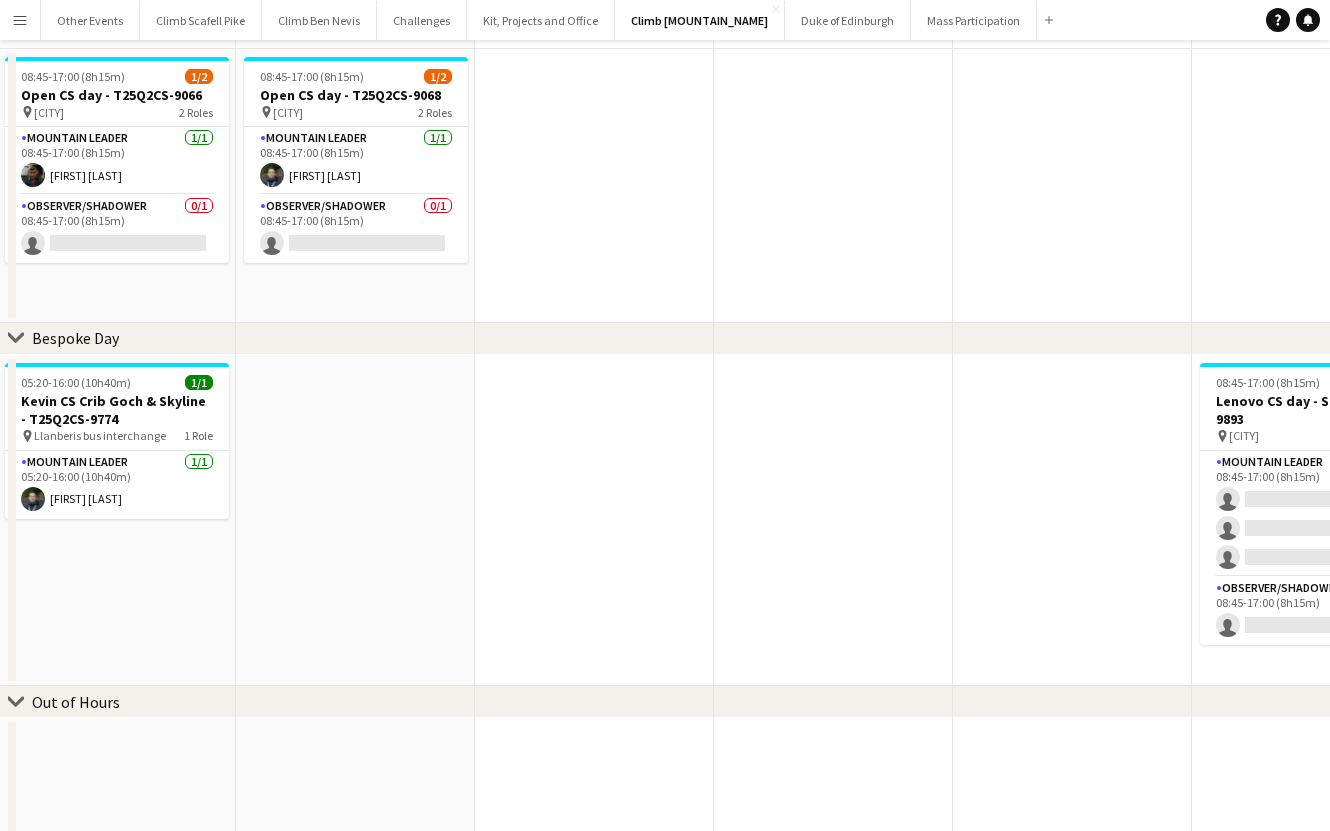 scroll, scrollTop: 0, scrollLeft: 0, axis: both 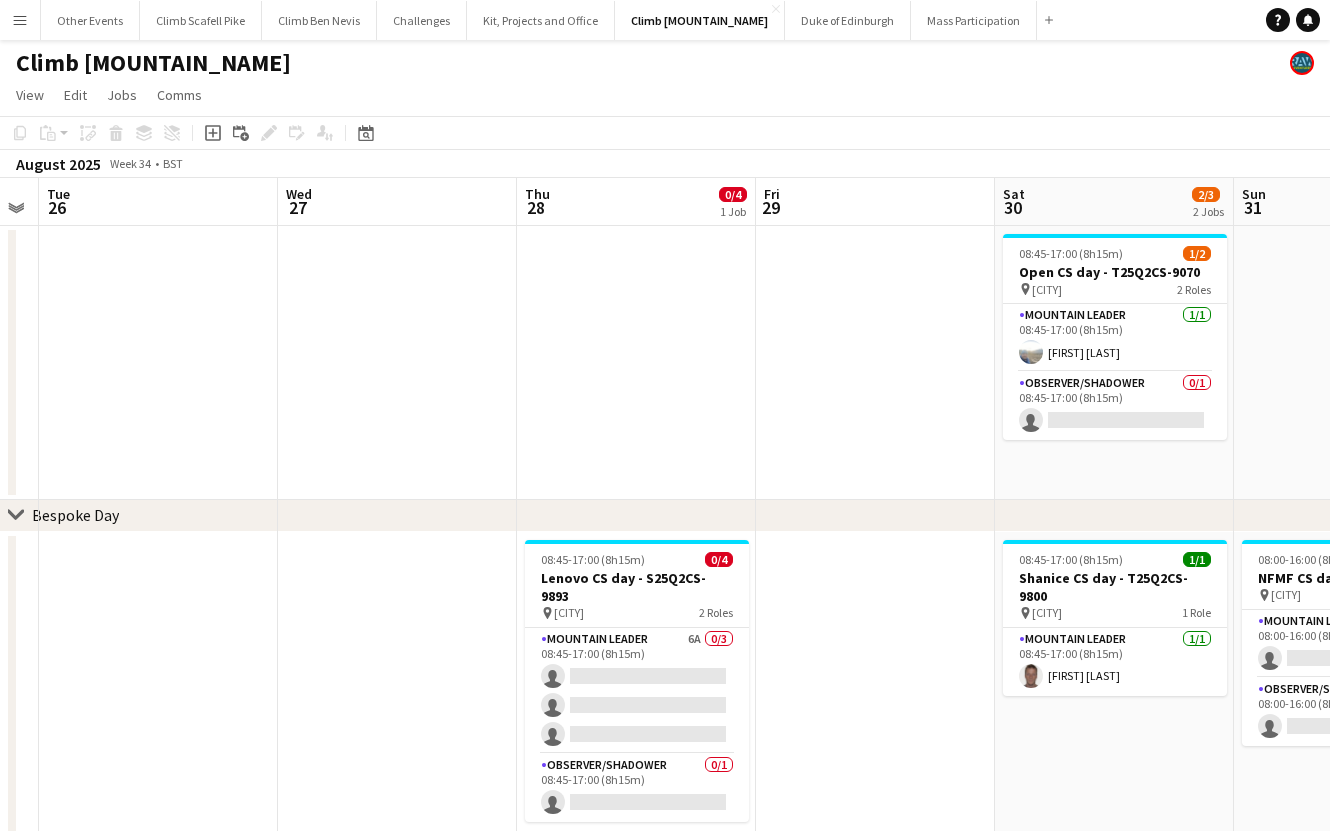 drag, startPoint x: 1175, startPoint y: 369, endPoint x: 551, endPoint y: 429, distance: 626.878 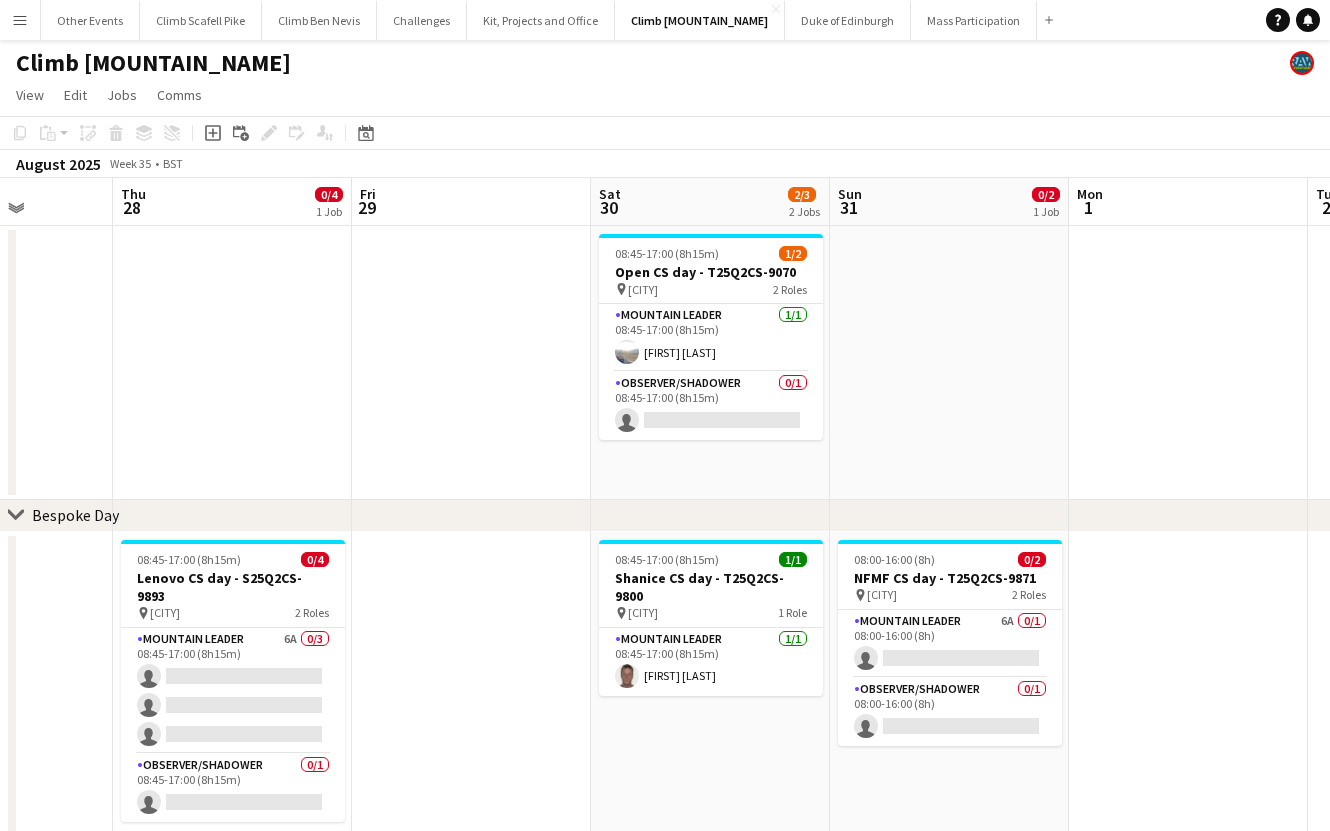 drag, startPoint x: 820, startPoint y: 415, endPoint x: 474, endPoint y: 454, distance: 348.19104 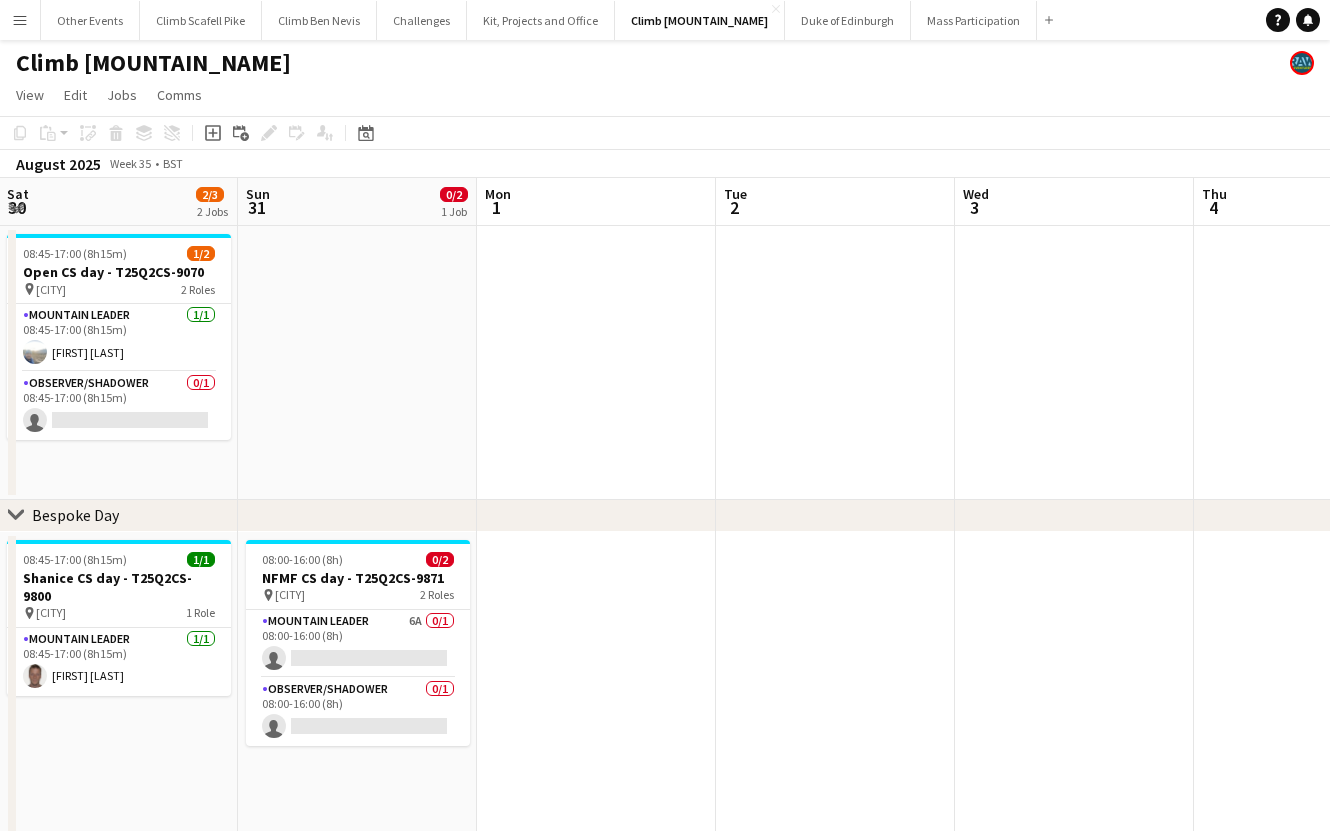 drag, startPoint x: 1052, startPoint y: 426, endPoint x: 460, endPoint y: 453, distance: 592.6154 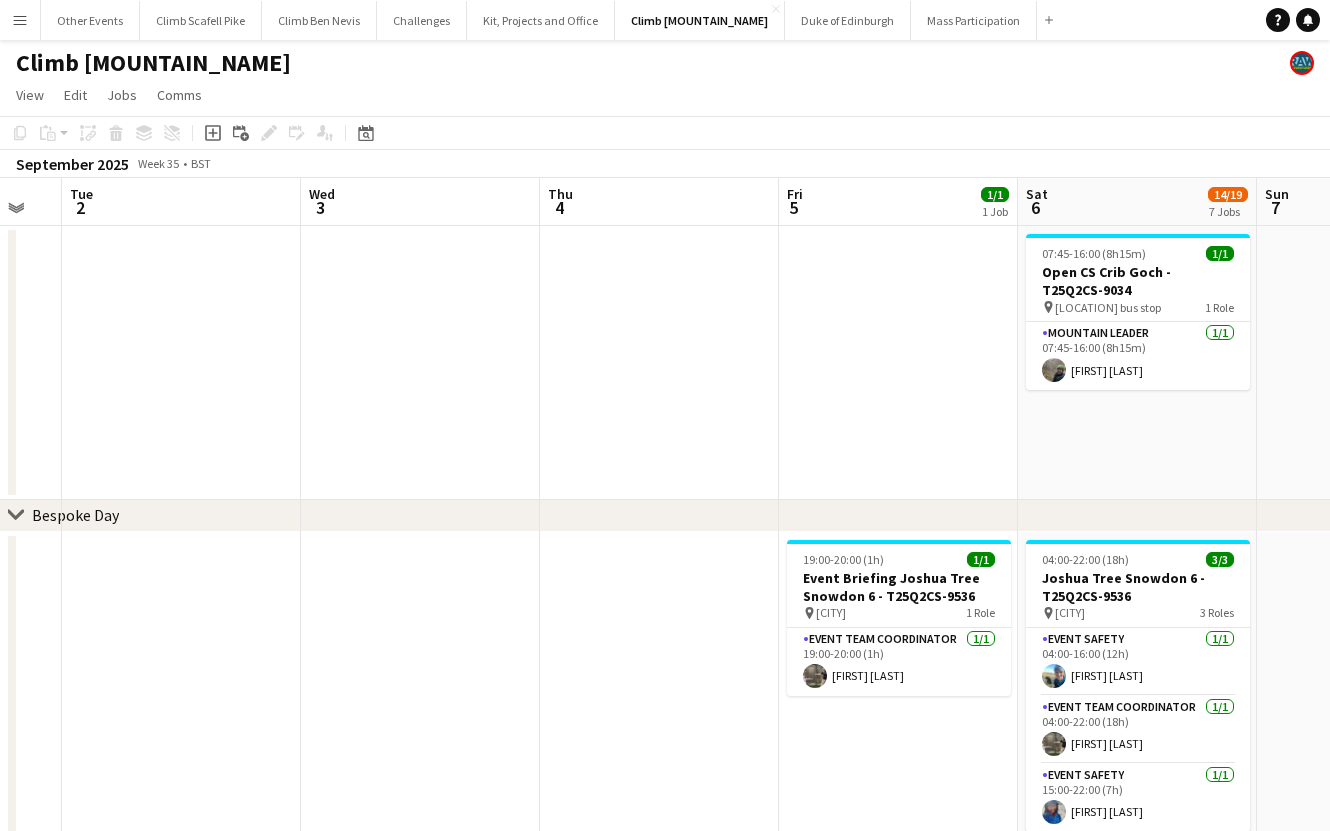 drag, startPoint x: 979, startPoint y: 429, endPoint x: 326, endPoint y: 461, distance: 653.7836 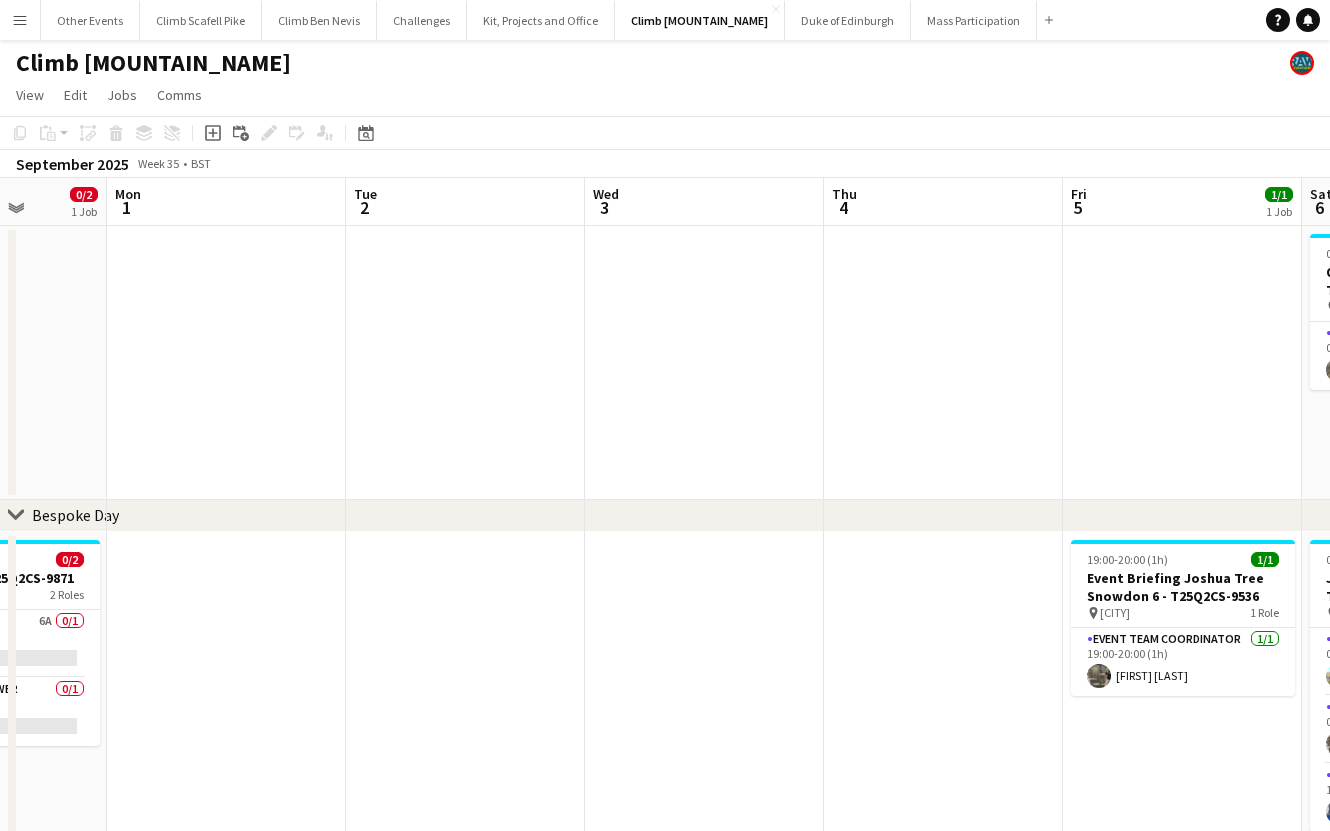 drag, startPoint x: 920, startPoint y: 434, endPoint x: 371, endPoint y: 466, distance: 549.9318 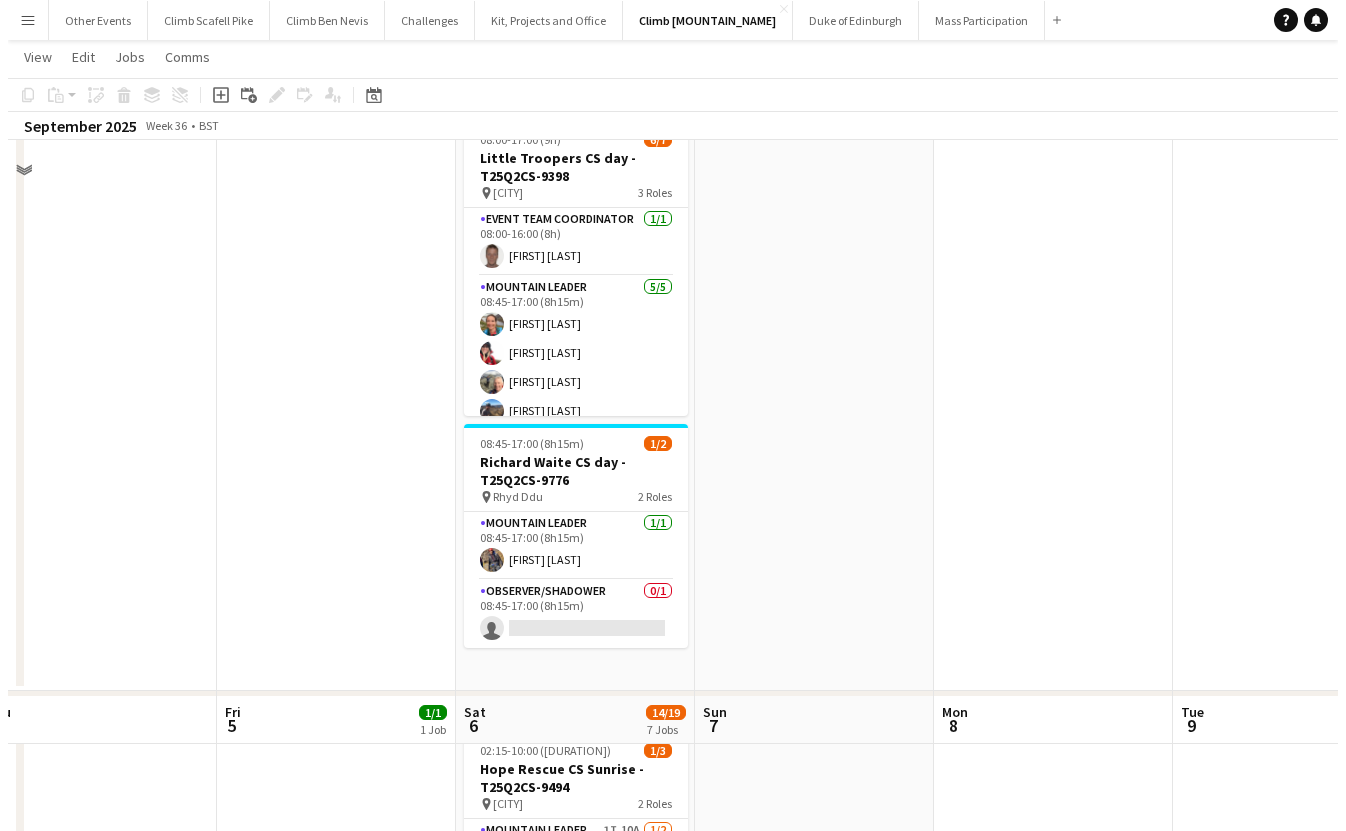 scroll, scrollTop: 0, scrollLeft: 0, axis: both 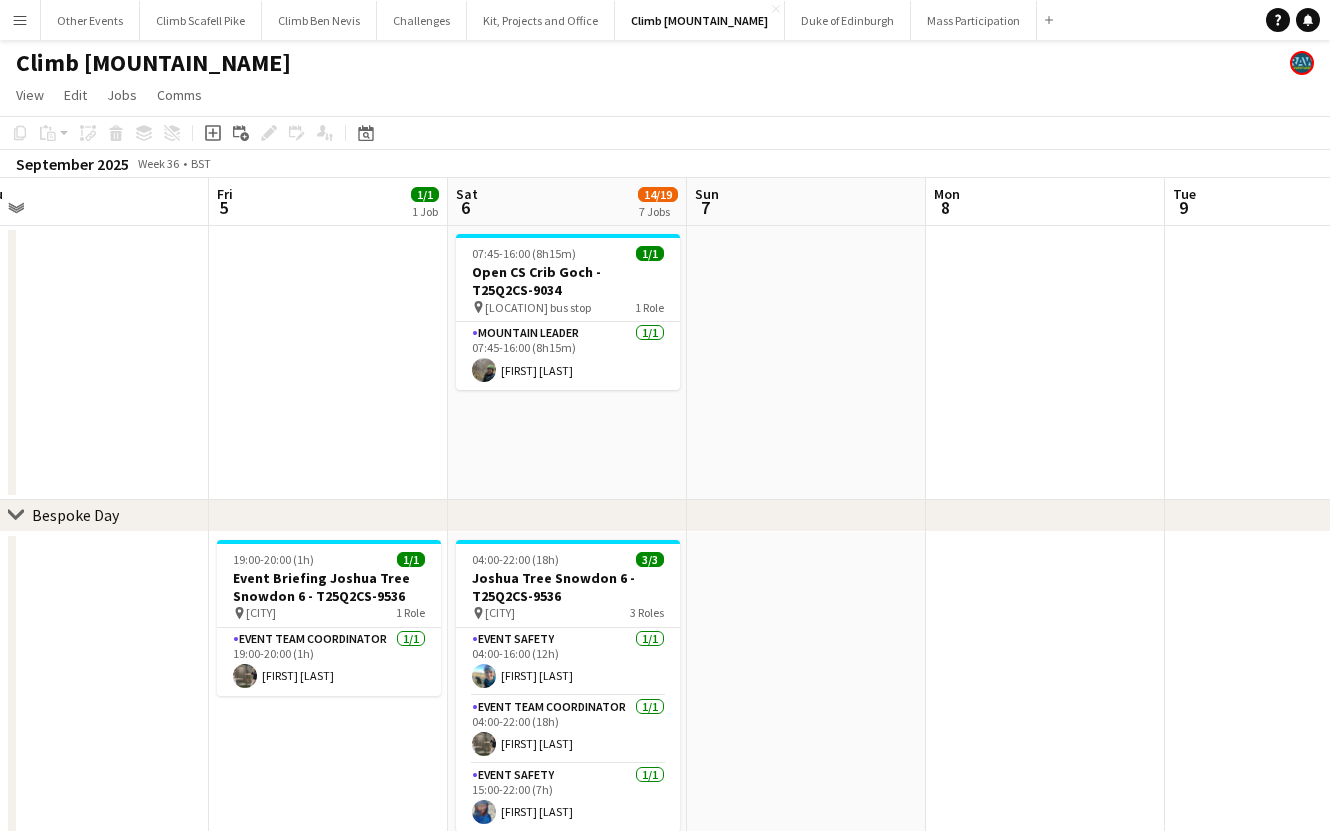 click on "Menu" at bounding box center (20, 20) 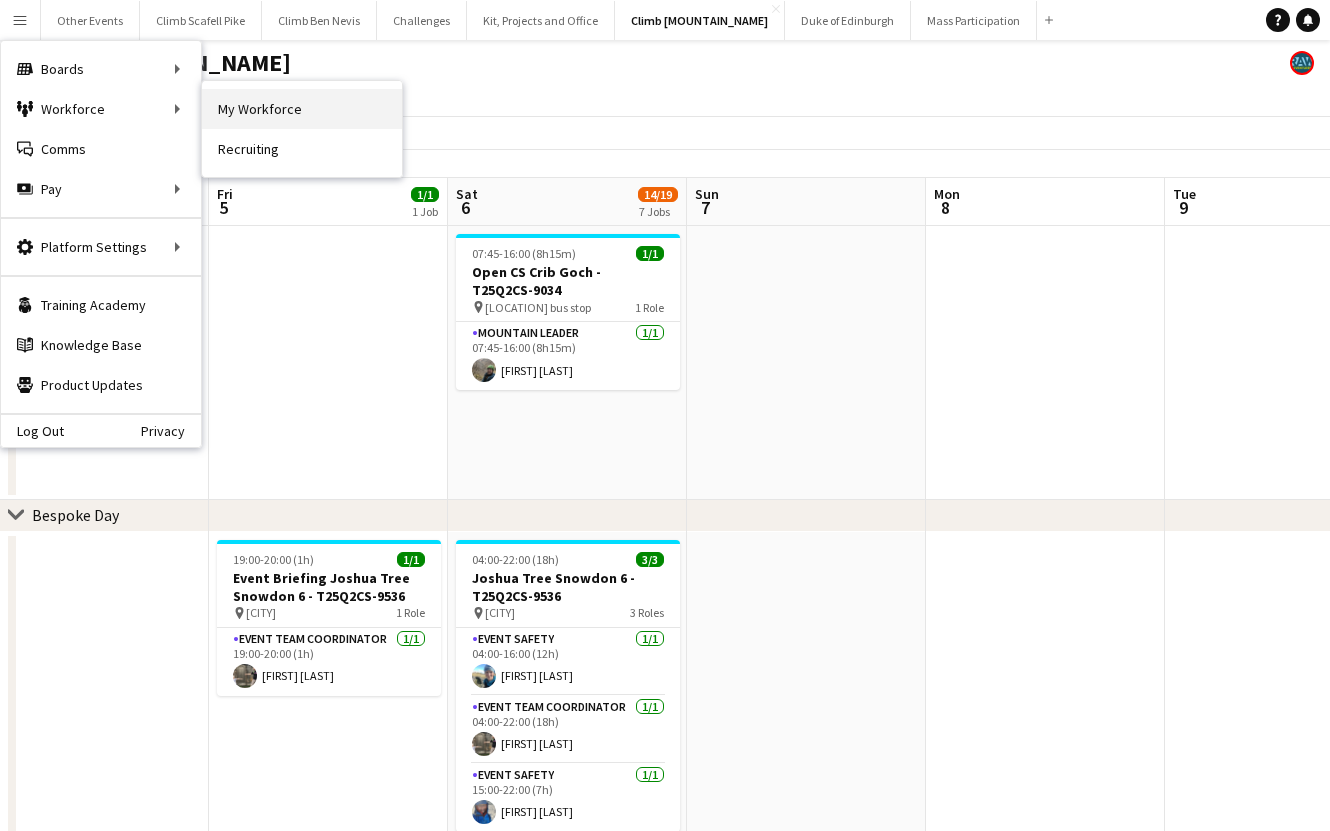 click on "My Workforce" at bounding box center [302, 109] 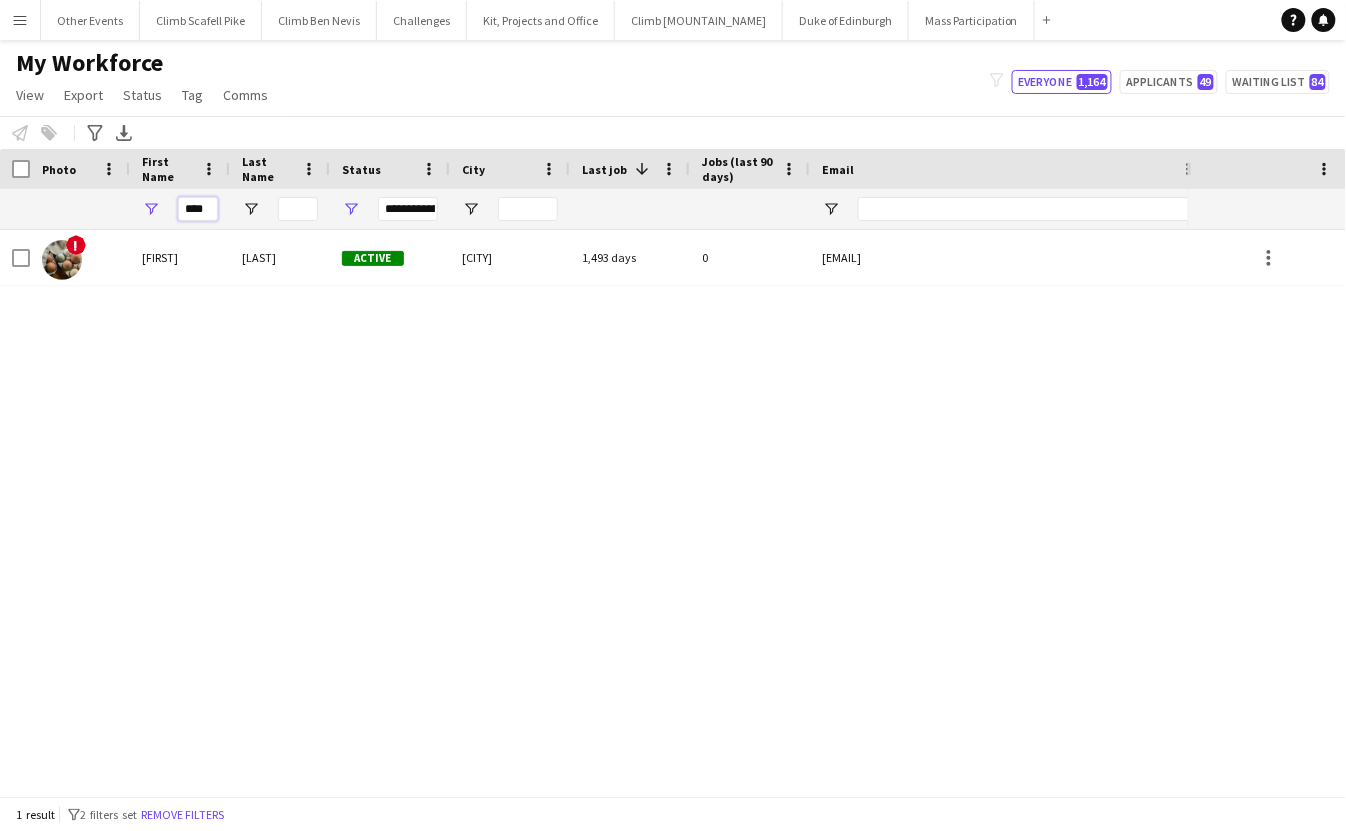 click on "****" at bounding box center [198, 209] 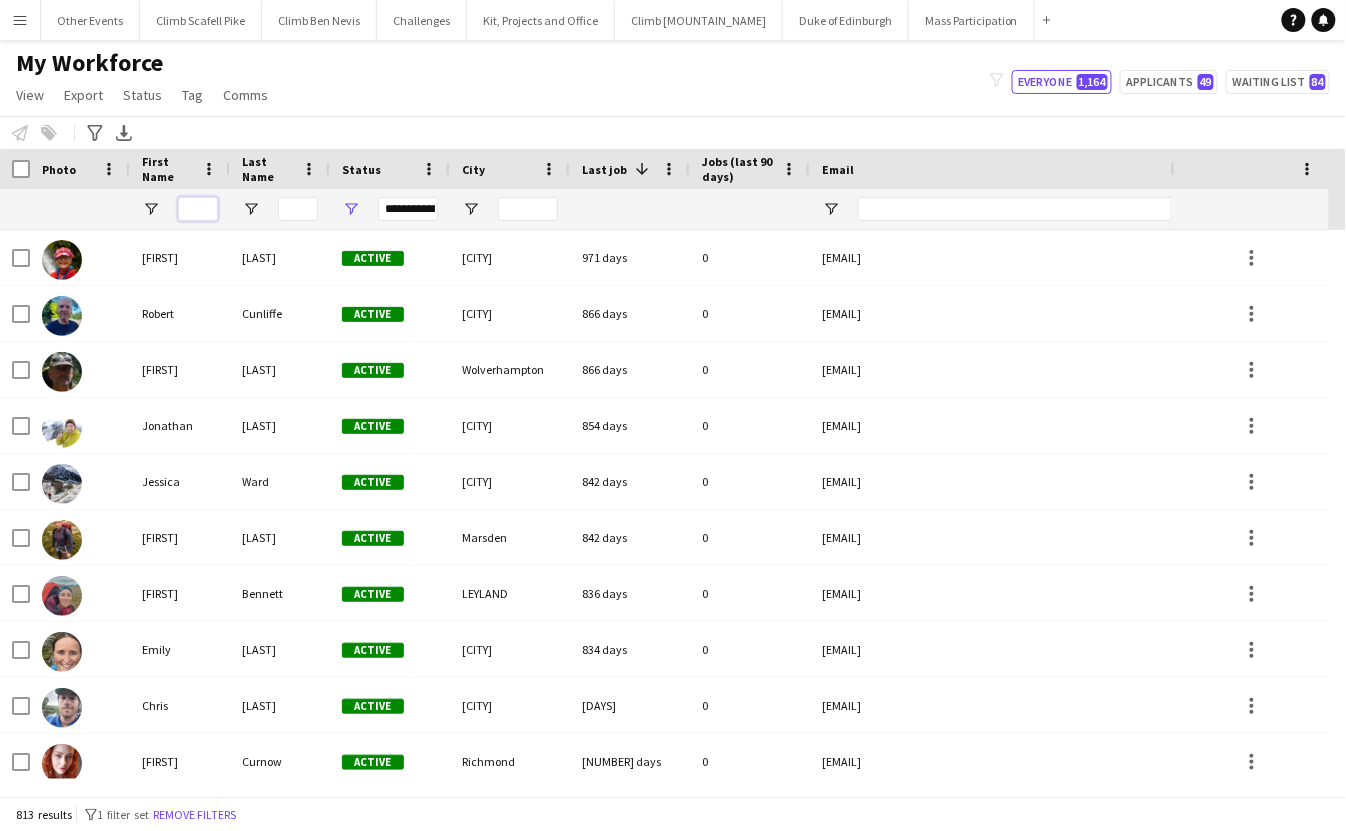 type 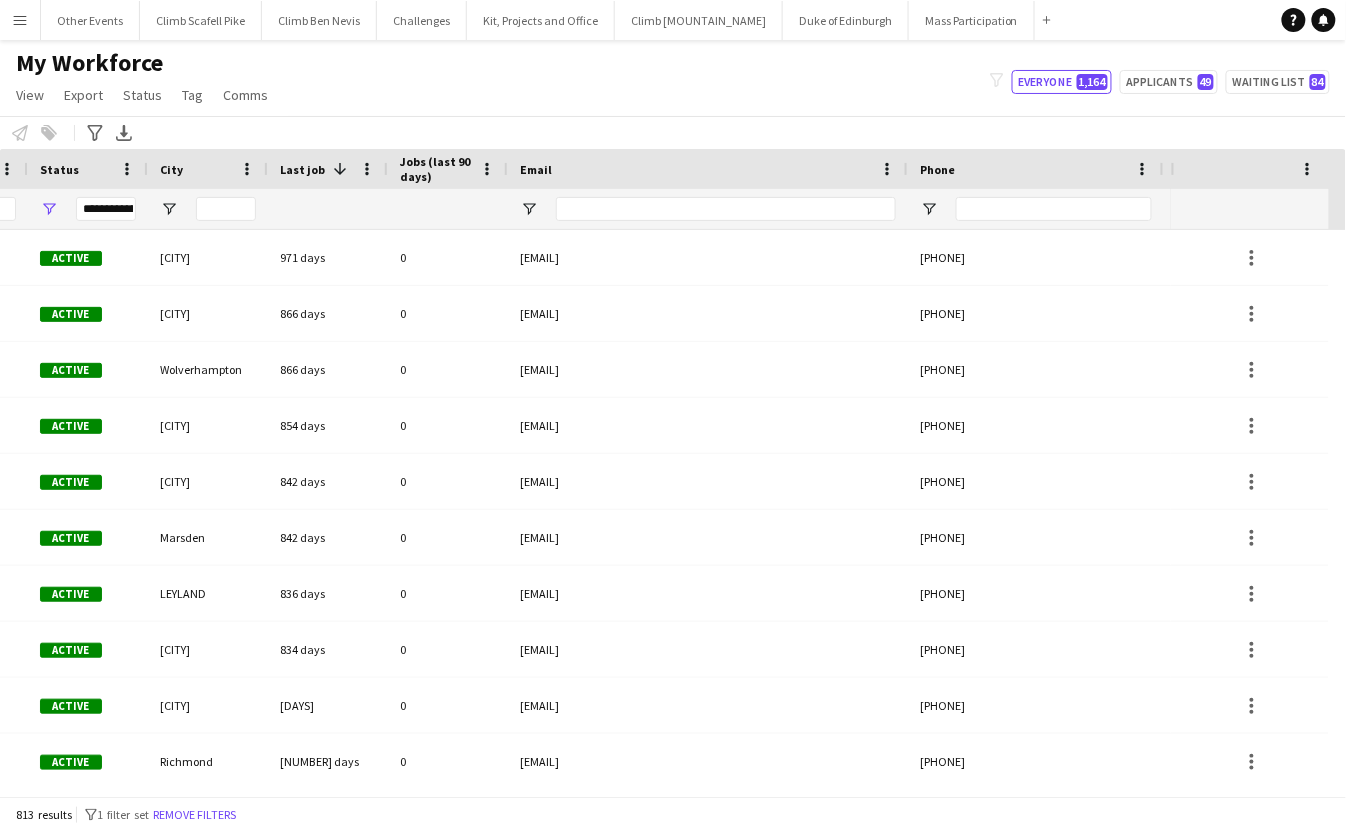 scroll, scrollTop: 0, scrollLeft: 428, axis: horizontal 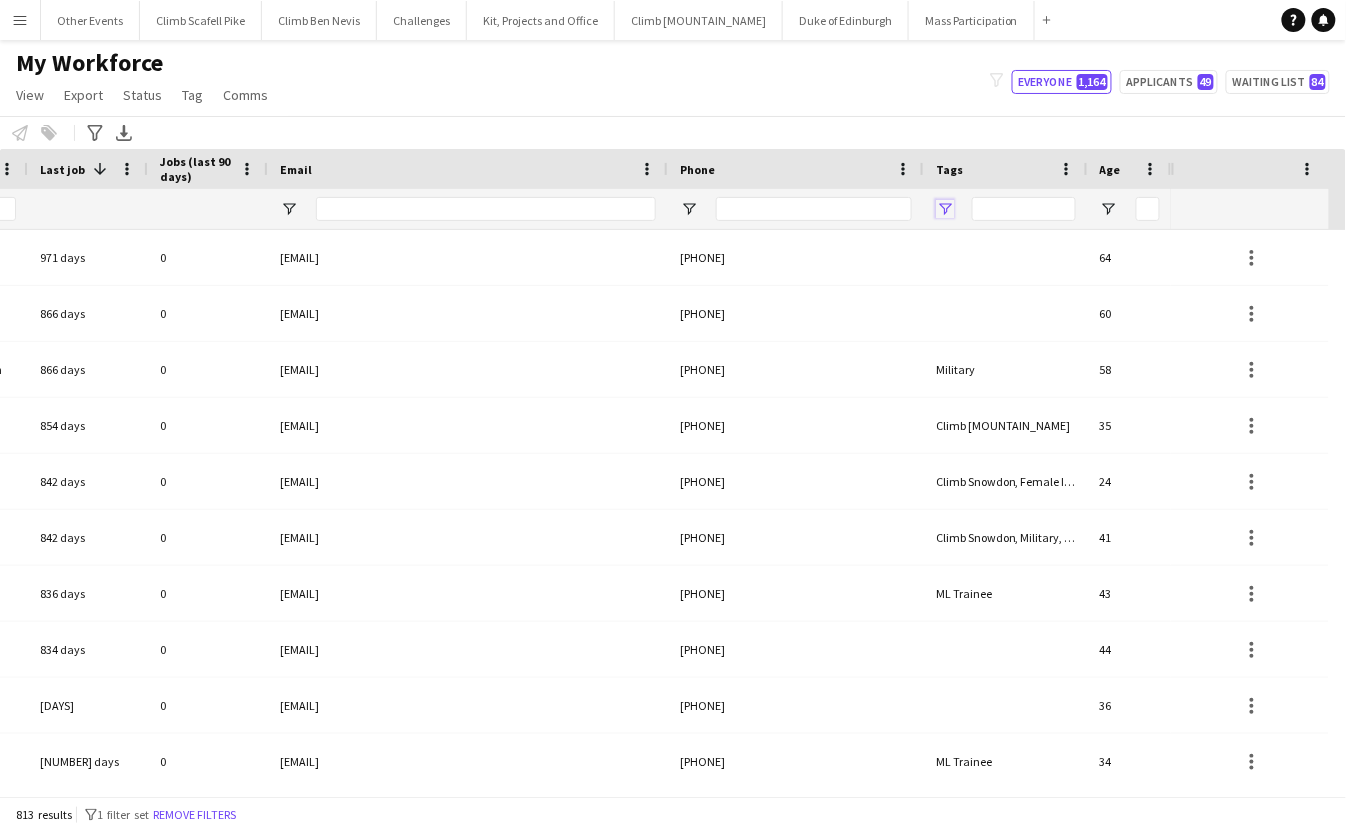 click at bounding box center (945, 209) 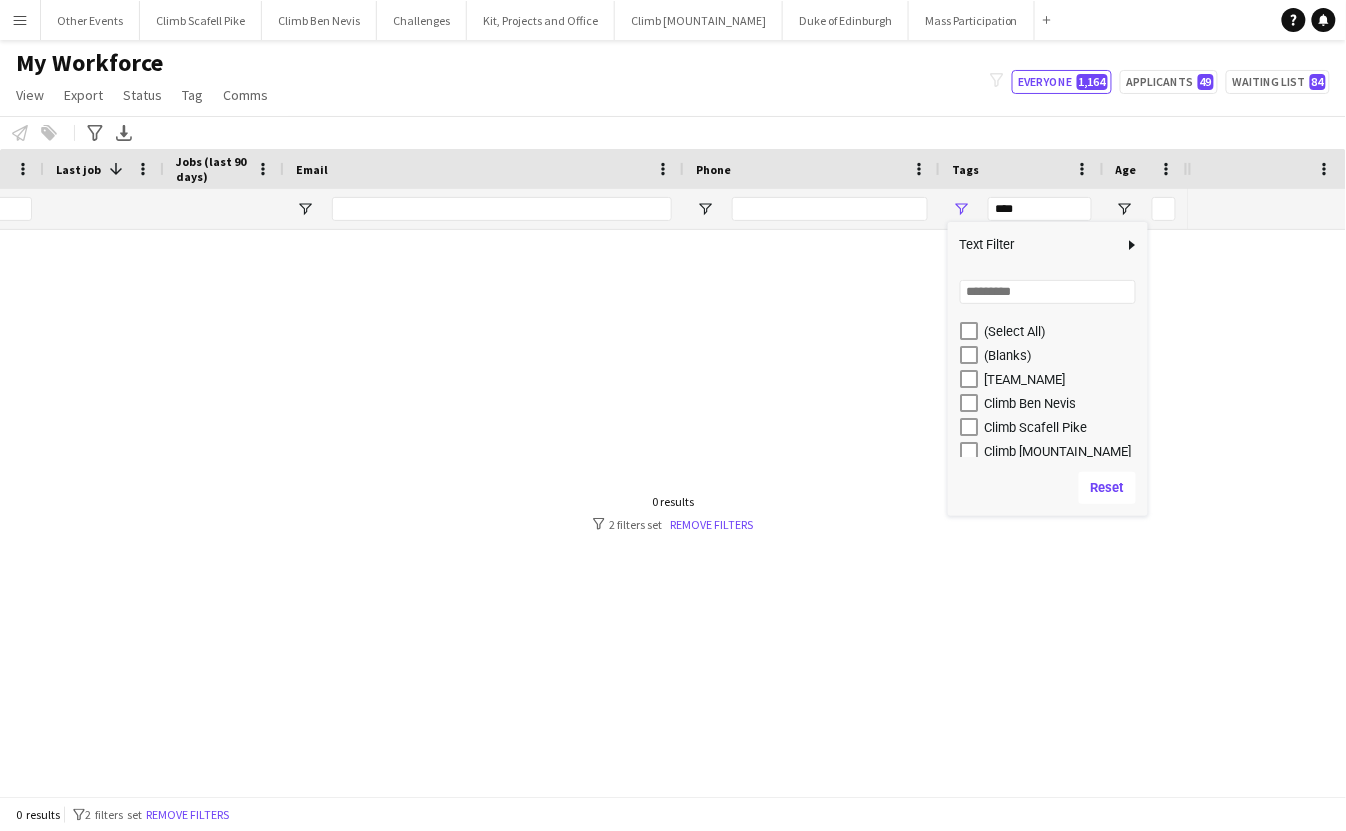 scroll, scrollTop: 0, scrollLeft: 525, axis: horizontal 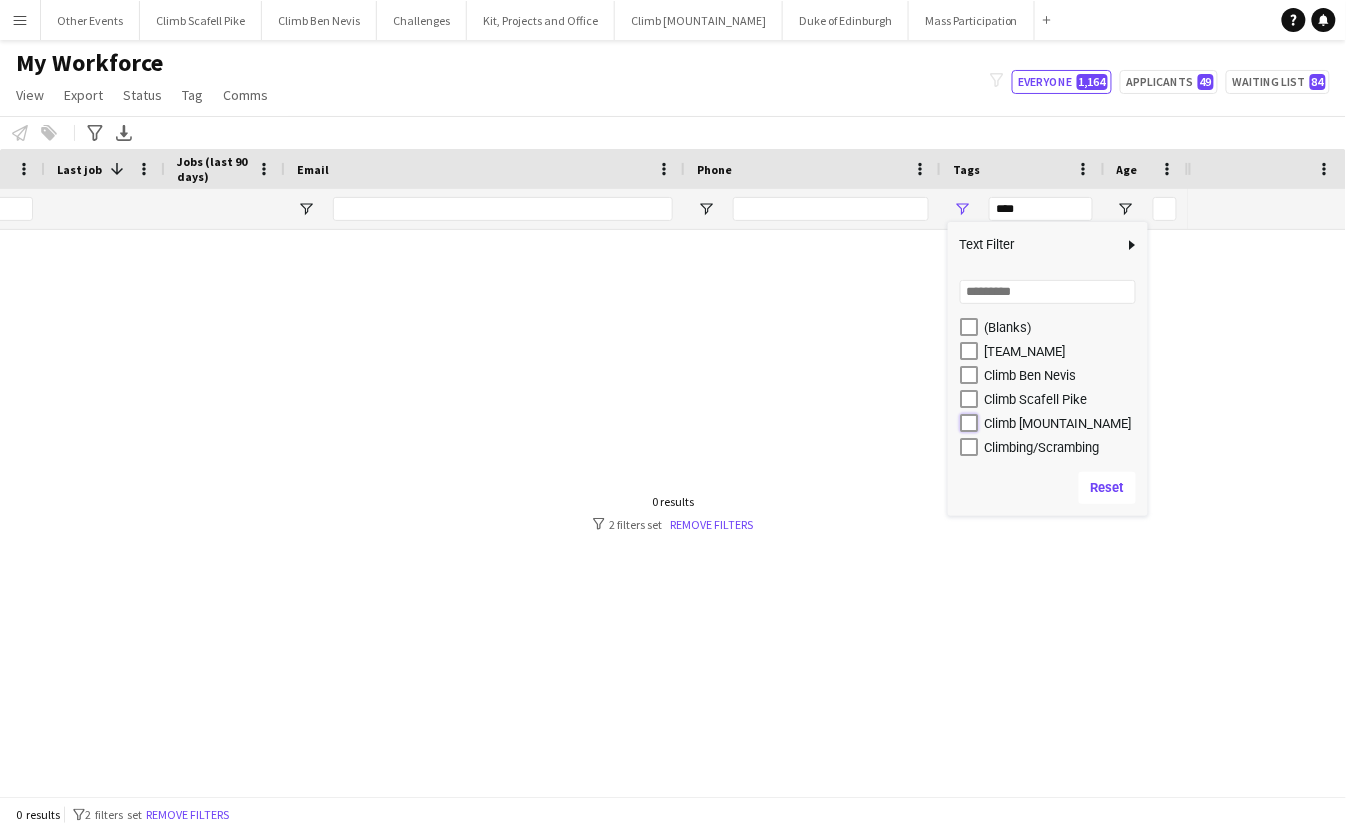 type on "**********" 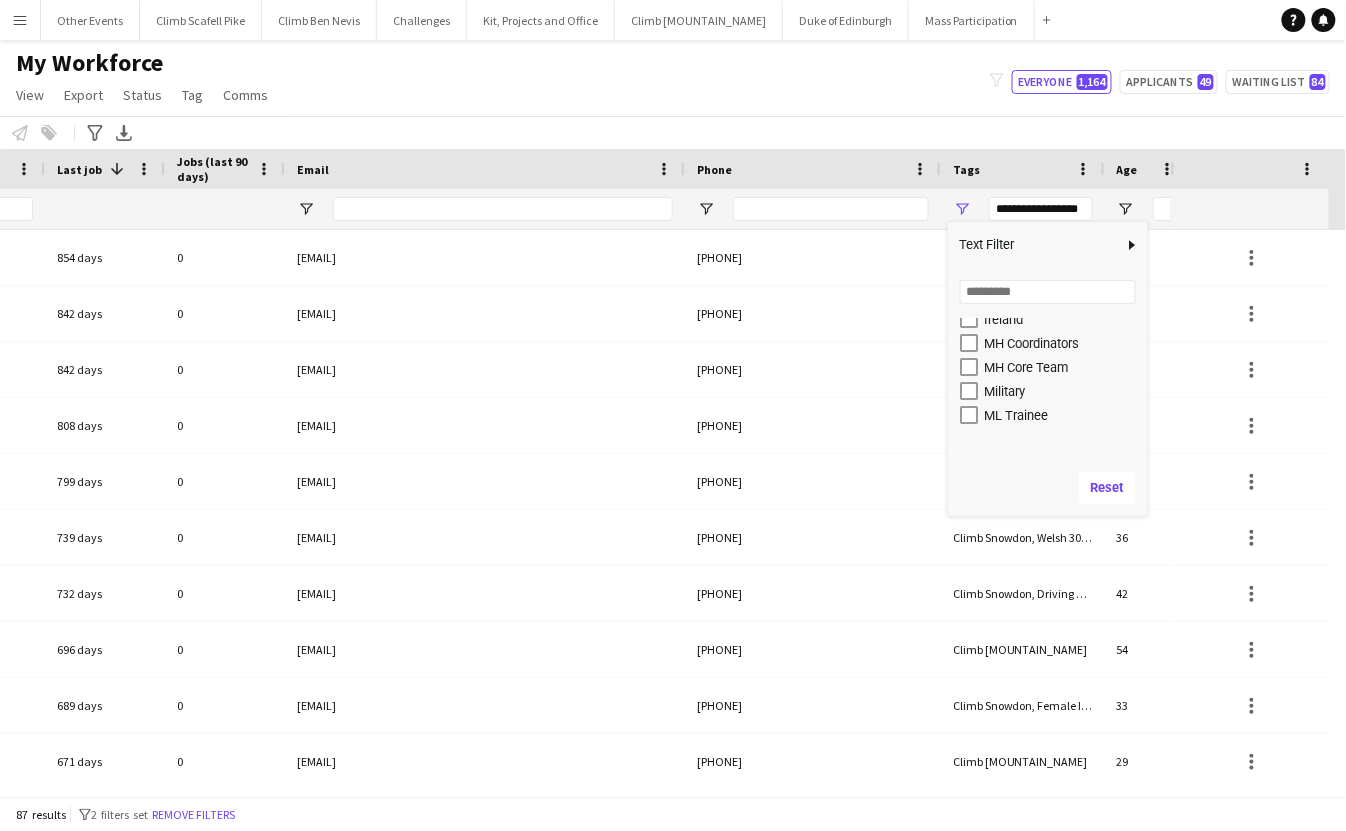 scroll, scrollTop: 375, scrollLeft: 0, axis: vertical 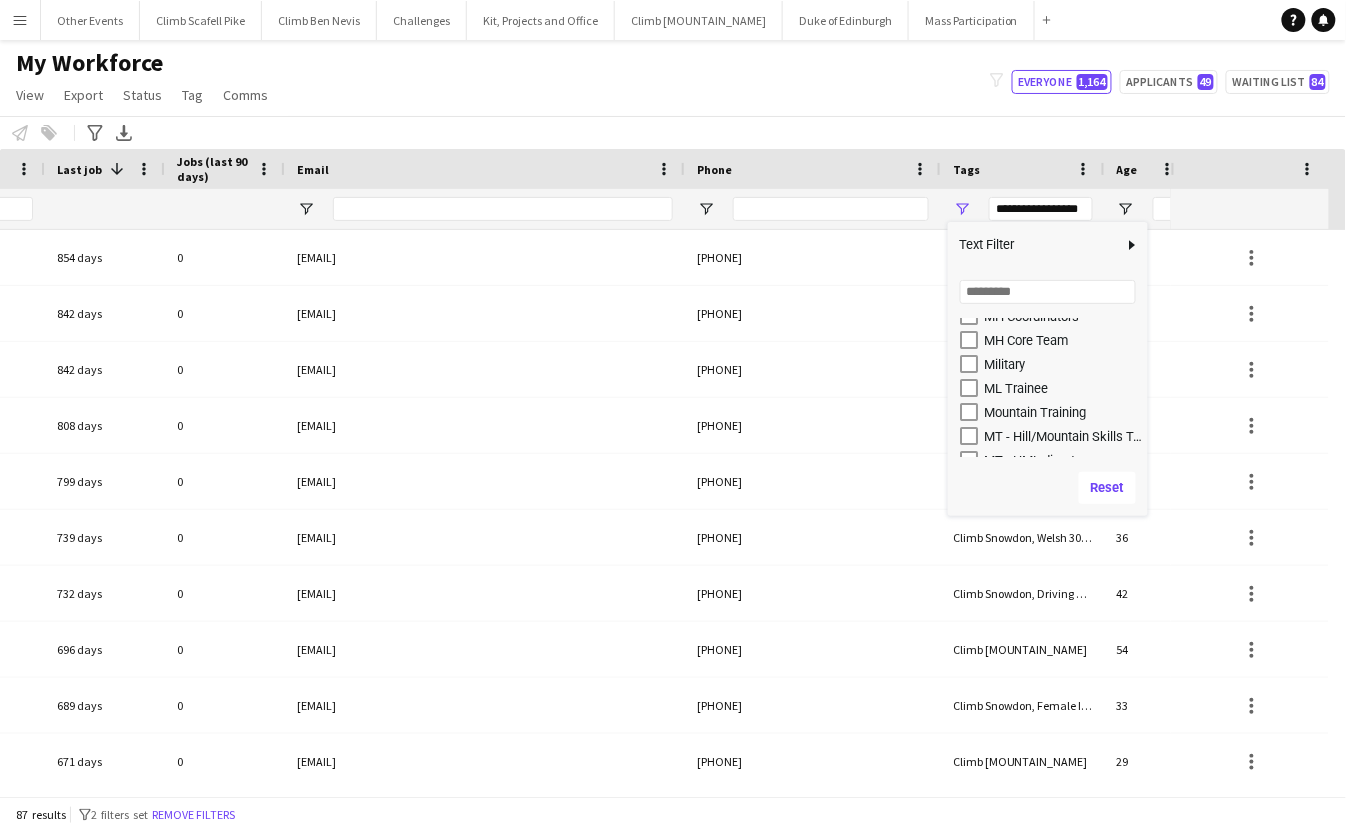 click on "Notify workforce
Add to tag
Select at least one crew to tag him or her.
Advanced filters
Advanced filters   Availability   Start Time   End Time   Skills   Role types   Worked with these clients...   Address
Address
Distance from address (km)   Clear   View results
Export XLSX" 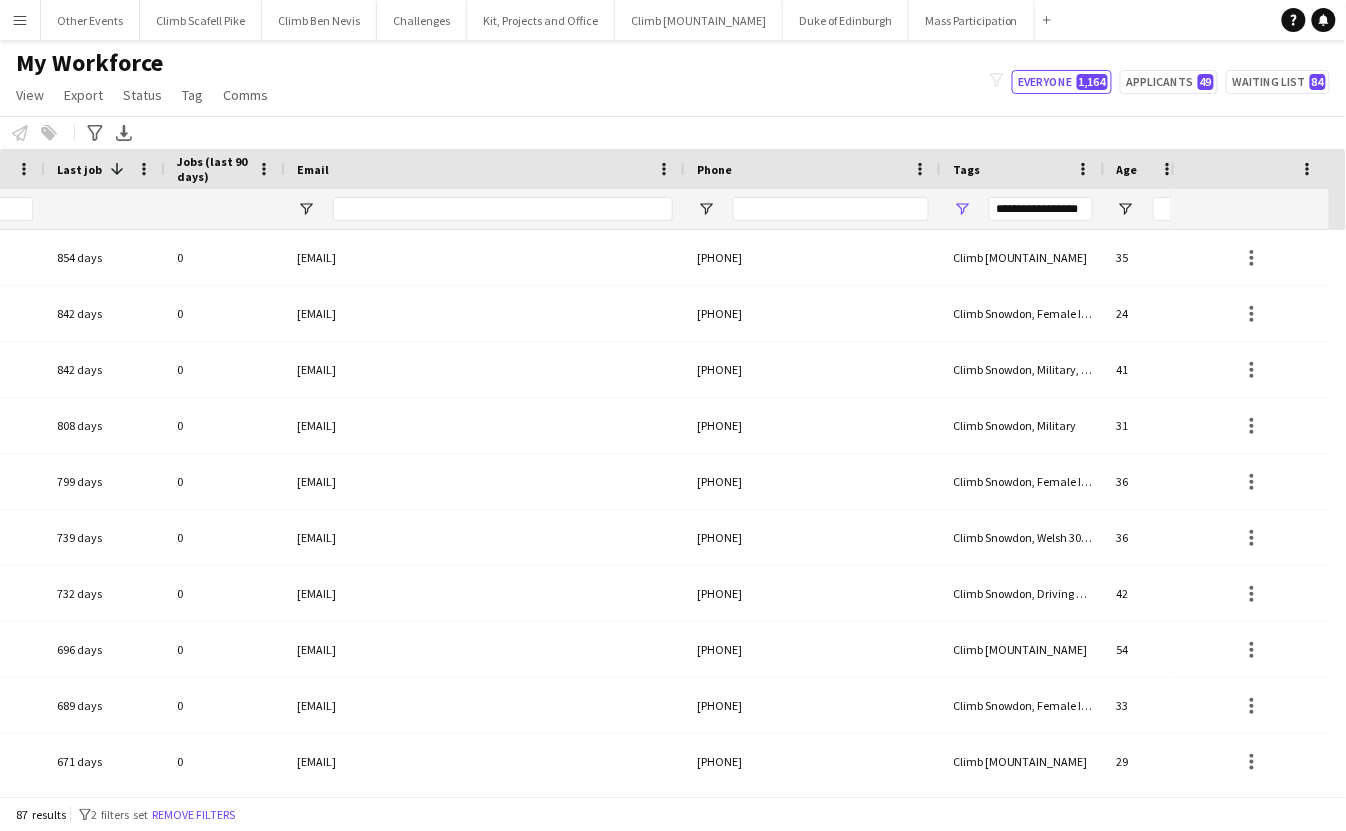 scroll, scrollTop: 0, scrollLeft: 293, axis: horizontal 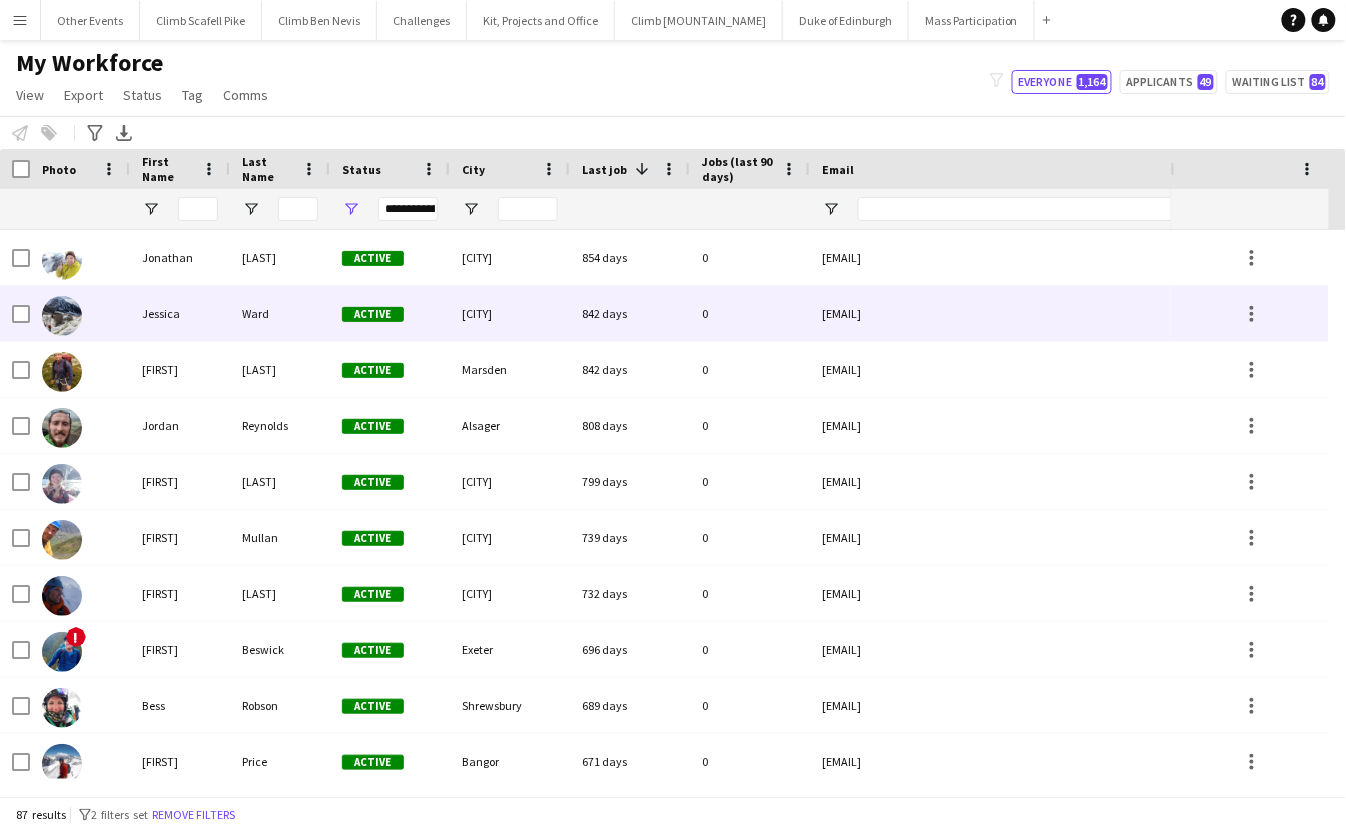click on "Jessica" at bounding box center (180, 313) 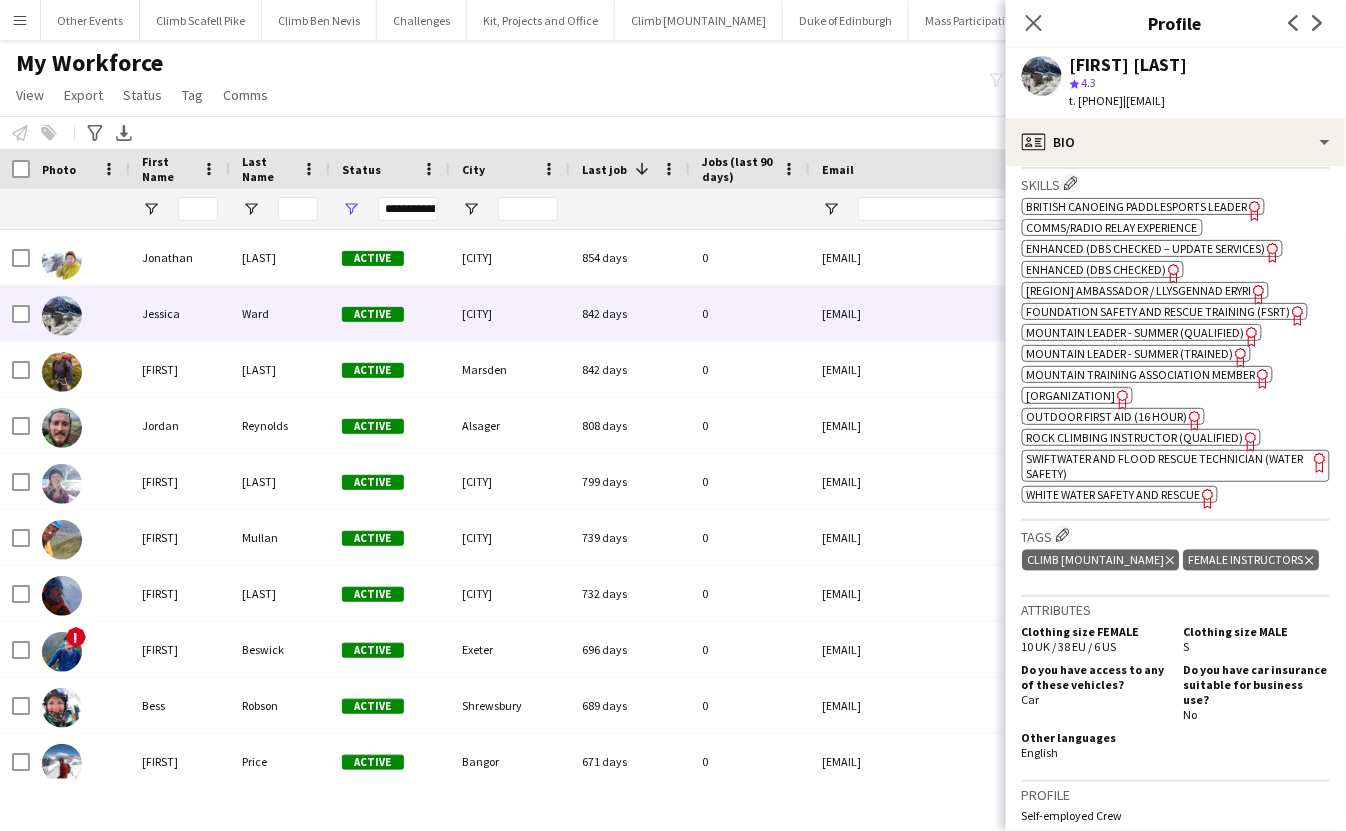 click 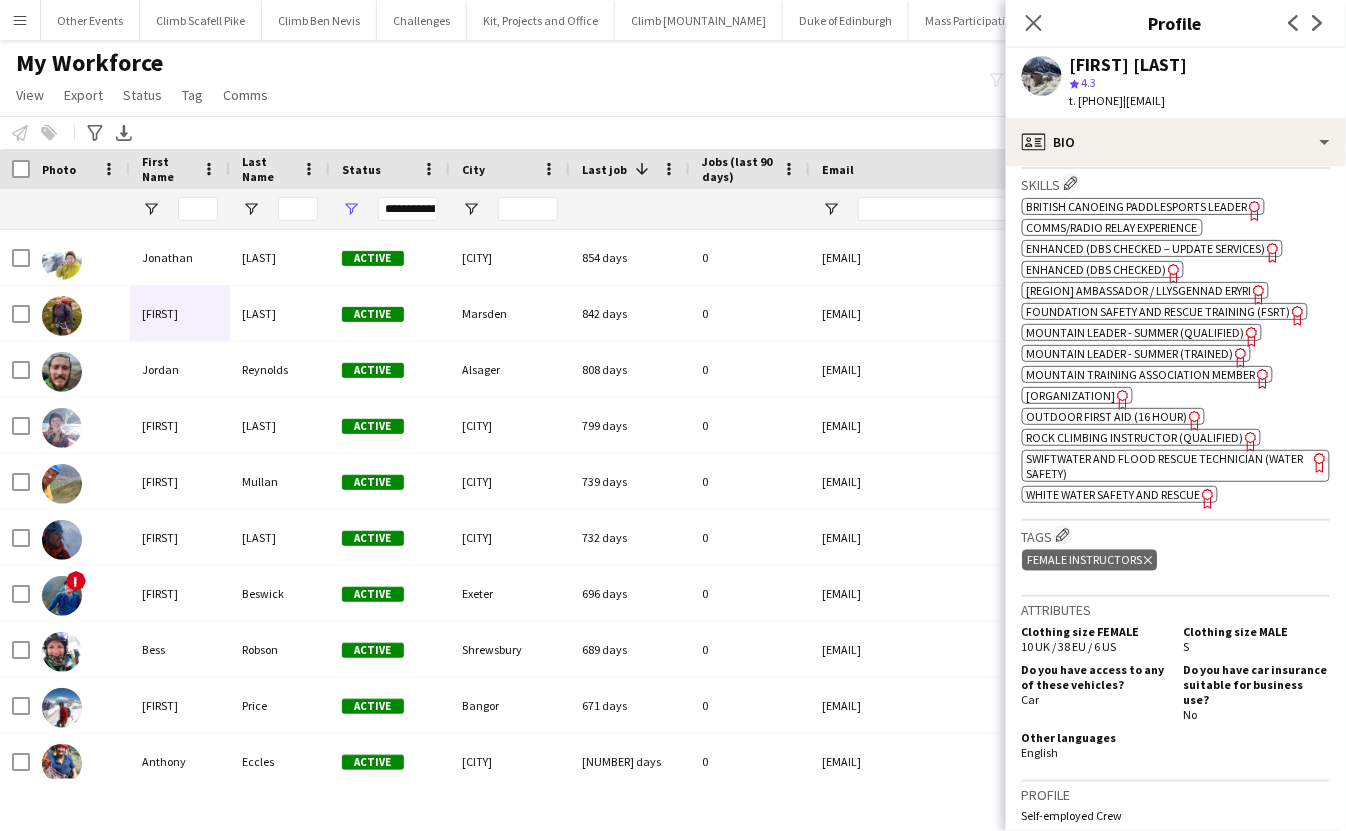 click on "Churchers Mountain Leader team (2) Climb Ben Nevis (1) Climb Scafell Pike (14) Climb Snowdon (86) Climbing/Scrambling (10) DBR Recce Events (KW) (7) Delete in July if no response (0) Devon/South West (18) DofE (29) Driving Licence Check (32) Duplicate Account (0) Event Coordinators (15) Female Instructors (90) H Admin (45) Inactive - to be removed. (0) Ireland (3) MH Coordinators (8) MH Core Team (27) Military (71) ML Trainee (34) Mountain Training (21) MT - Hill/Mountain Skills Tutors (11) MT - HML director (6) MT - LL Director (13) MT - Rock Skills tutor (4) MTtutorshipsupdate (18) Scottish based (47) SGt (28) UTS staff (16) Welsh 3000s (26) Winter Local Wales (10) zAY - PAYE (5) zAY - Temp (4)  Add to tag  Churchers Mountain Leader team (2) Climb Ben Nevis (1)" 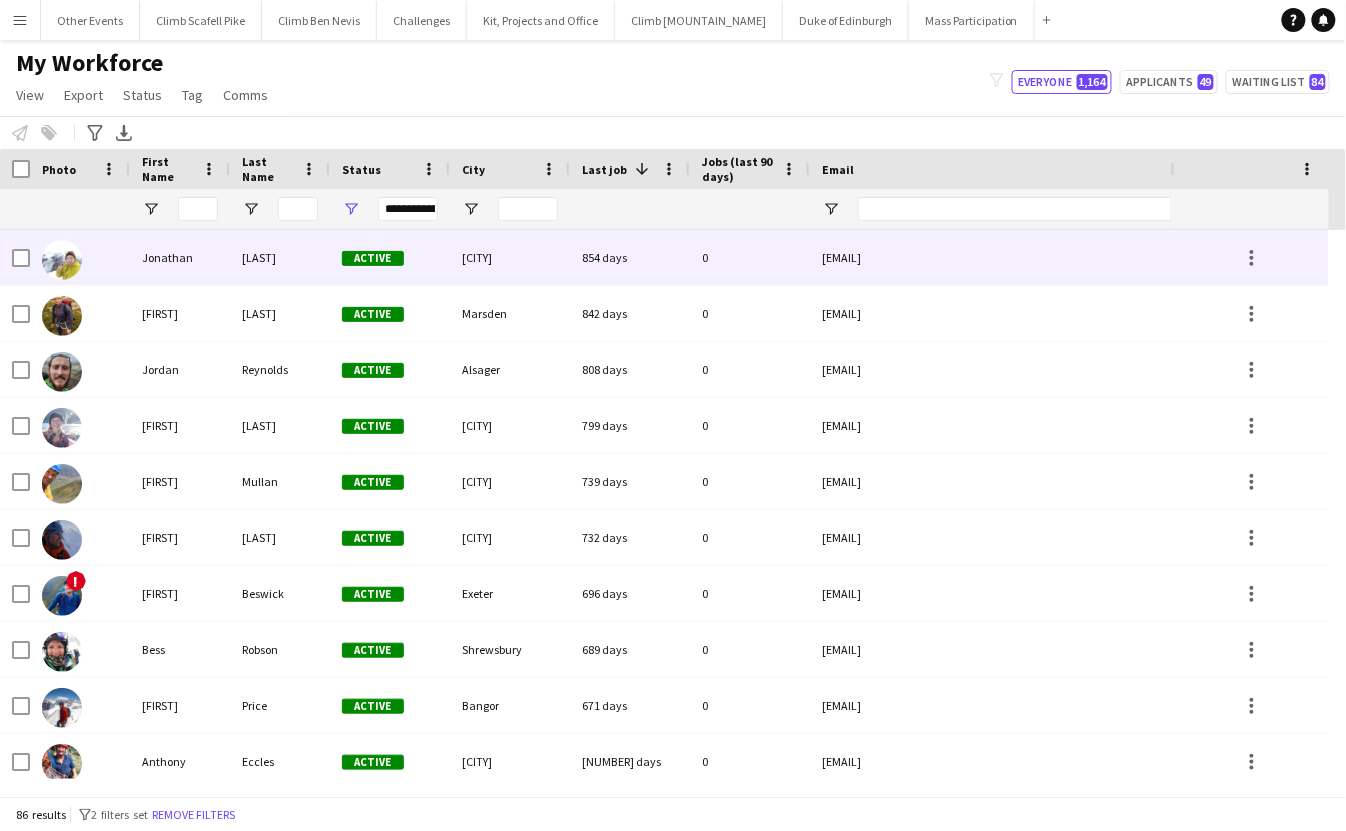 click at bounding box center [80, 257] 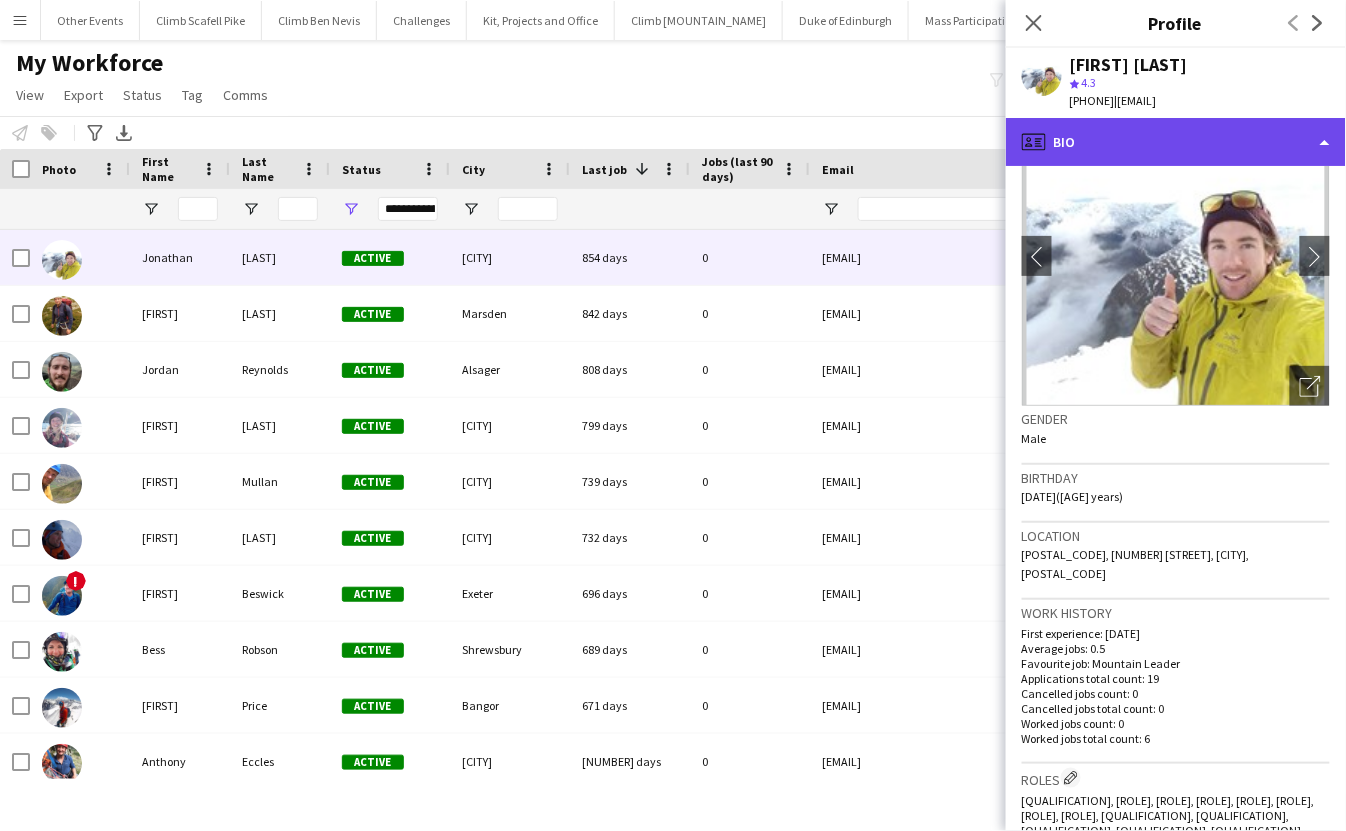 click on "profile
Bio" 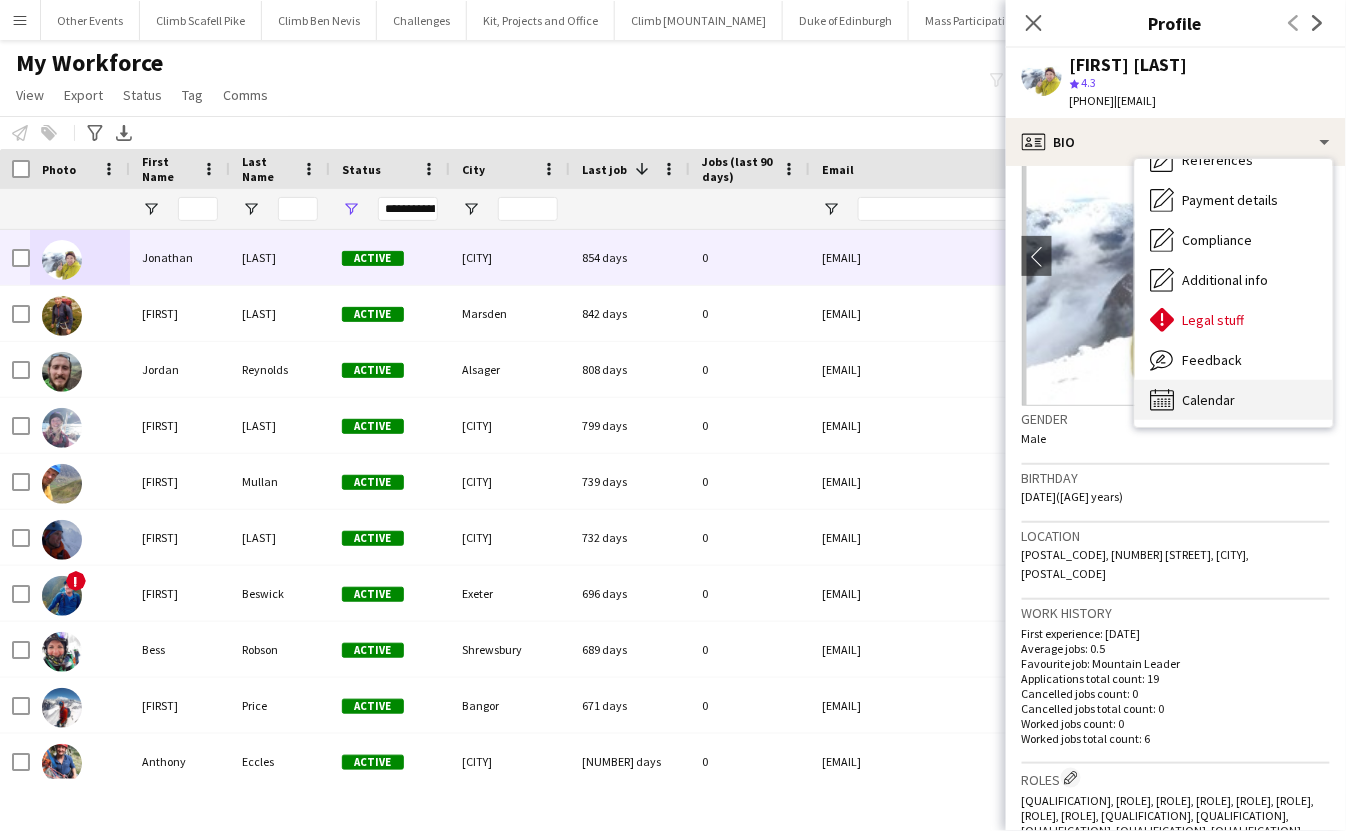 click on "Calendar" at bounding box center (1209, 400) 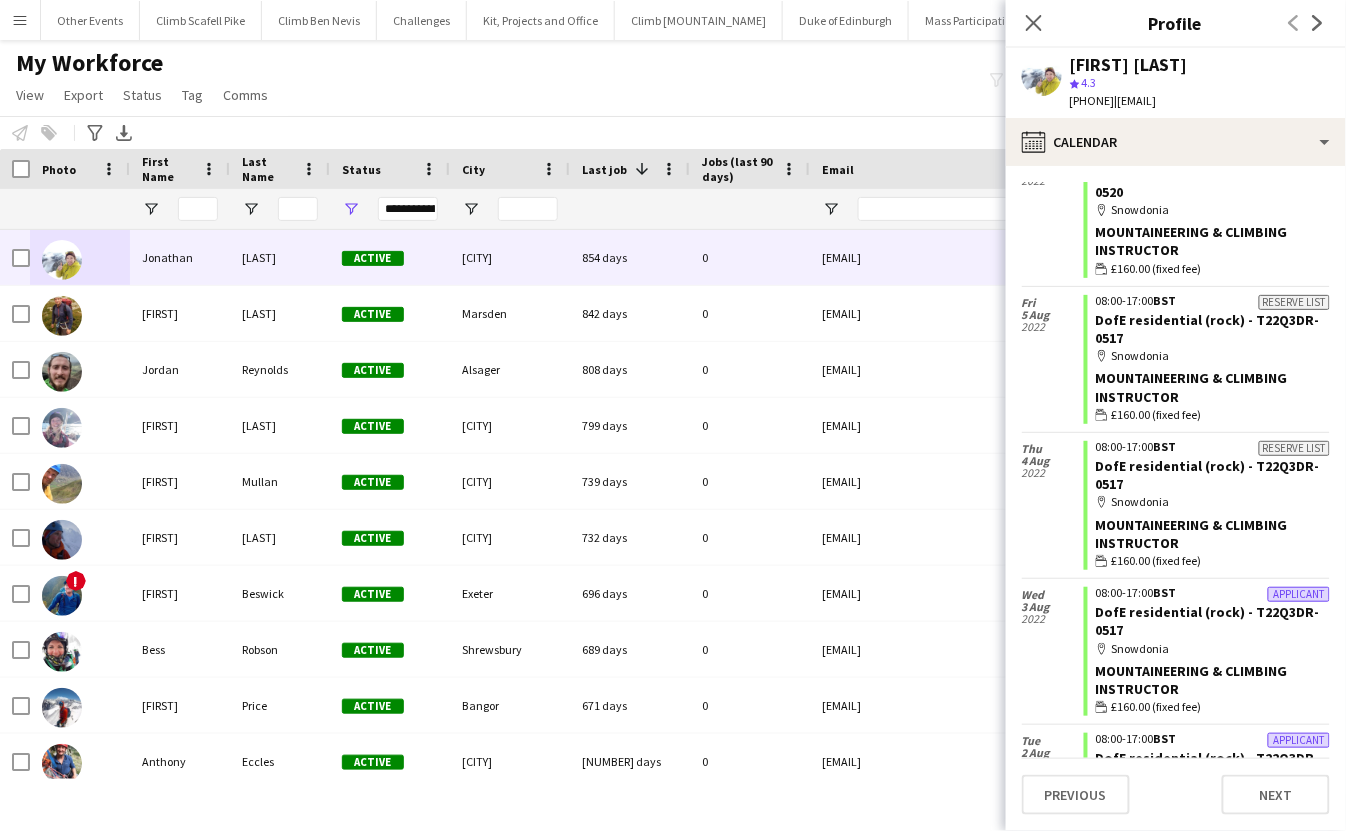 click on "Notify workforce
Add to tag
Select at least one crew to tag him or her.
Advanced filters
Advanced filters   Availability   Start Time   End Time   Skills   Role types   Worked with these clients...   Address
Address
Distance from address (km)   Clear   View results
Export XLSX" 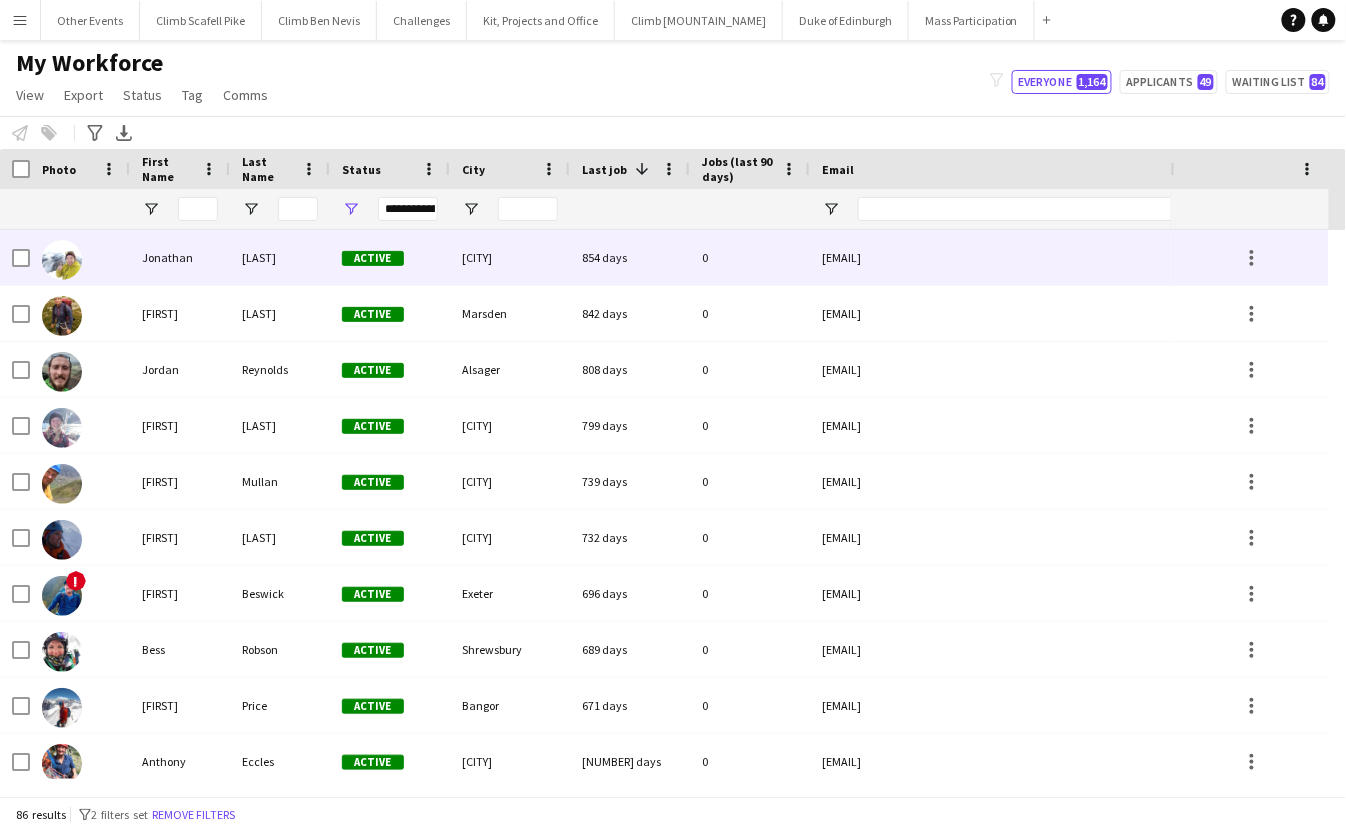 click at bounding box center (80, 257) 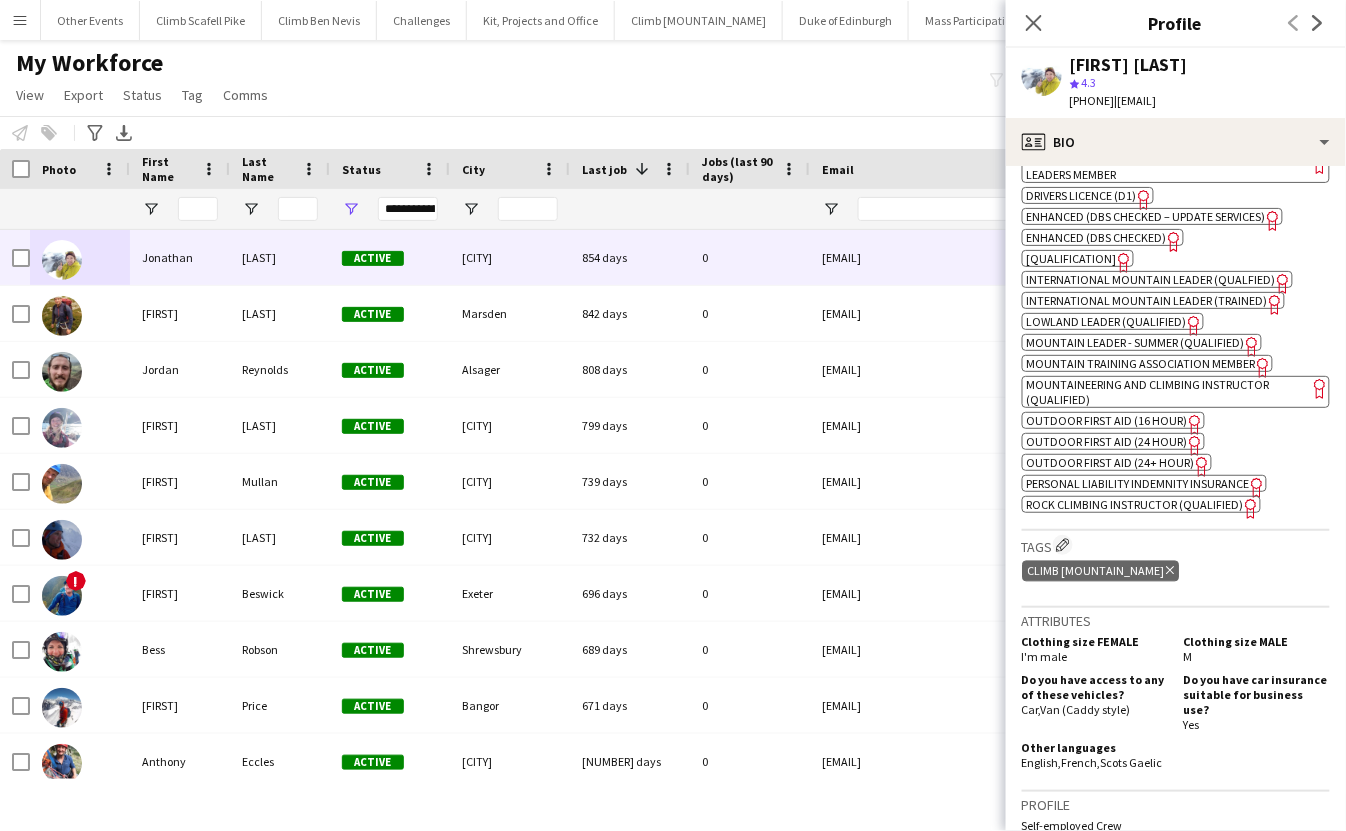 click 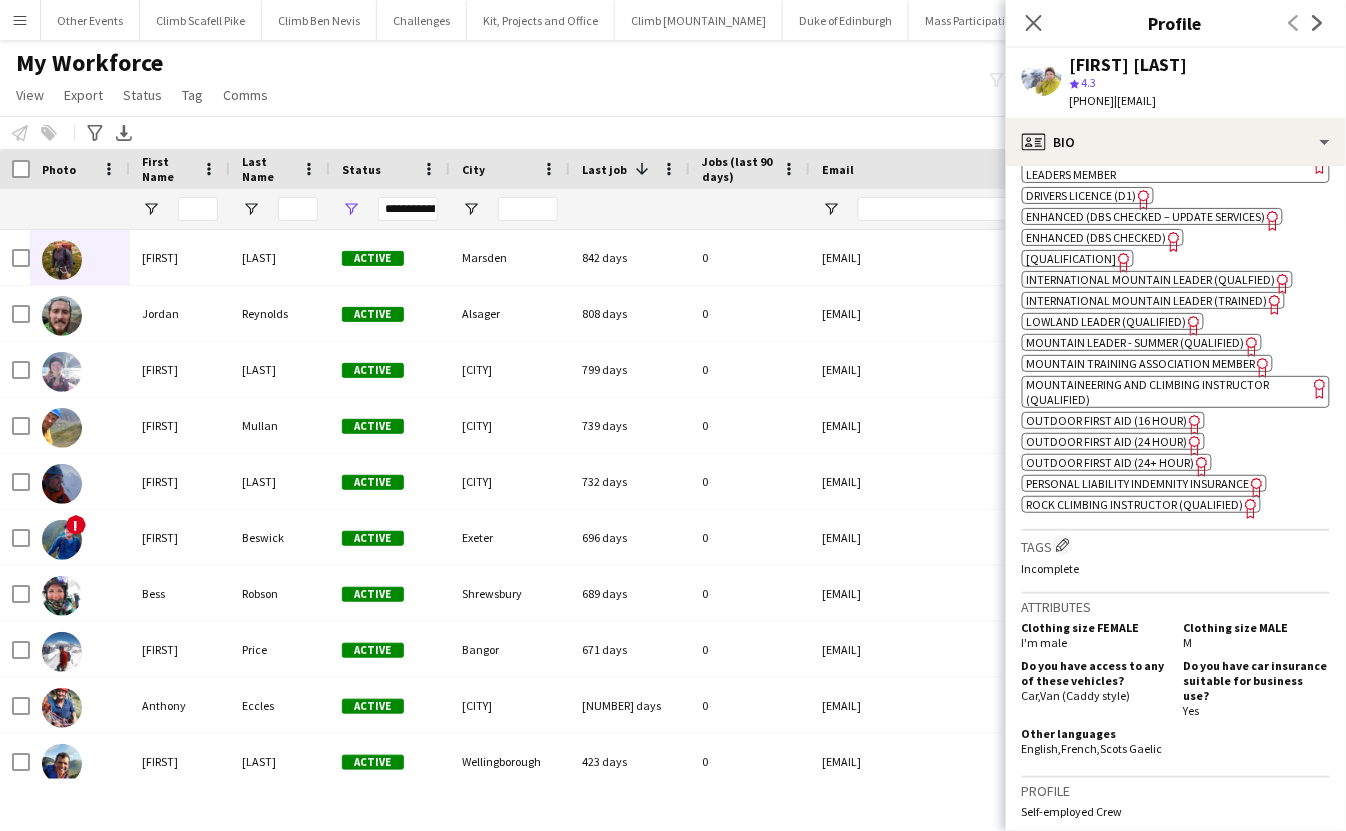 click on "Notify workforce
Add to tag
Select at least one crew to tag him or her.
Advanced filters
Advanced filters   Availability   Start Time   End Time   Skills   Role types   Worked with these clients...   Address
Address
Distance from address (km)   Clear   View results
Export XLSX" 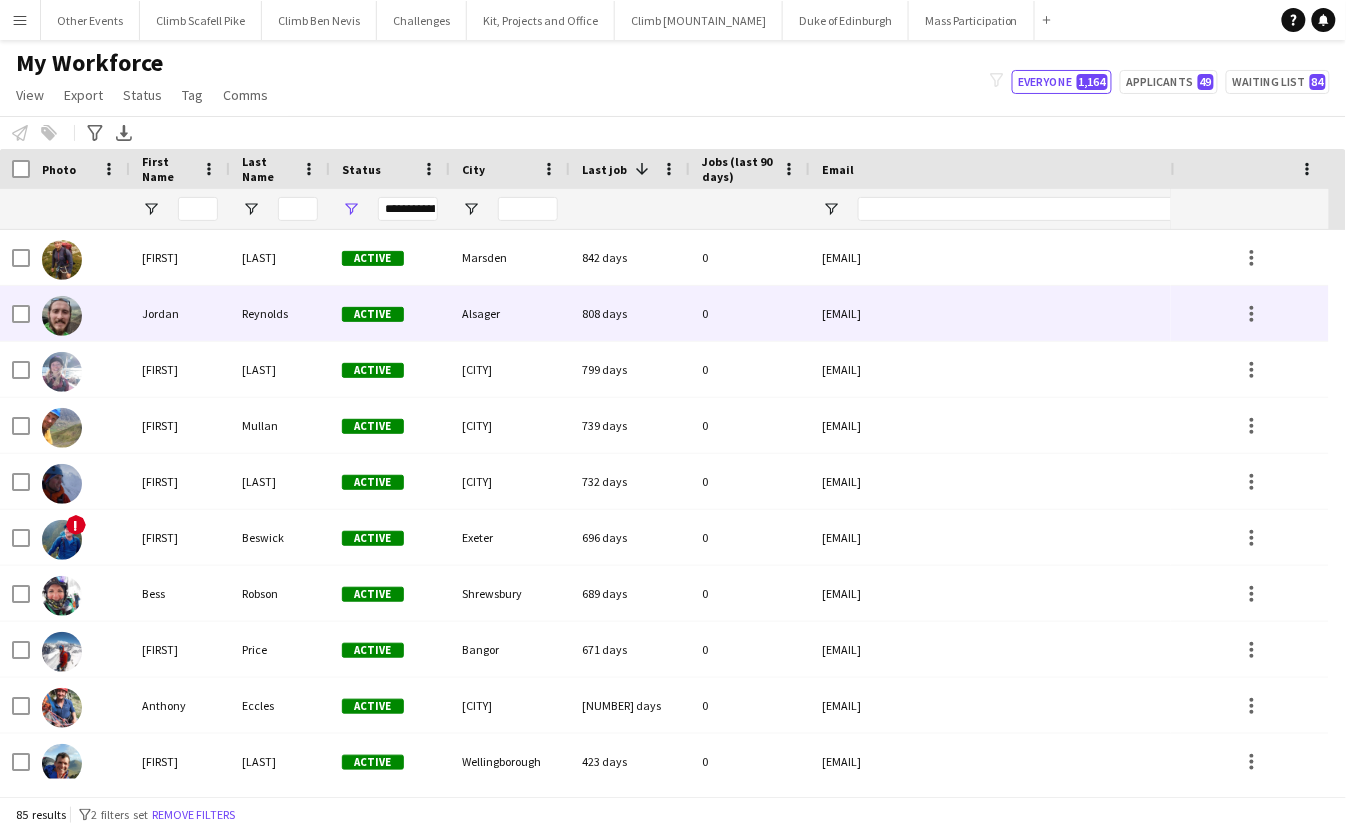 click at bounding box center (62, 316) 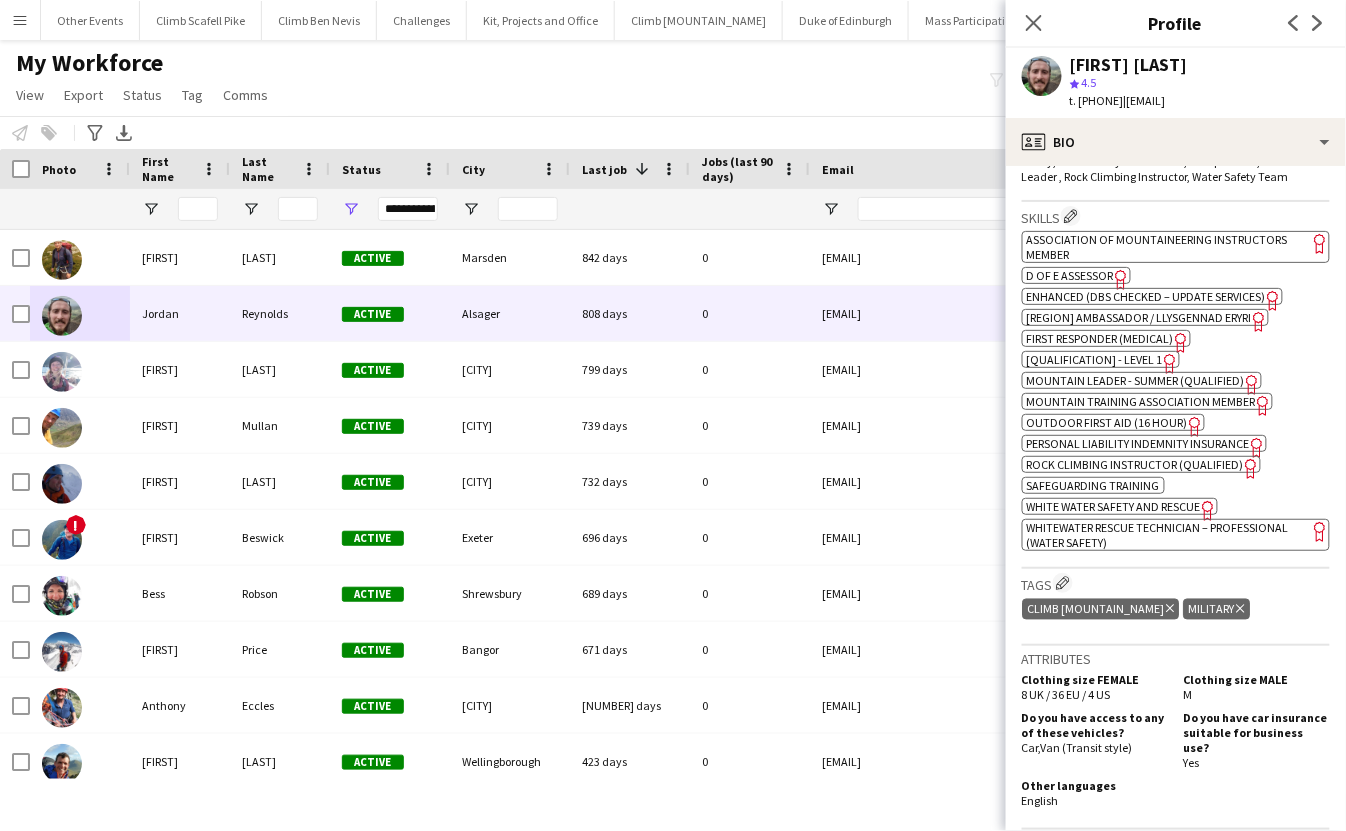 click 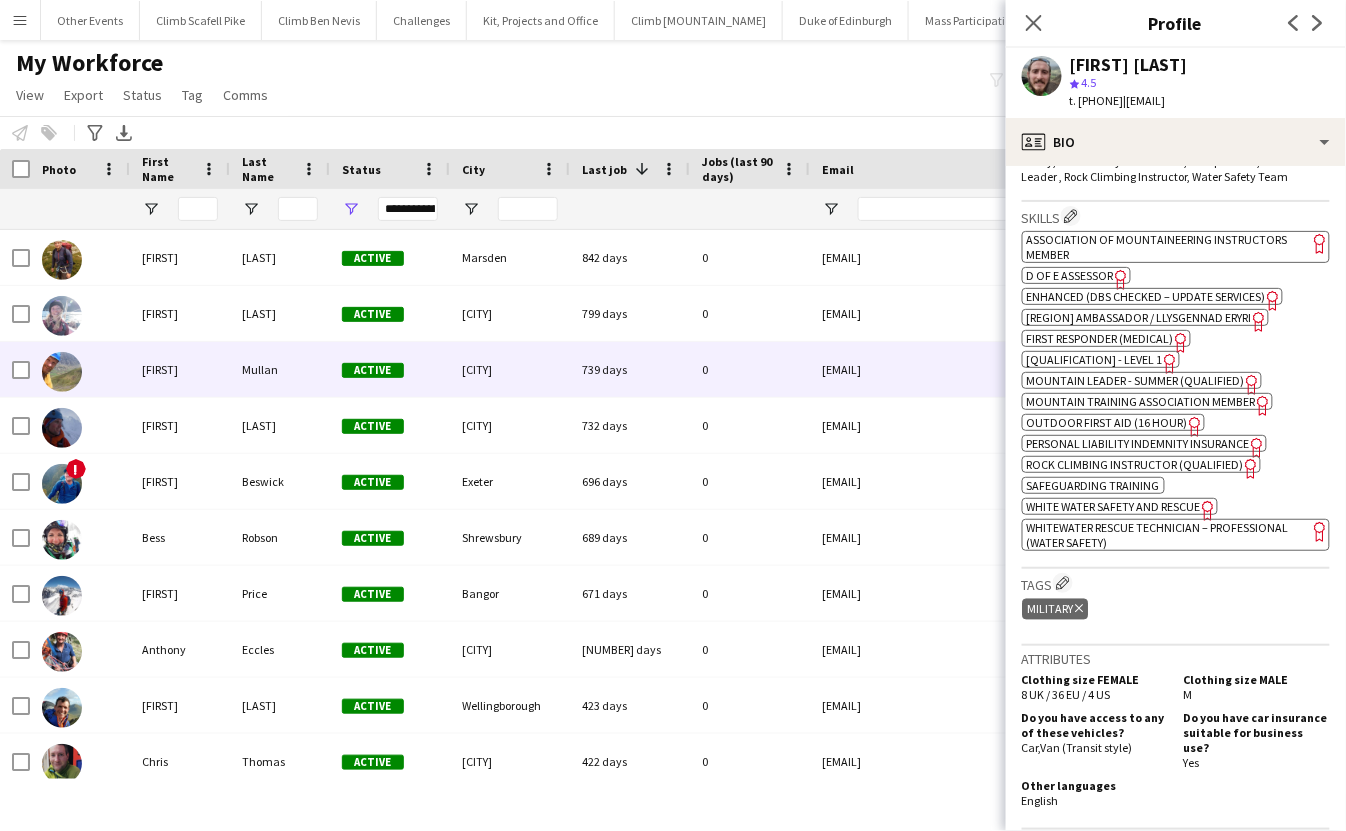 click on "[FIRST]" at bounding box center [180, 369] 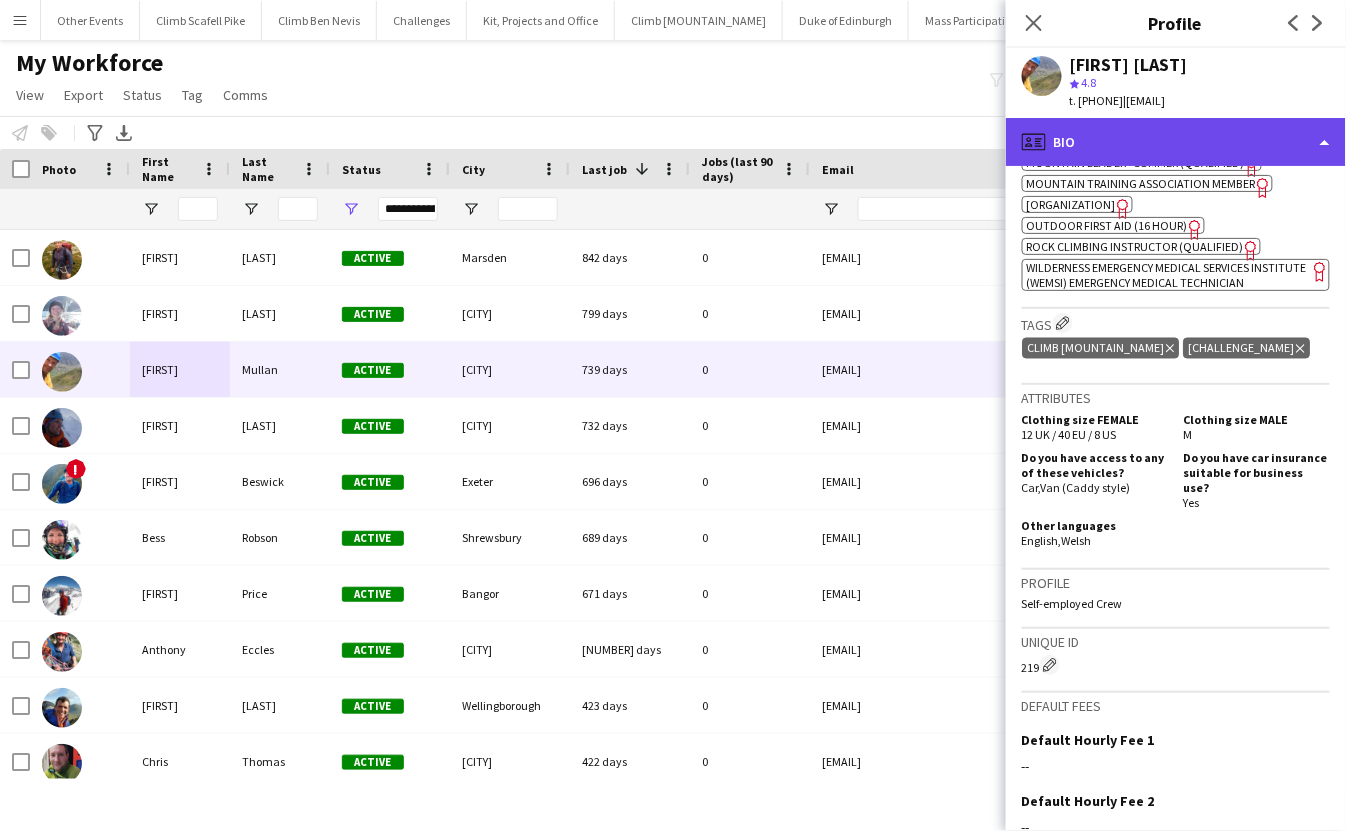 click on "profile
Bio" 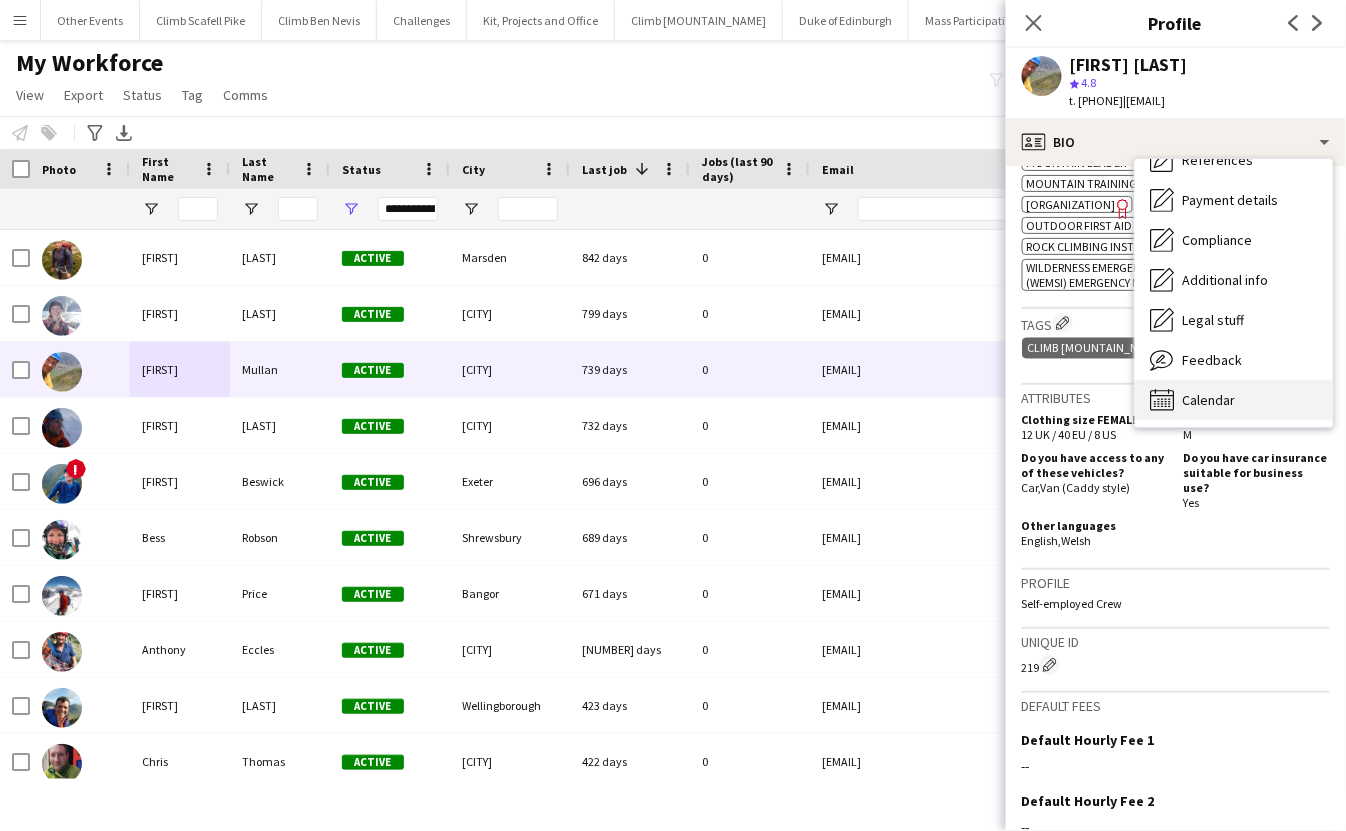 click on "Calendar
Calendar" at bounding box center [1234, 400] 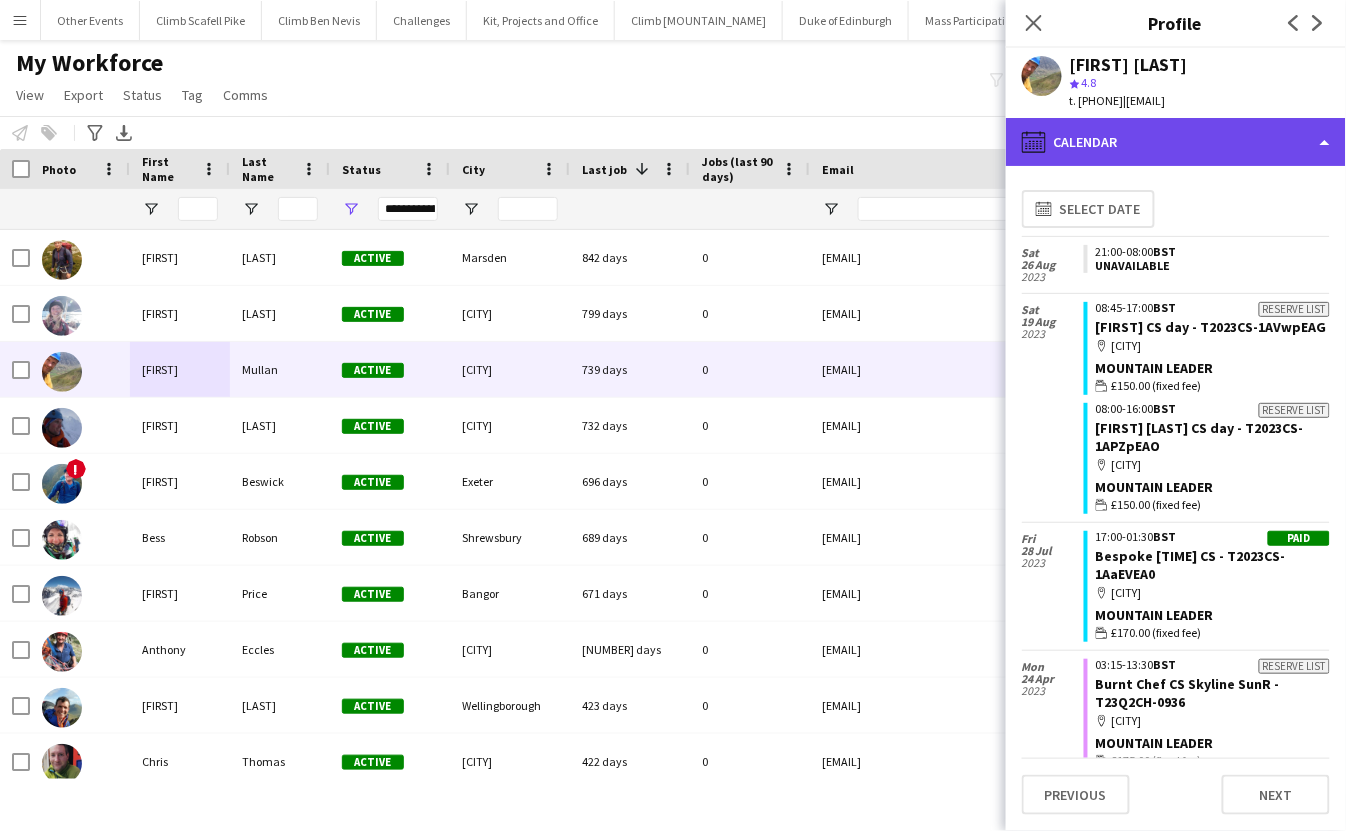 click on "calendar-full
Calendar" 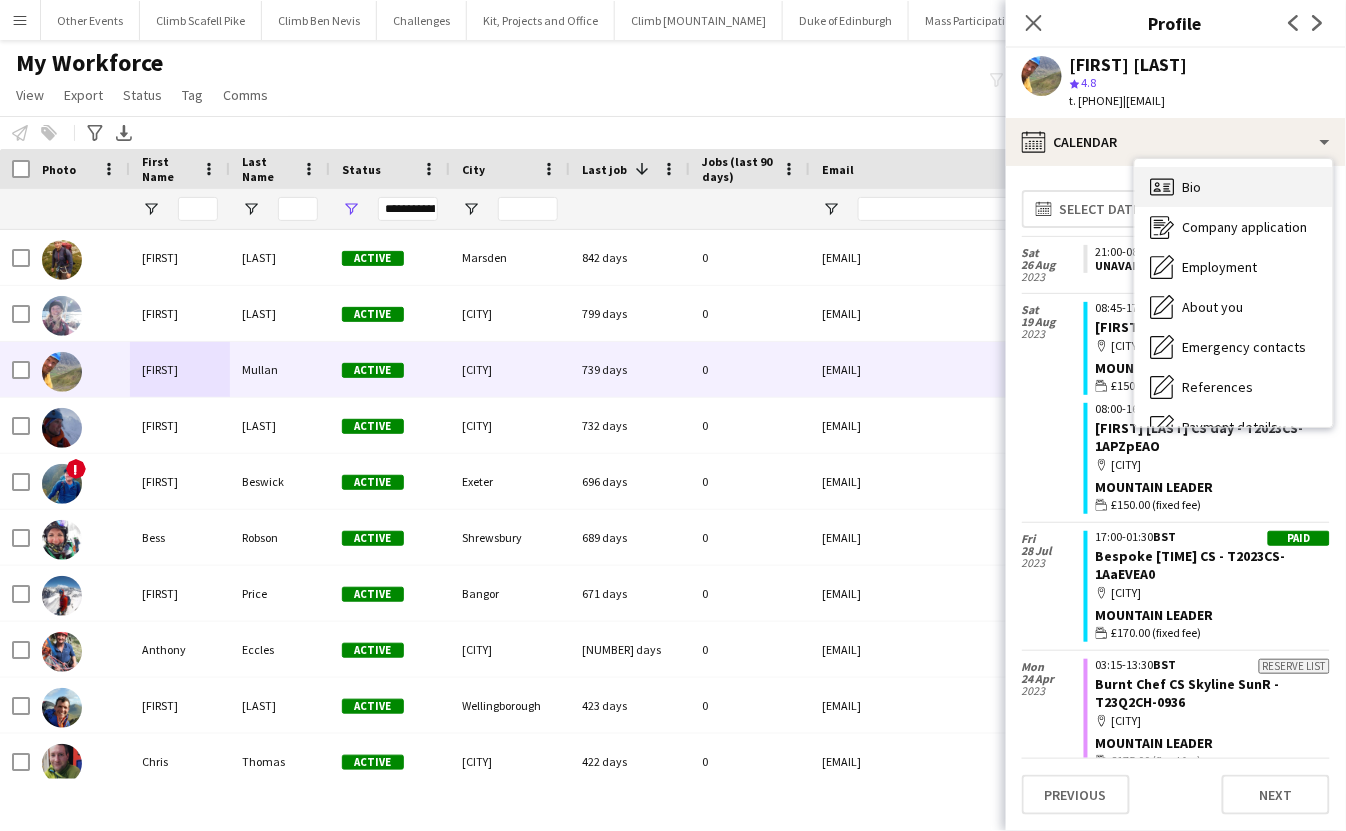 click on "Bio
Bio" at bounding box center [1234, 187] 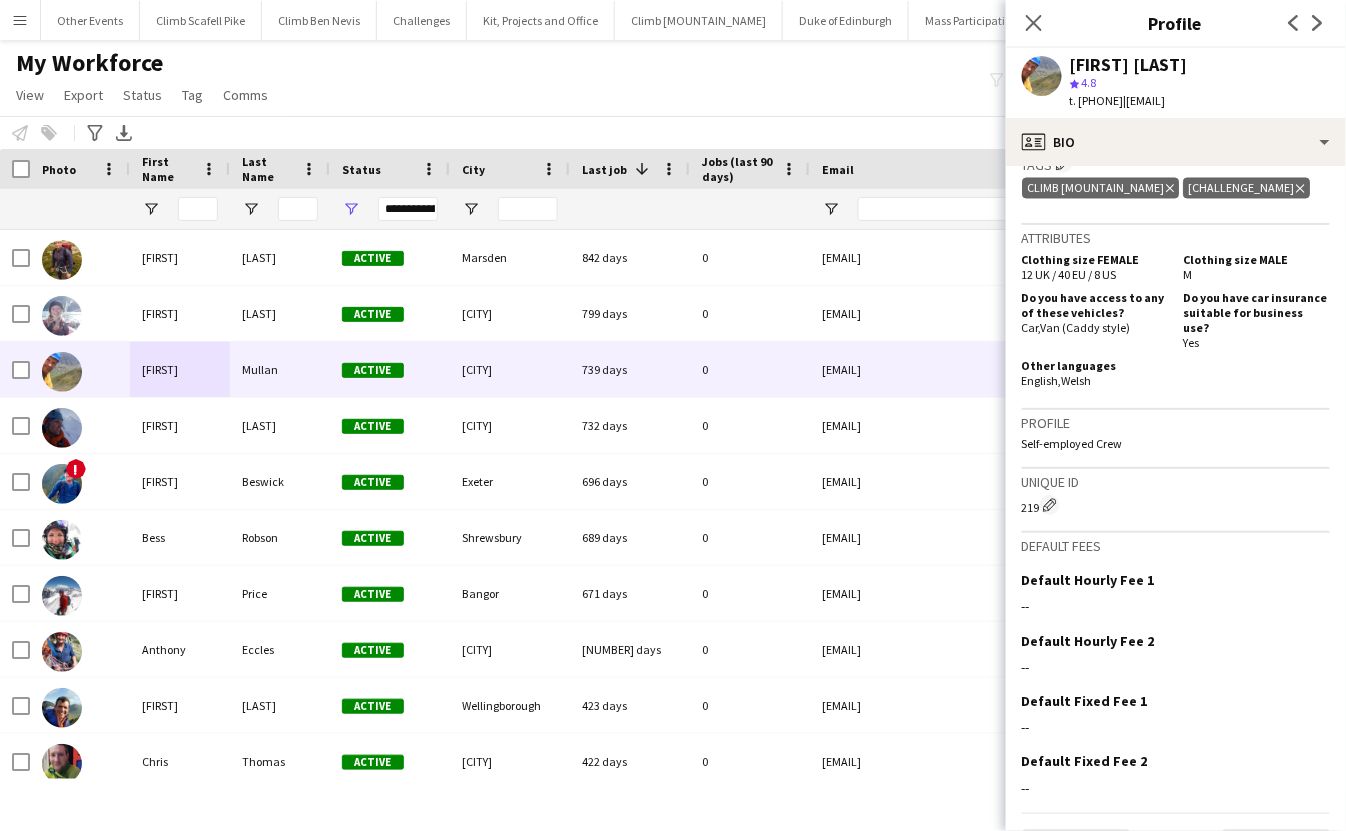 click on "Delete tag" 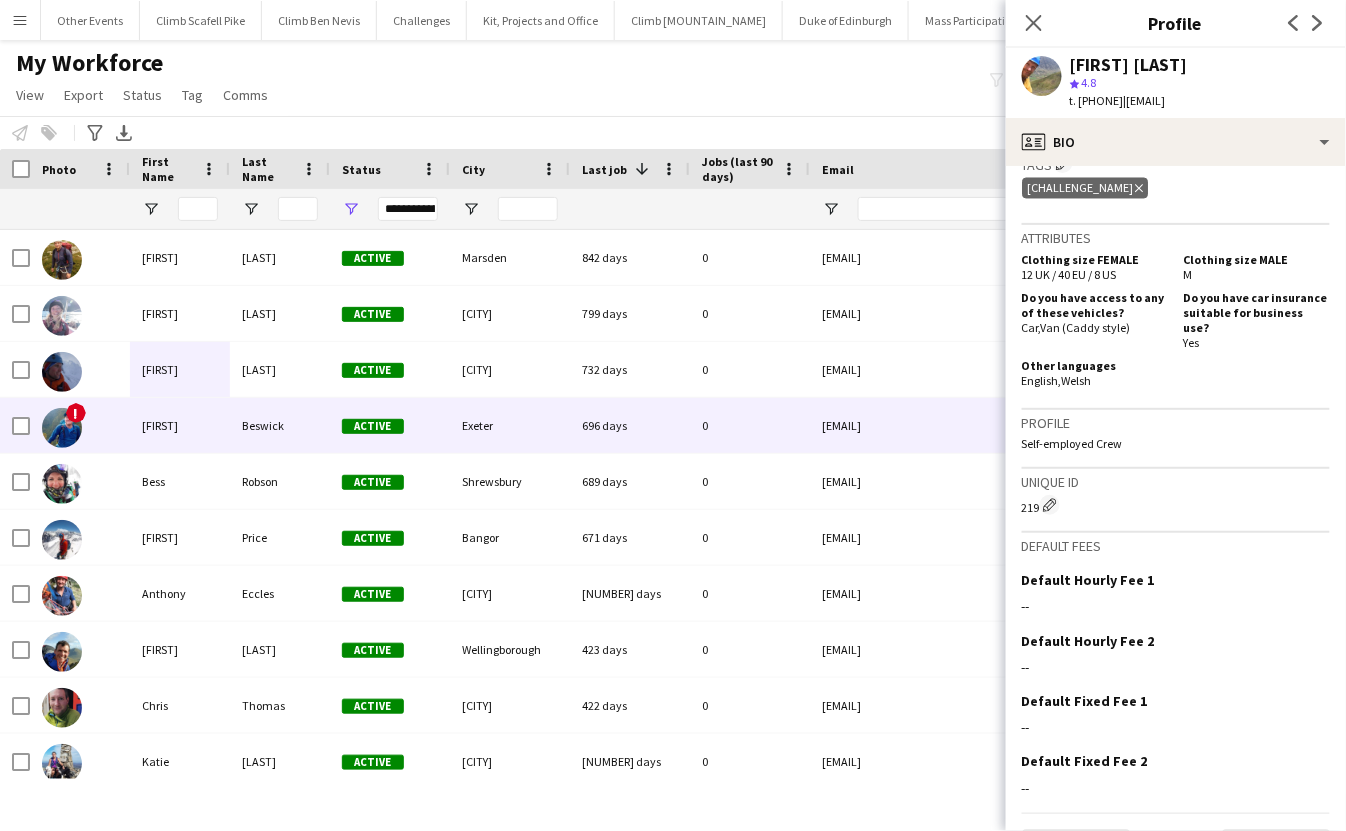 click on "[FIRST]" at bounding box center (180, 425) 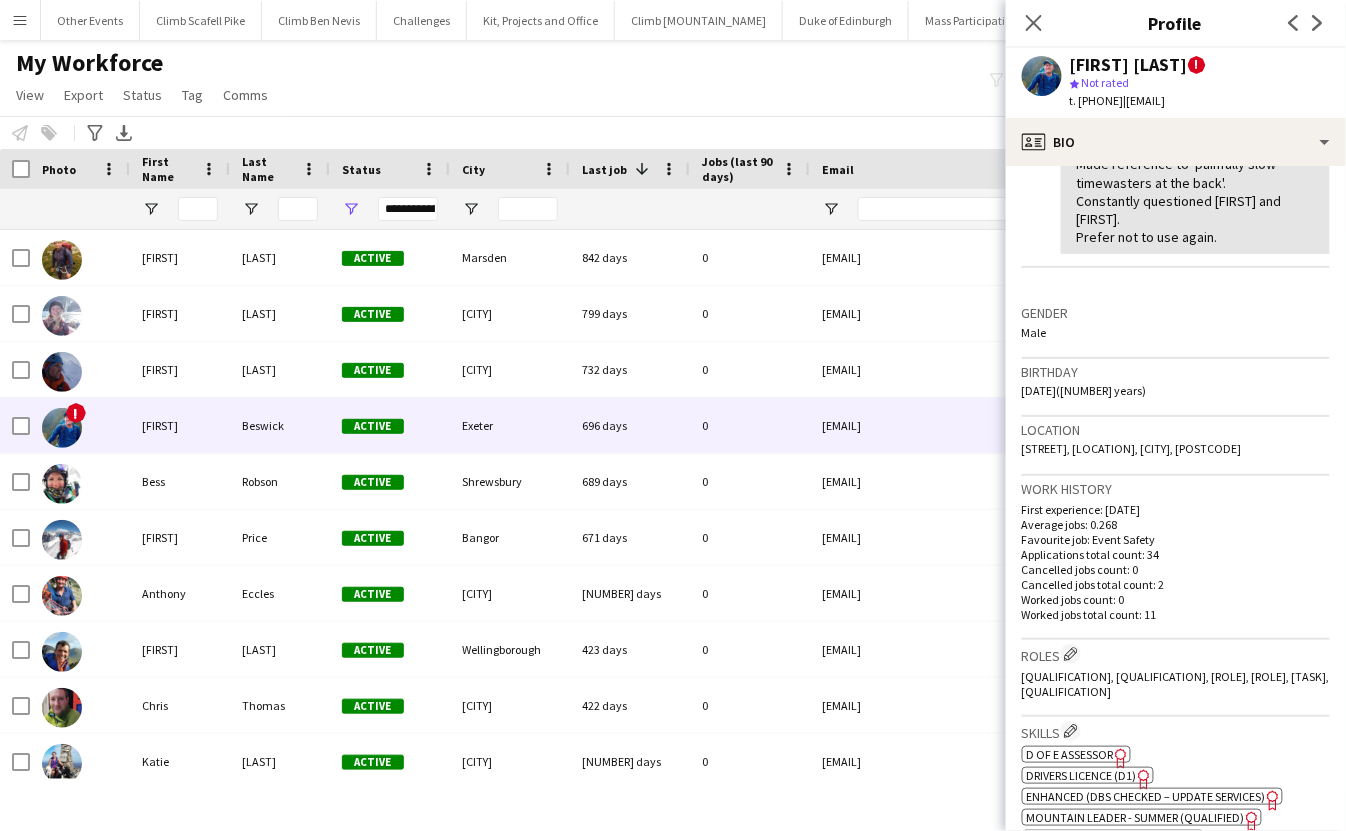 scroll, scrollTop: 891, scrollLeft: 0, axis: vertical 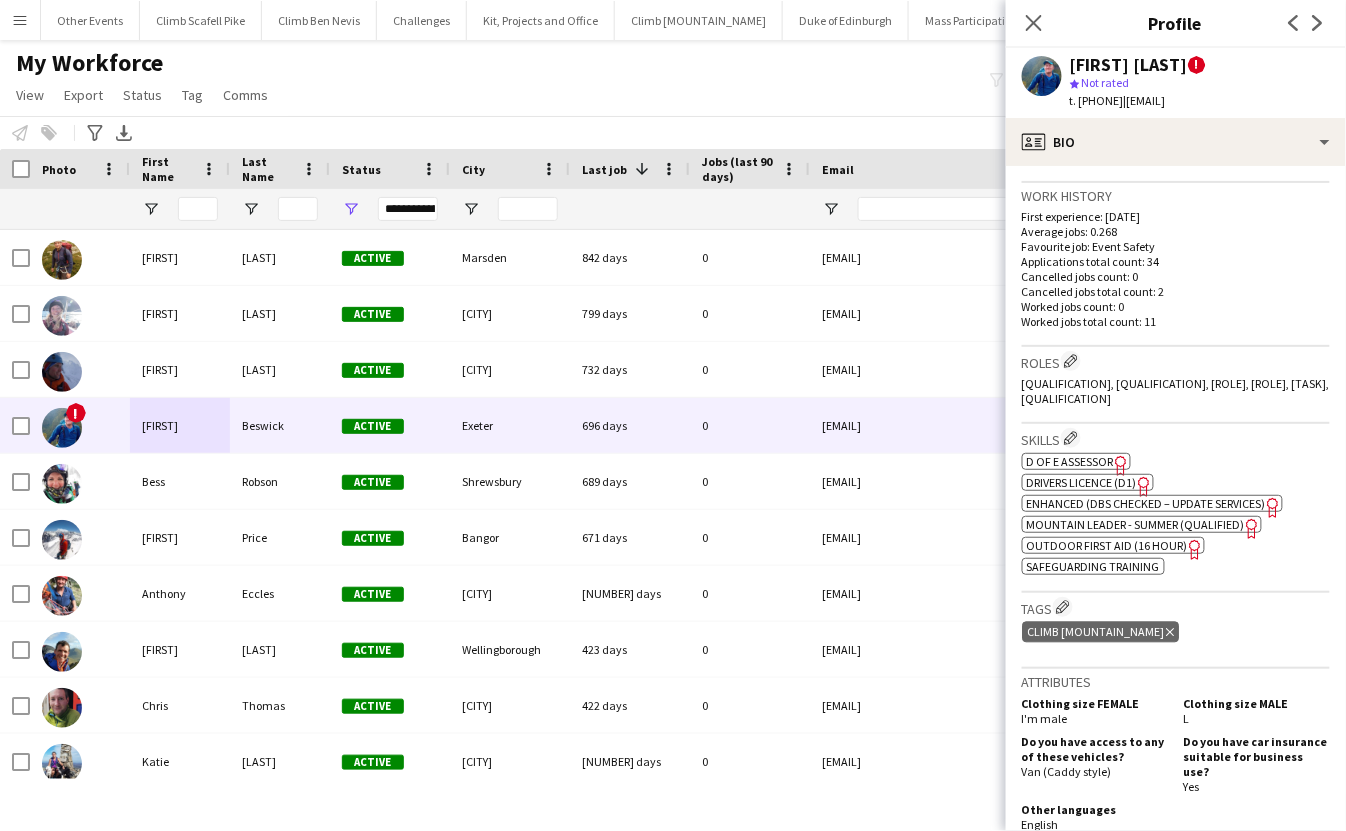 click on "Delete tag" 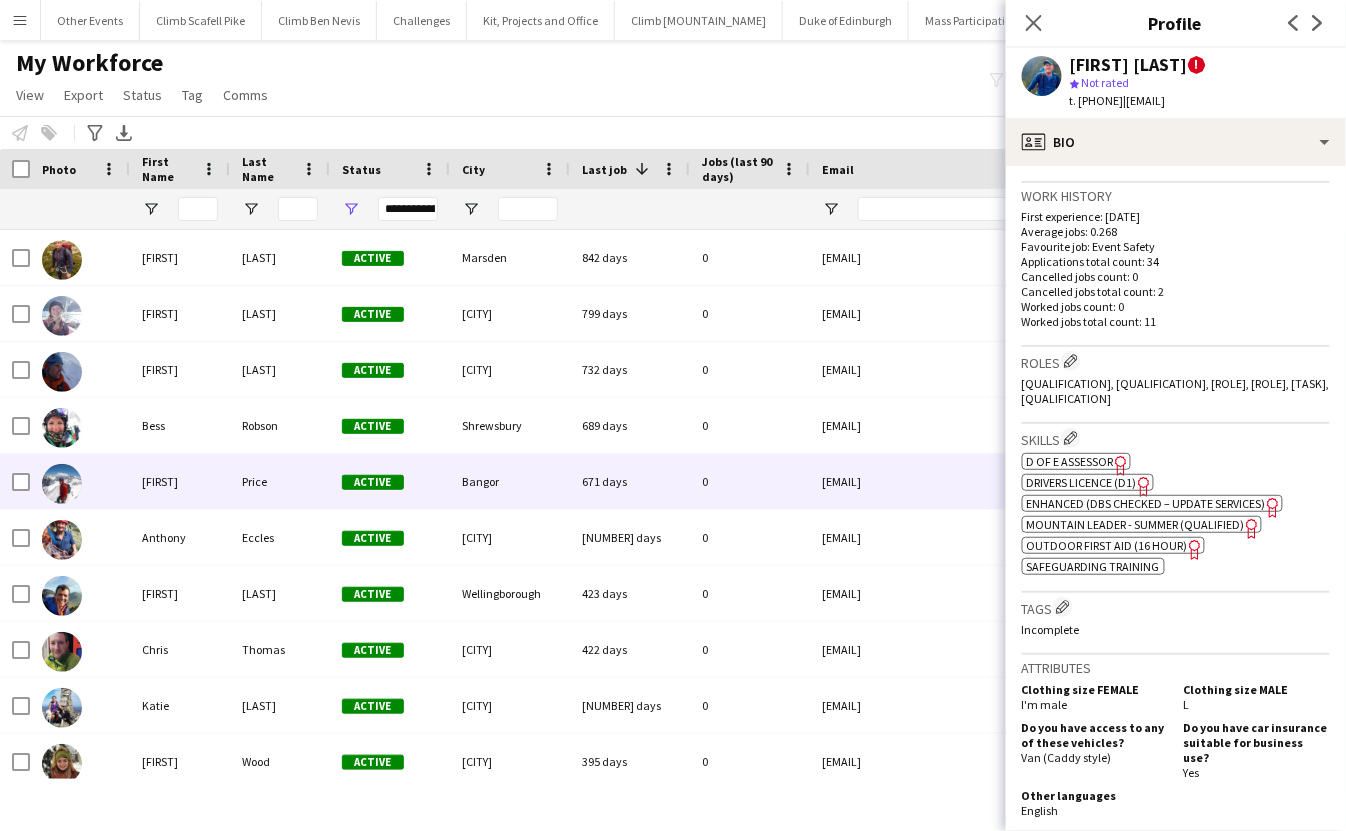 click on "[FIRST]" at bounding box center [180, 481] 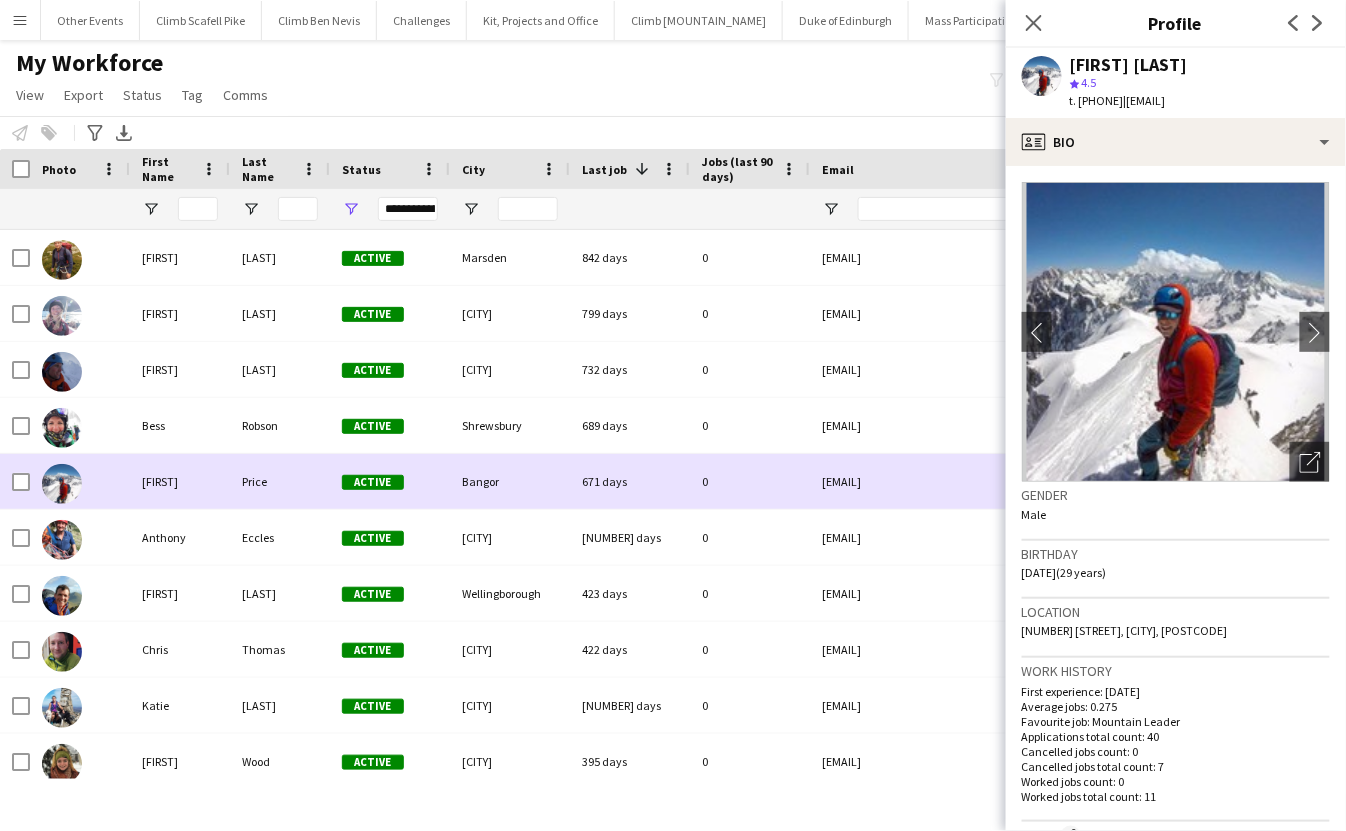 scroll, scrollTop: 80, scrollLeft: 0, axis: vertical 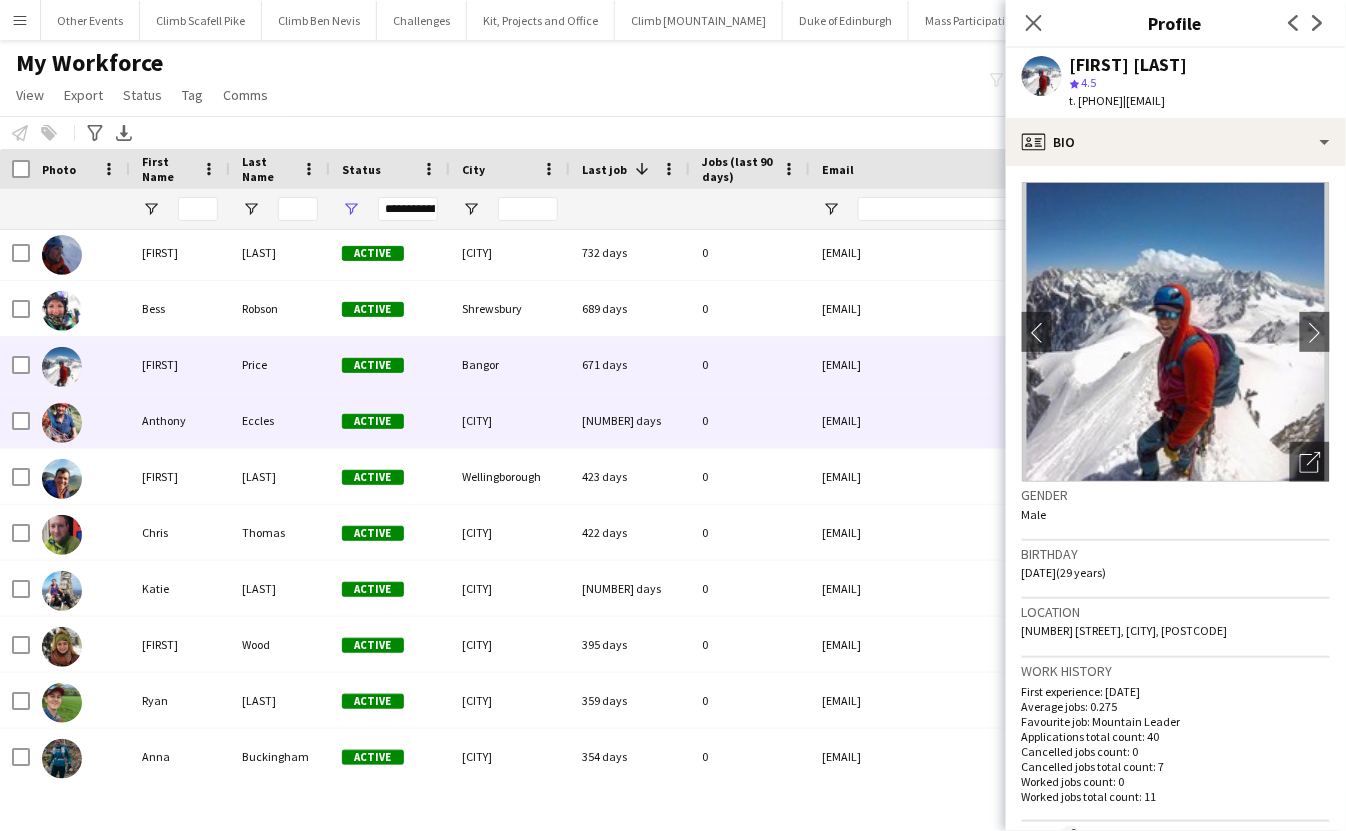 click on "Anthony" at bounding box center [180, 420] 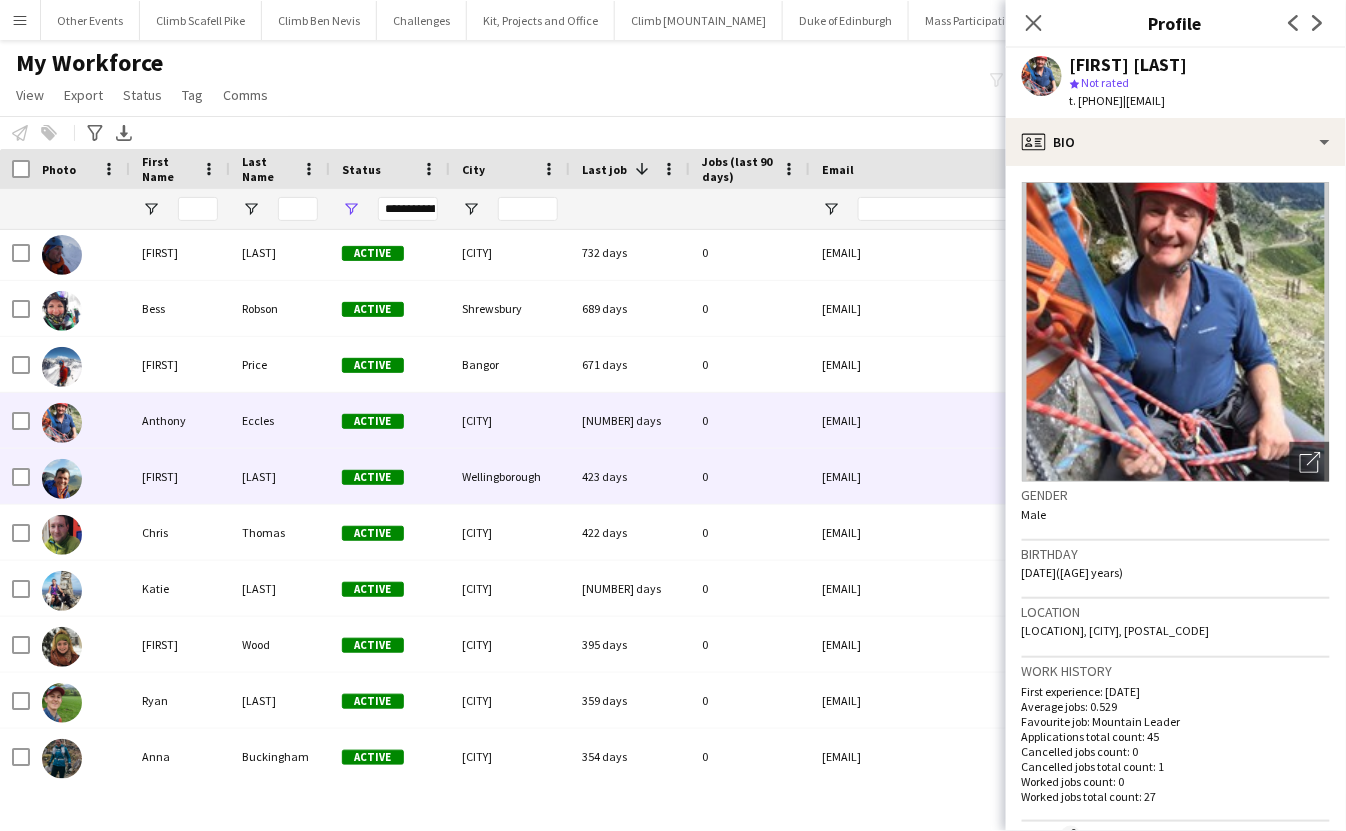 click on "[FIRST]" at bounding box center (180, 476) 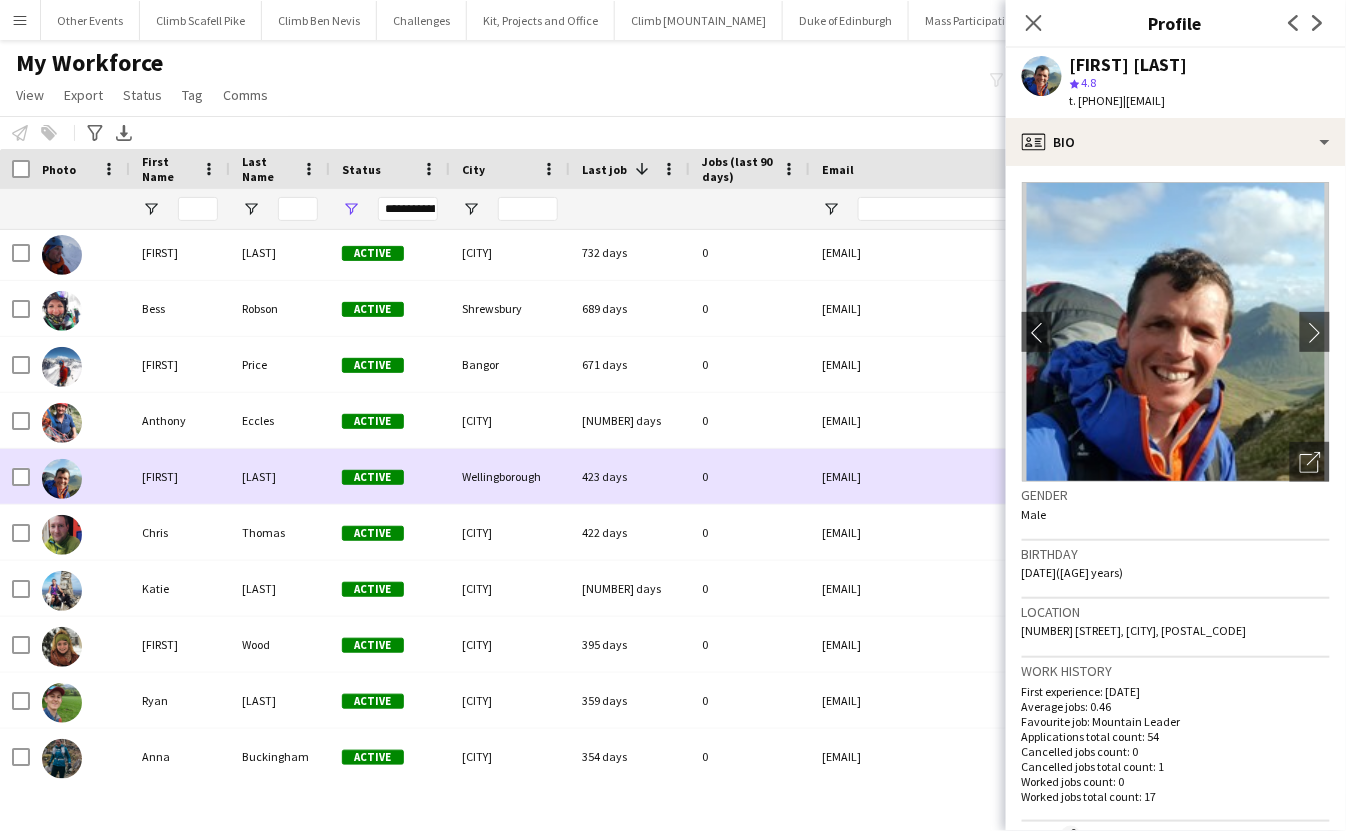 scroll, scrollTop: 121, scrollLeft: 0, axis: vertical 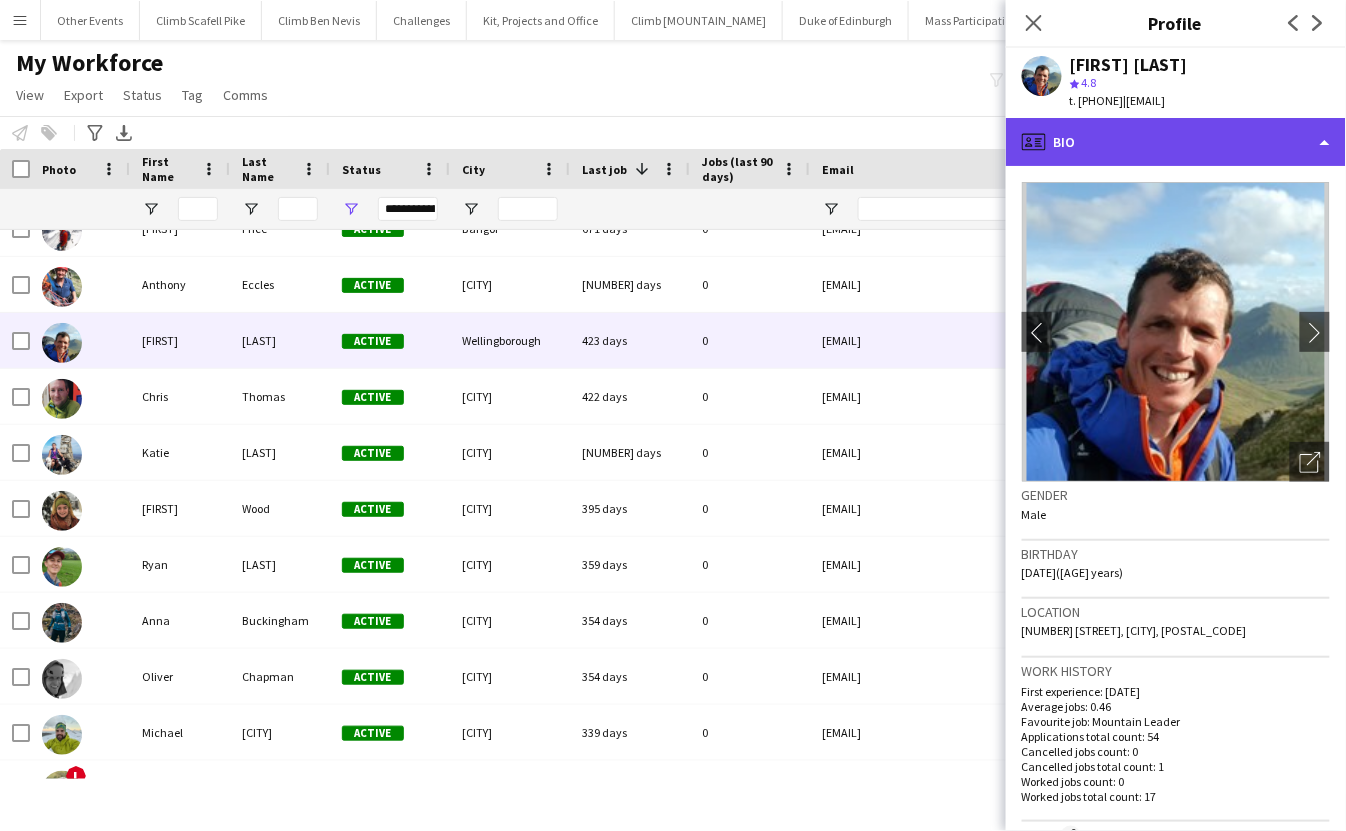 click on "profile
Bio" 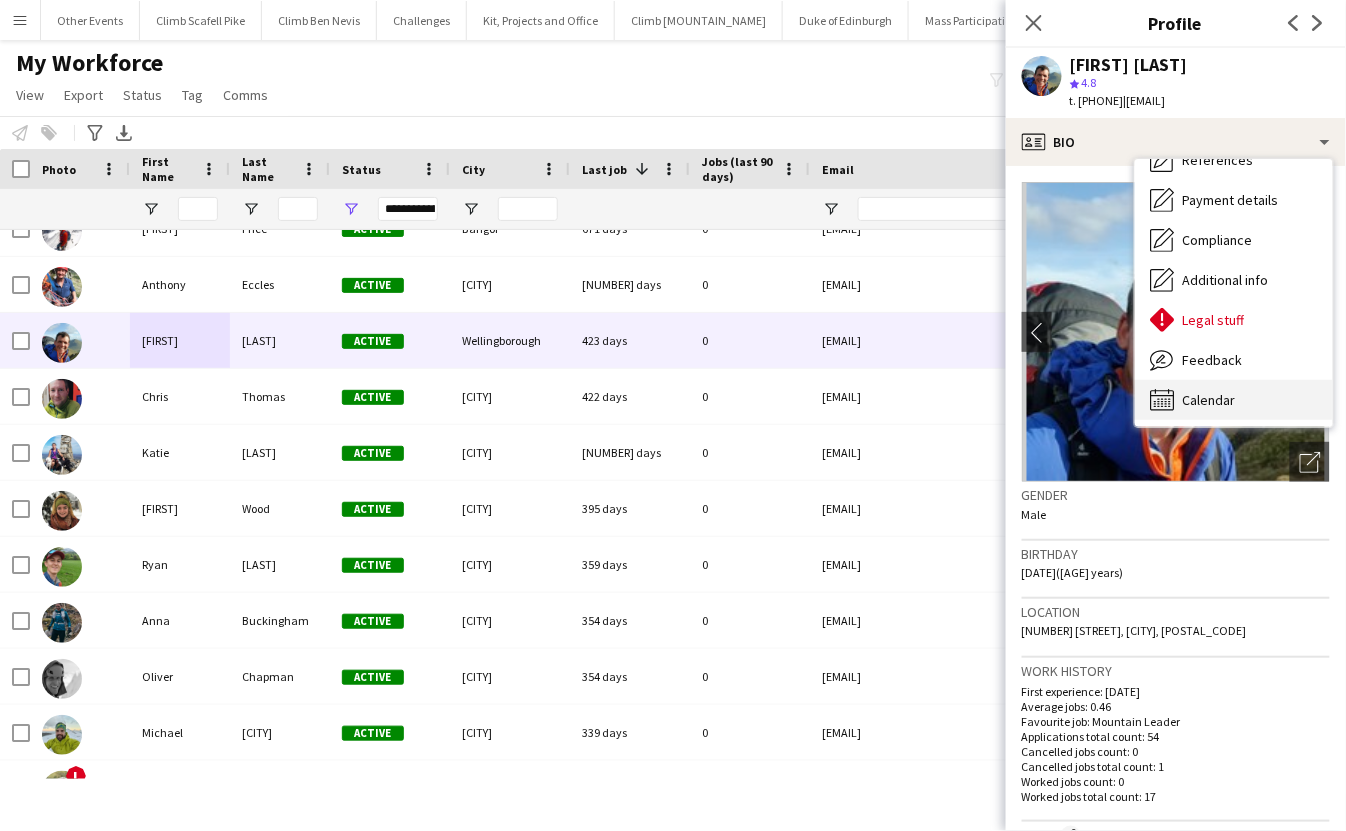 click on "Calendar" at bounding box center [1209, 400] 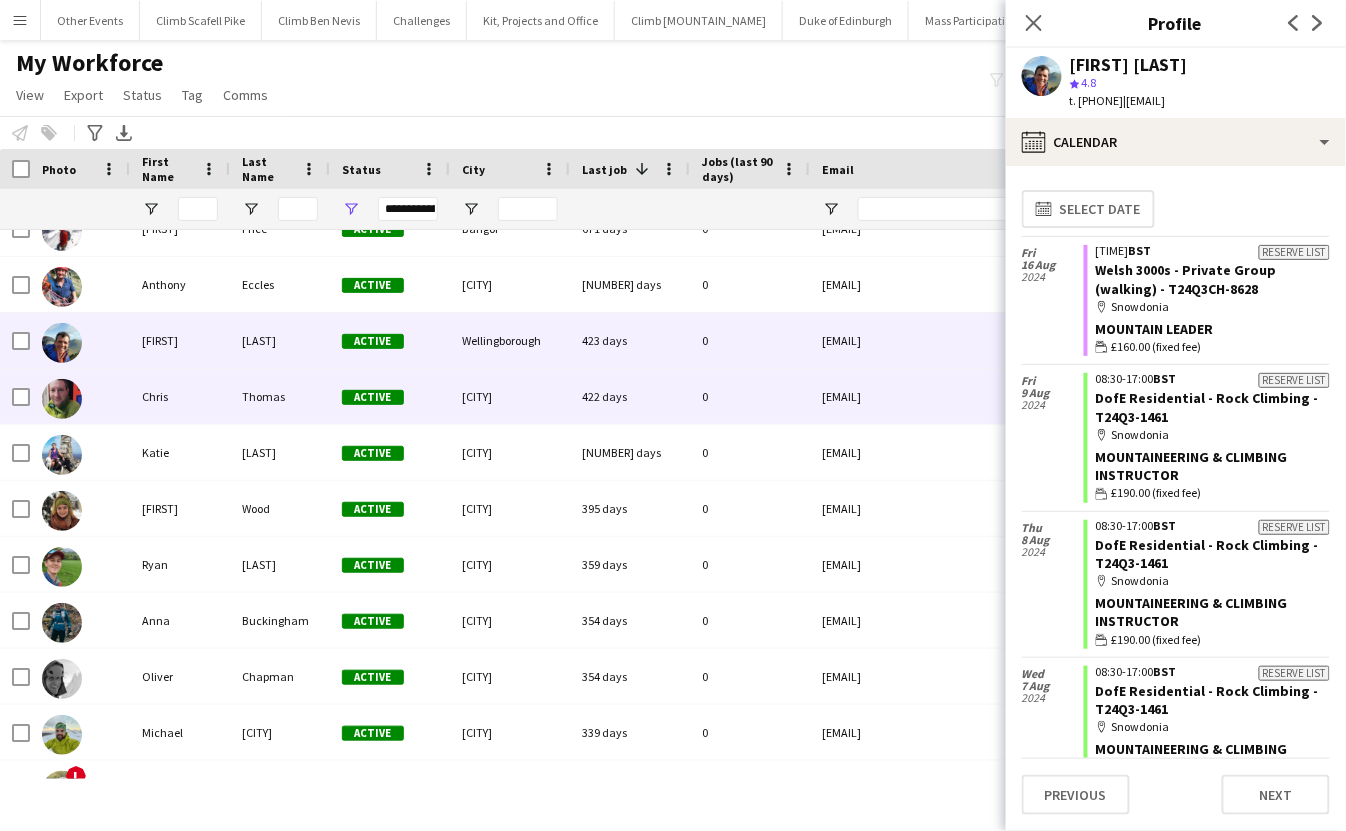 click on "Chris" at bounding box center [180, 396] 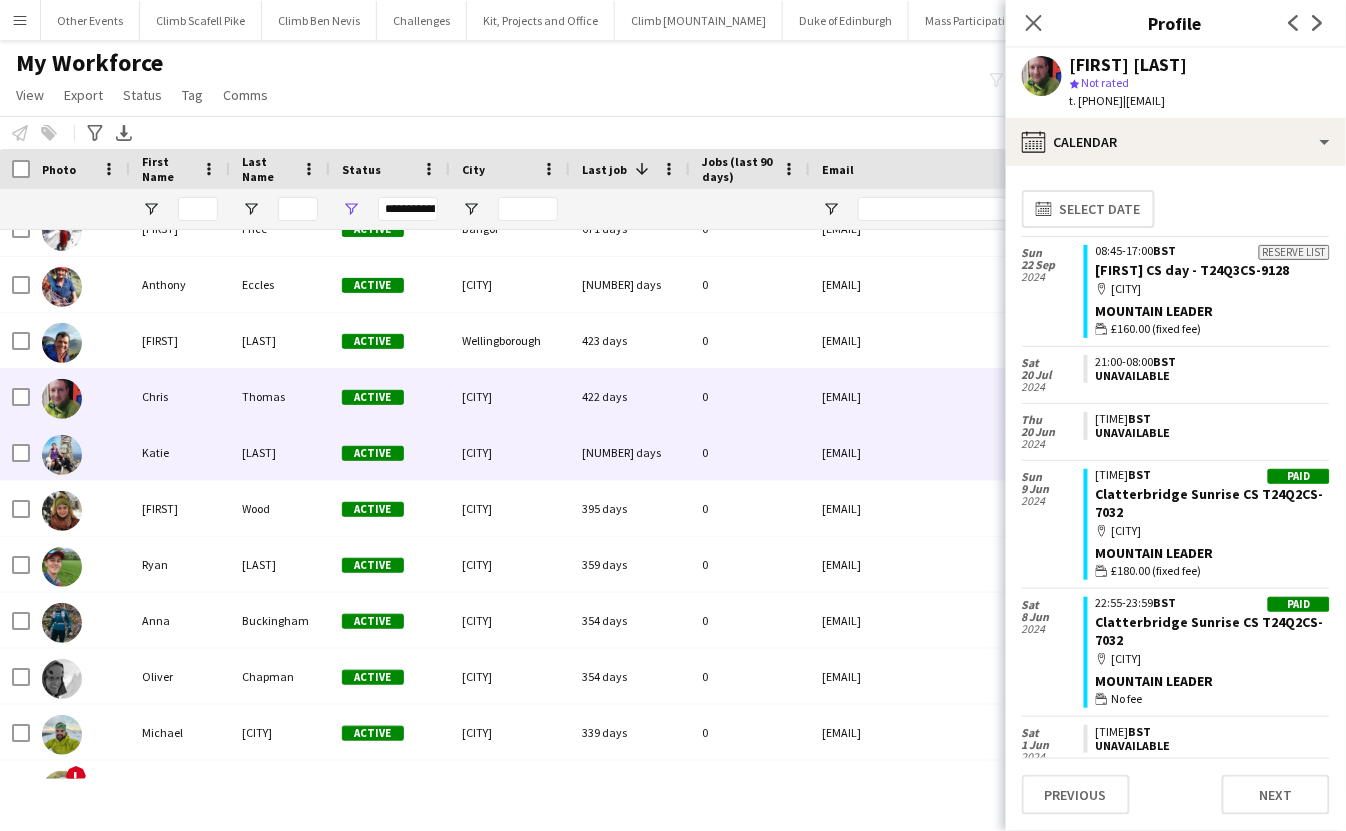 click on "Katie" at bounding box center (180, 452) 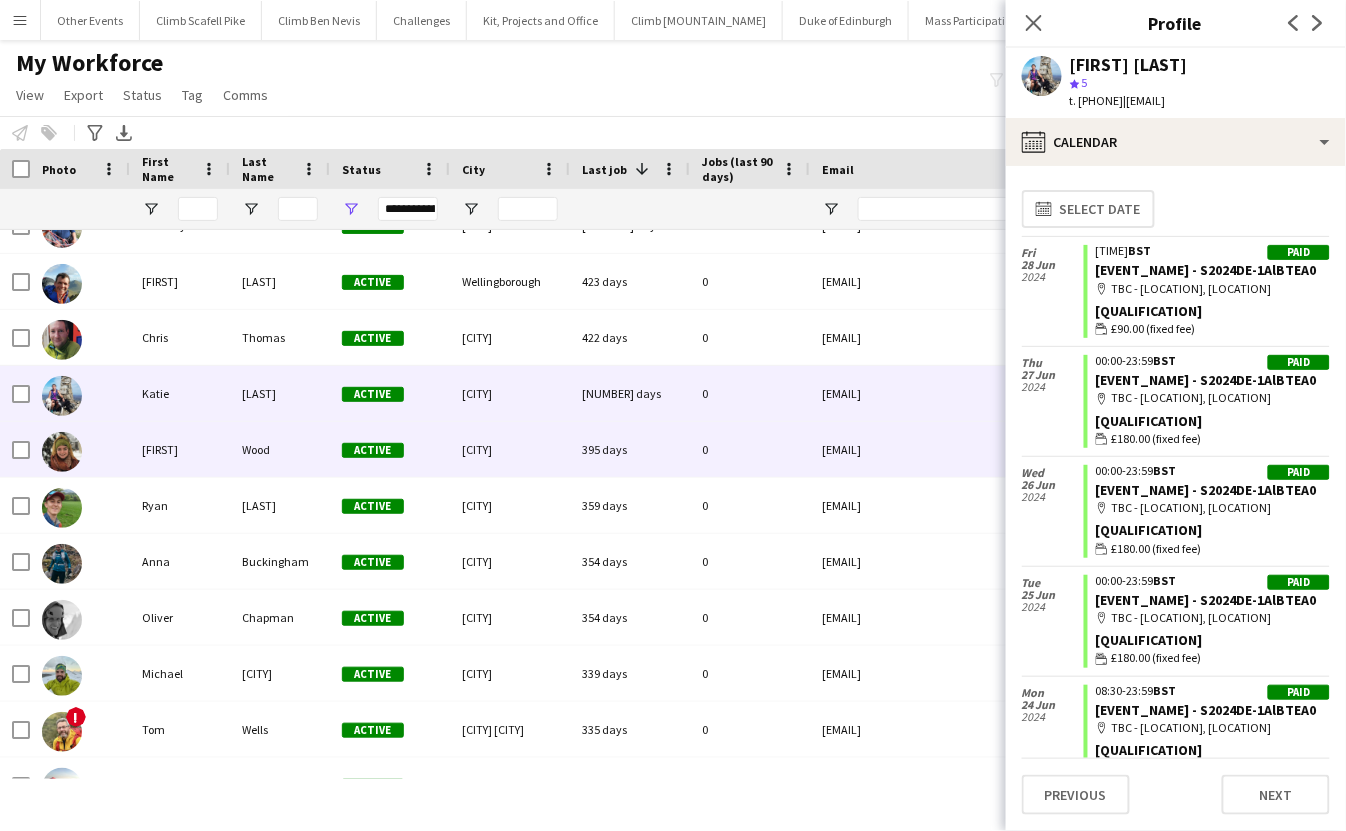 click on "[FIRST]" at bounding box center [180, 449] 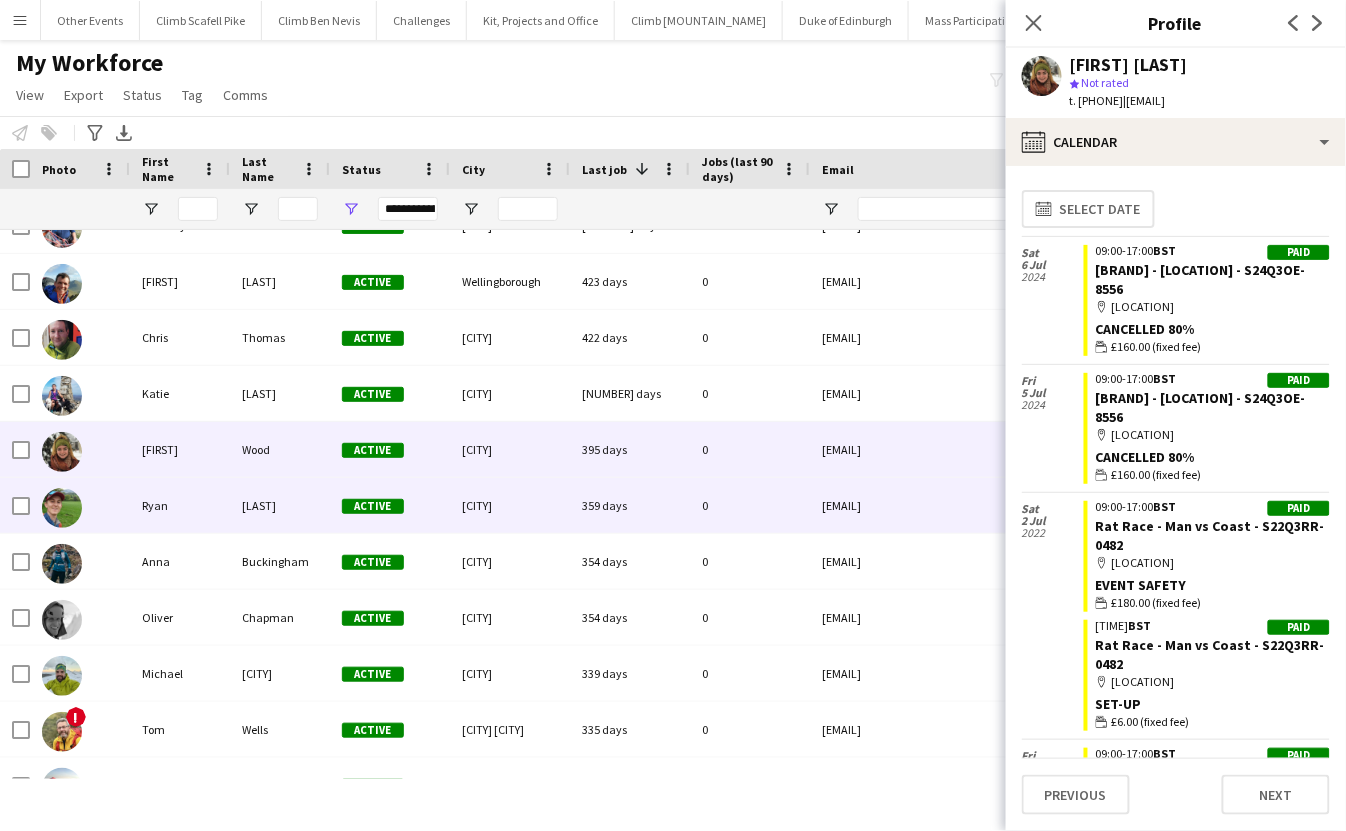click on "Ryan" at bounding box center (180, 505) 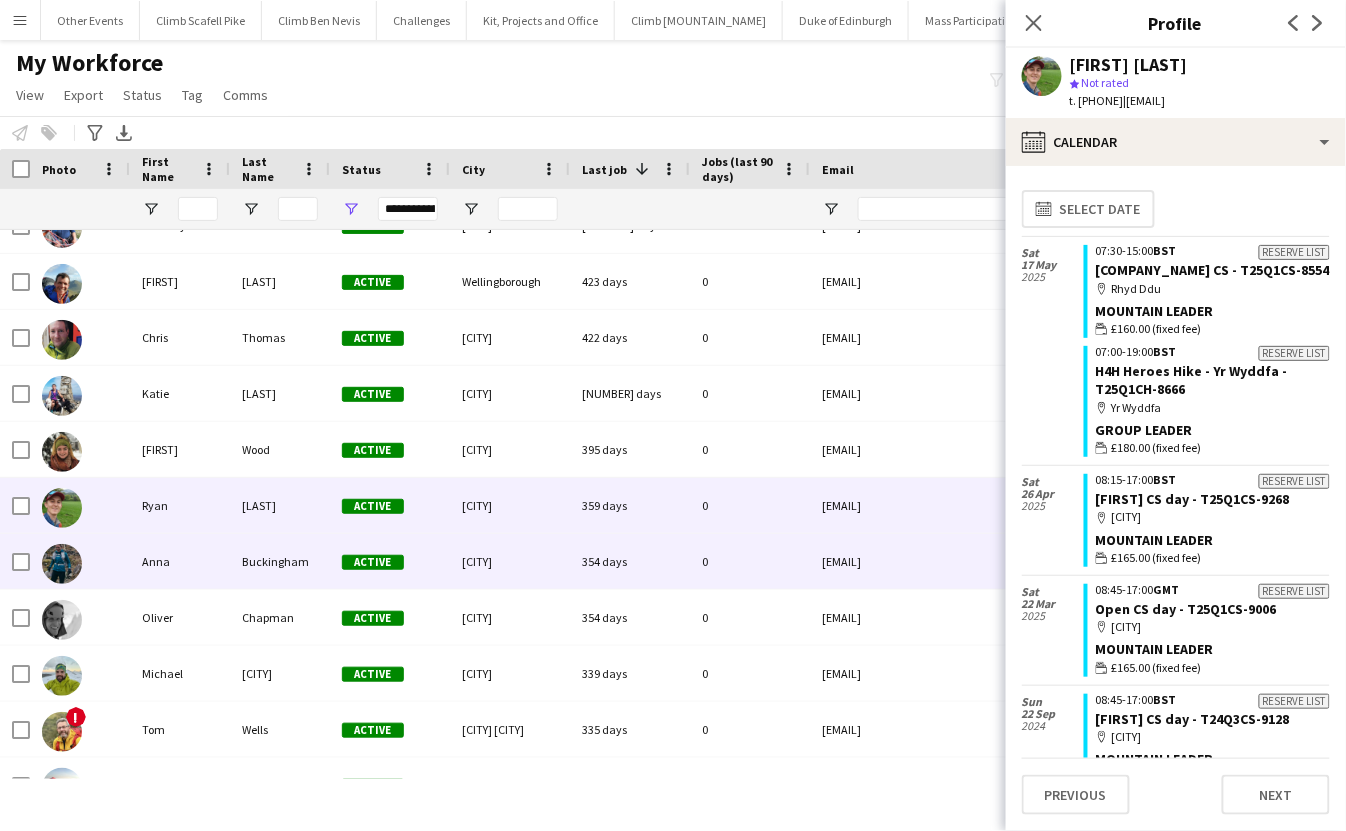 click on "Anna" at bounding box center [180, 561] 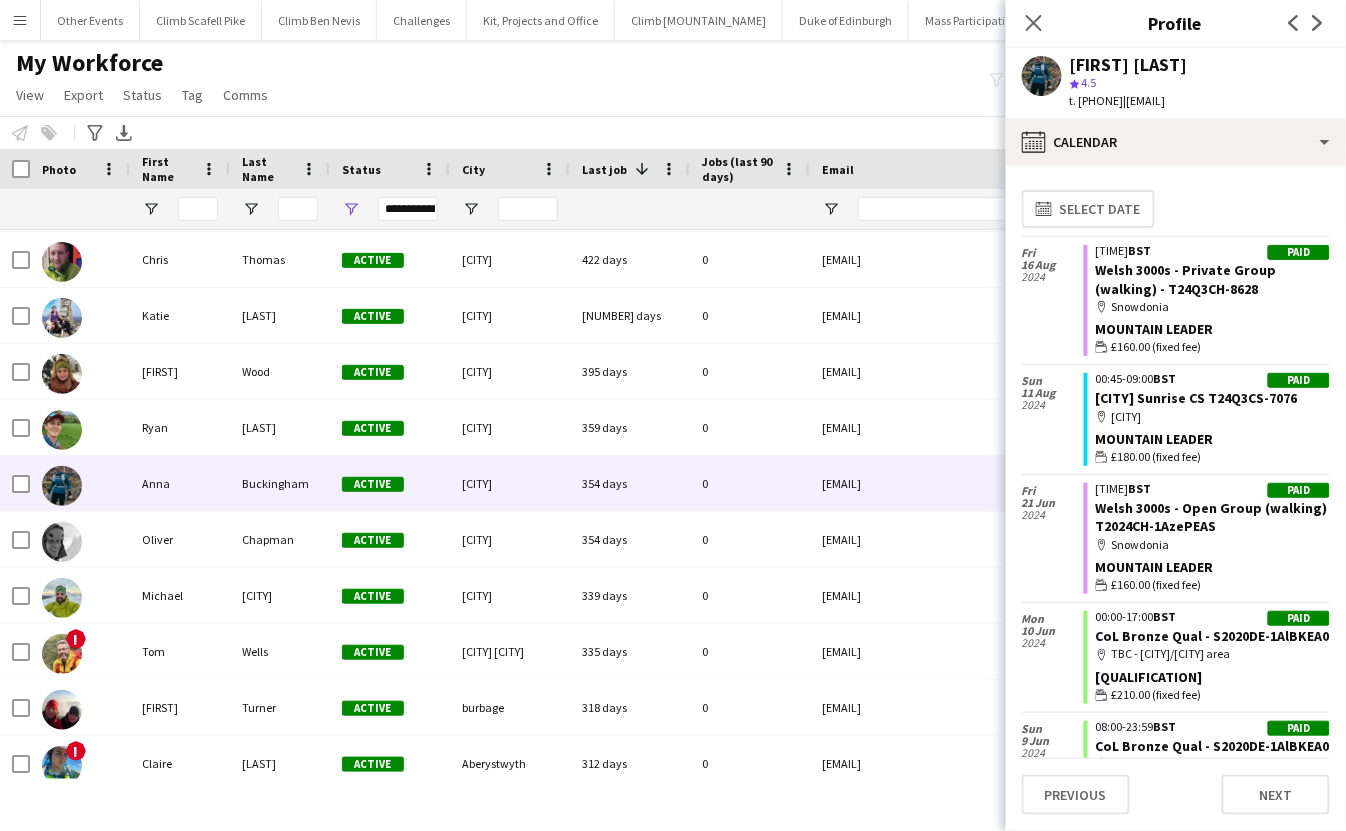click on "My Workforce   View   Views  Default view New view Update view Delete view Edit name Customise view Customise filters Reset Filters Reset View Reset All  Export  New starters report Export as XLSX Export as PDF  Status  Edit  Tag  New tag  Edit tag  Churchers Mountain Leader team ([NUMBER]) Climb Ben Nevis ([NUMBER]) Climb Scafell Pike ([NUMBER]) Climb Snowdon ([NUMBER]) Climbing/Scrambling ([NUMBER]) DBR Recce Events (KW) ([NUMBER]) Delete in July if no response ([NUMBER]) Devon/South West ([NUMBER]) DofE ([NUMBER]) Driving Licence Check ([NUMBER]) Duplicate Account ([NUMBER]) Event Coordinators ([NUMBER]) Female Instructors ([NUMBER]) H Admin ([NUMBER]) Inactive - to be removed. ([NUMBER]) Ireland ([NUMBER]) MH Coordinators ([NUMBER]) MH Core Team ([NUMBER]) Military ([NUMBER]) ML Trainee ([NUMBER]) Mountain Training ([NUMBER]) MT - Hill/Mountain Skills Tutors ([NUMBER]) MT - HML director ([NUMBER]) MT - LL Director ([NUMBER]) MT - Rock Skills tutor ([NUMBER]) MTtutorshipsupdate ([NUMBER]) Scottish based ([NUMBER]) SGt ([NUMBER]) UTS staff ([NUMBER]) Welsh 3000s ([NUMBER]) Winter Local Wales ([NUMBER]) zAY - PAYE ([NUMBER]) zAY - Temp ([NUMBER])  Add to tag  Churchers Mountain Leader team ([NUMBER])" 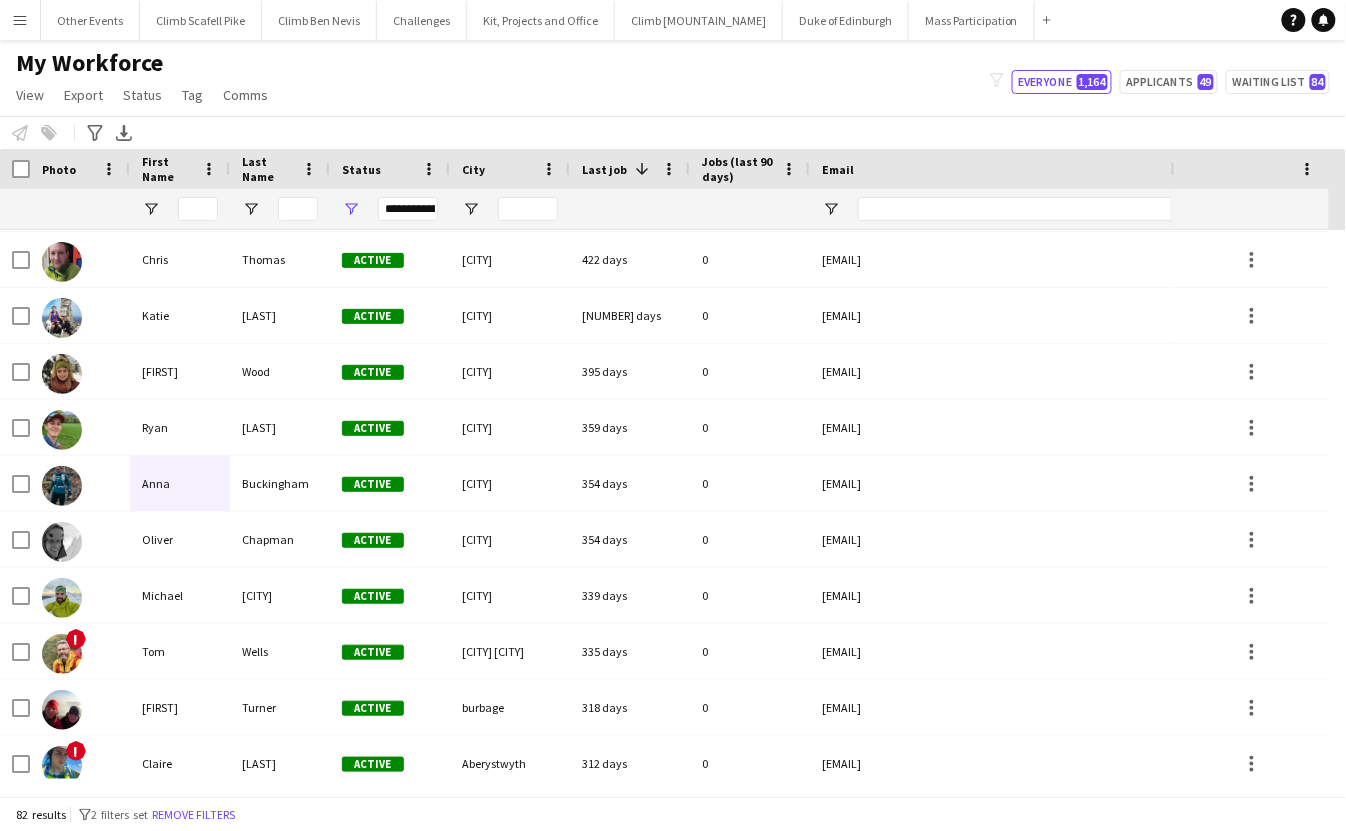 click at bounding box center [642, 169] 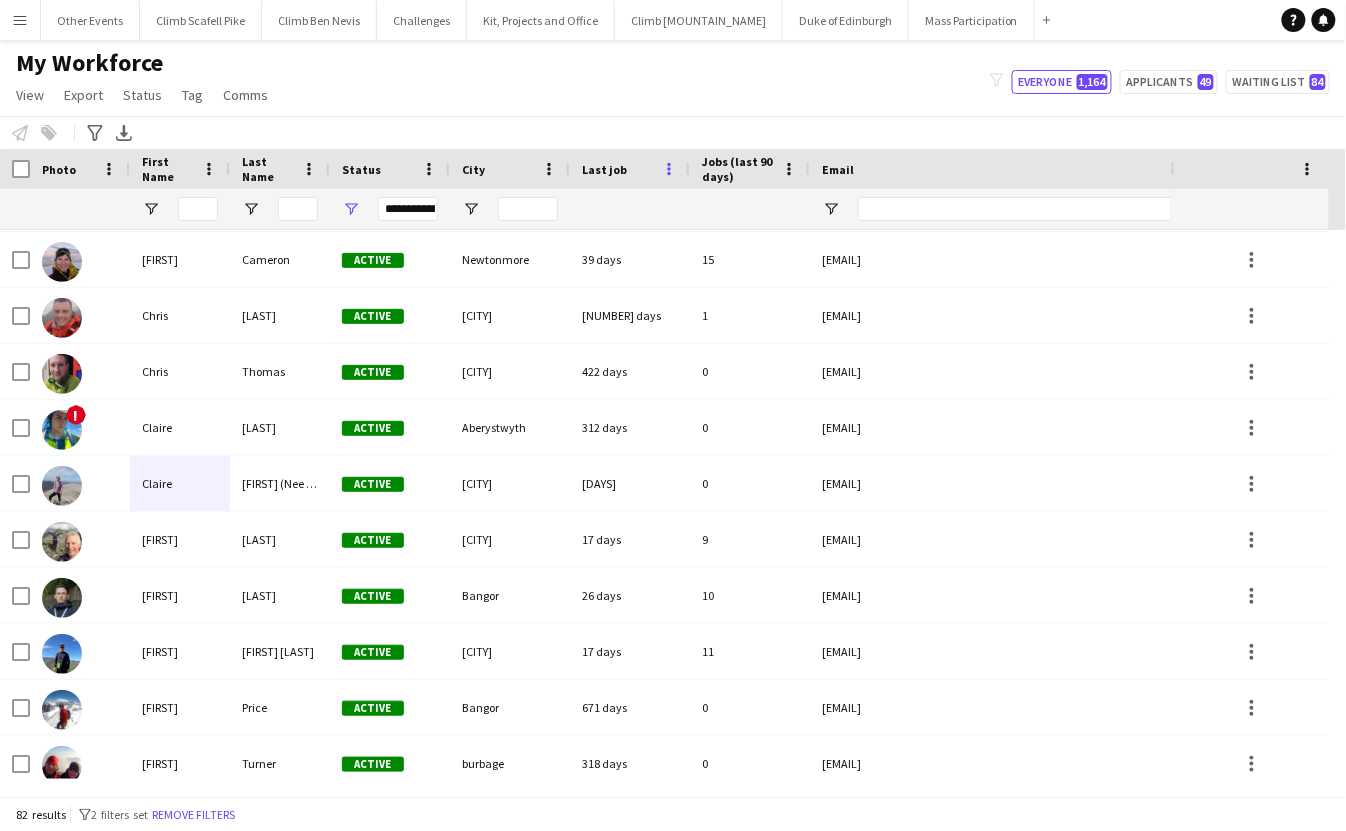 click at bounding box center [669, 169] 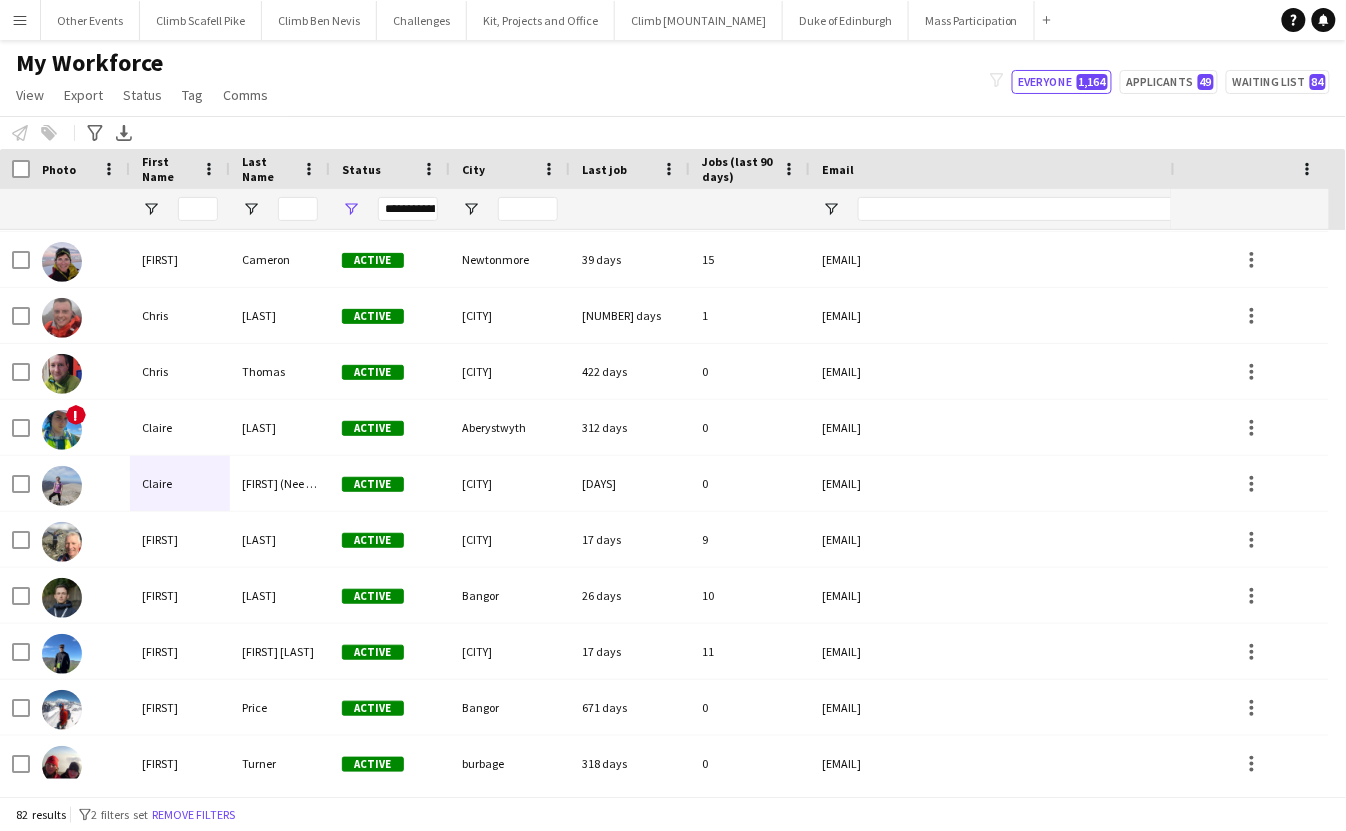 click at bounding box center [630, 209] 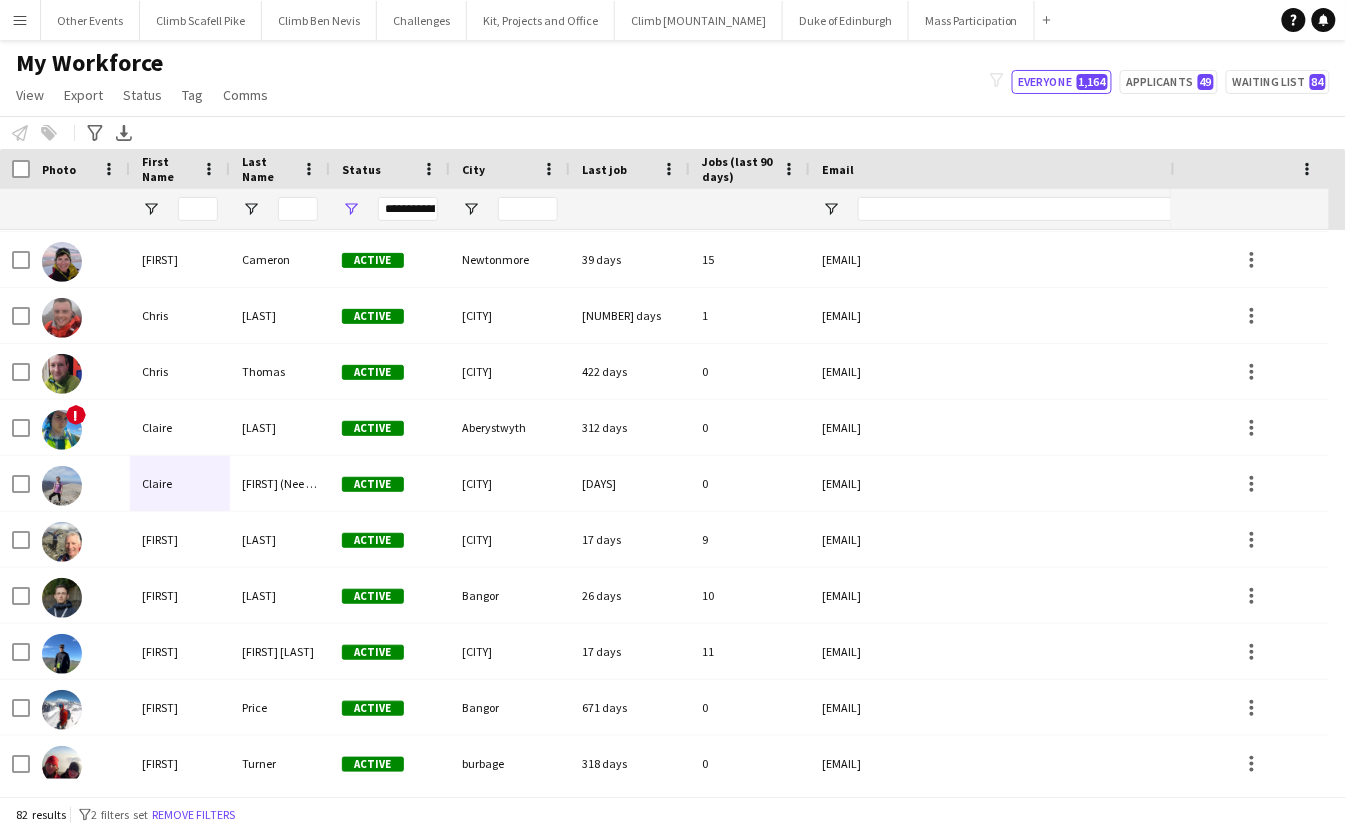 click at bounding box center (630, 209) 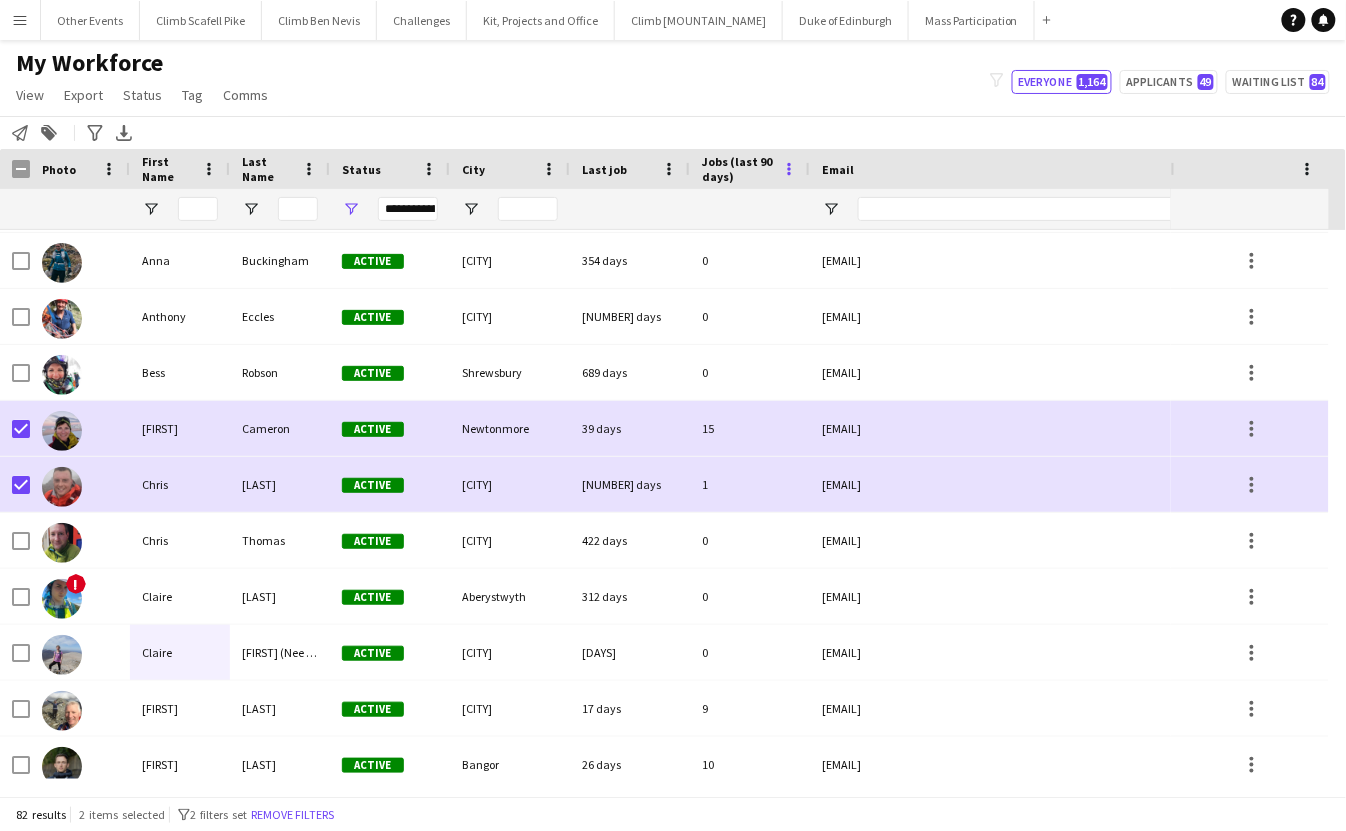 click at bounding box center [789, 169] 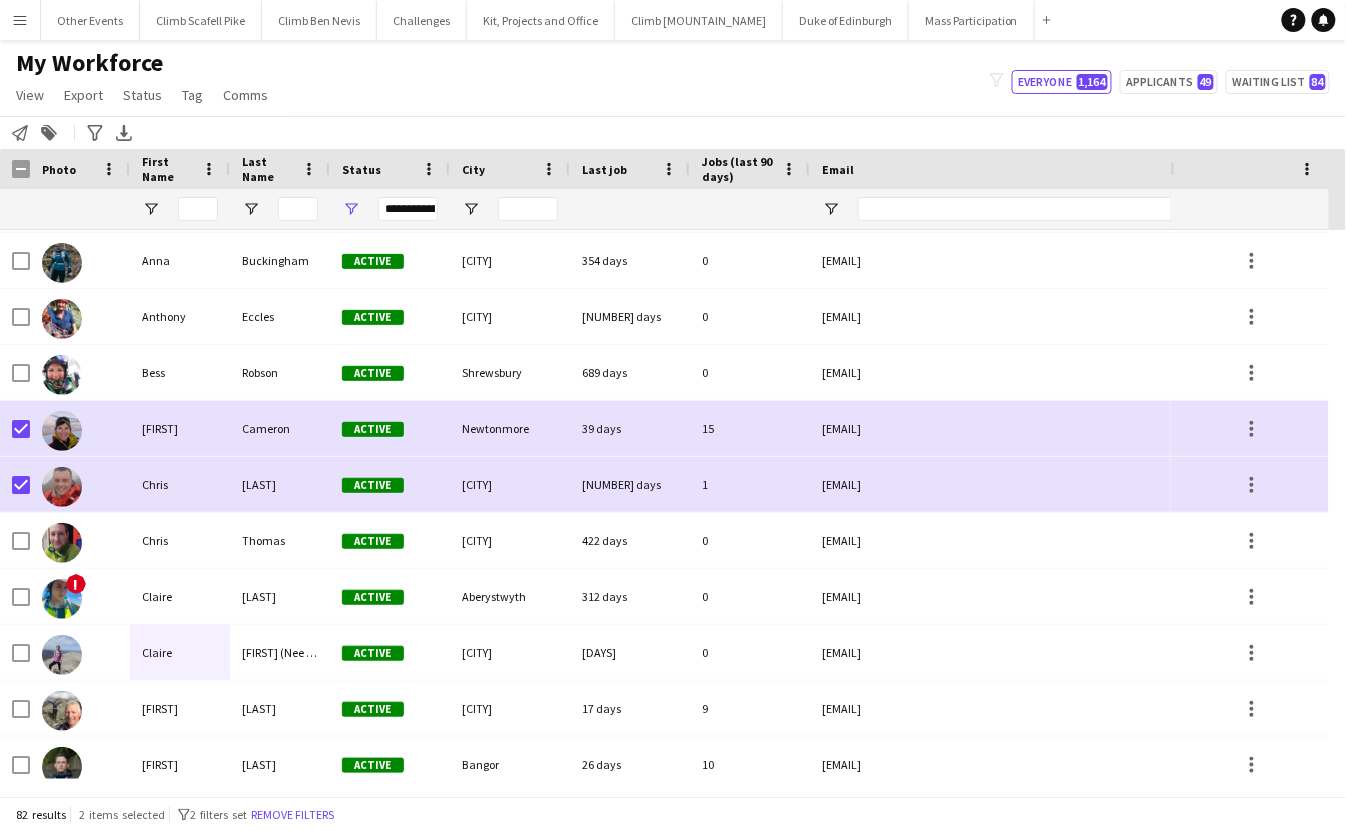 click on "Notify workforce
Add to tag
Search tags
magnifier
Add tag
Advanced filters
Advanced filters   Availability   Start Time   End Time   Skills   Role types   Worked with these clients...   Address
Address
Distance from address (km)   Clear   View results
Export XLSX" 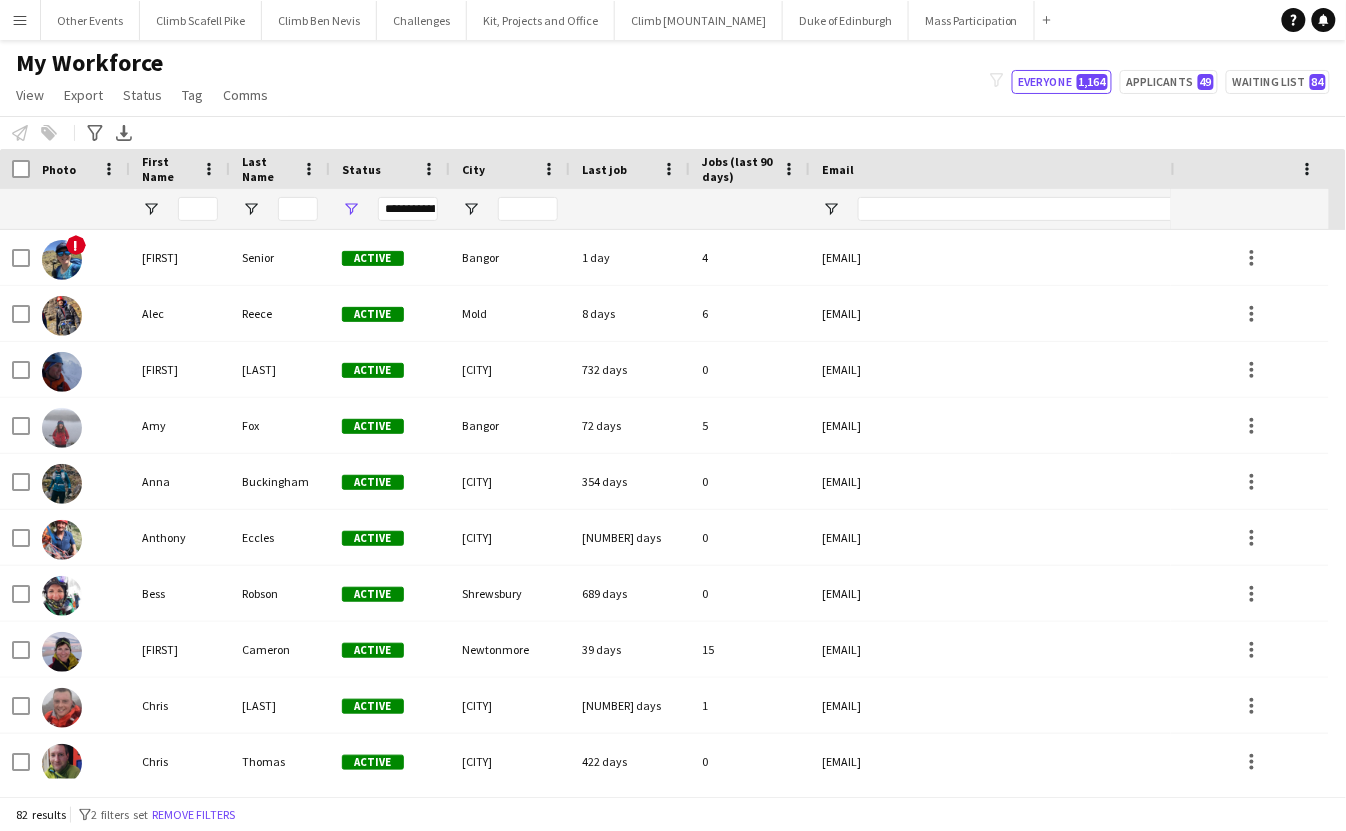 click on "Last job" at bounding box center [618, 169] 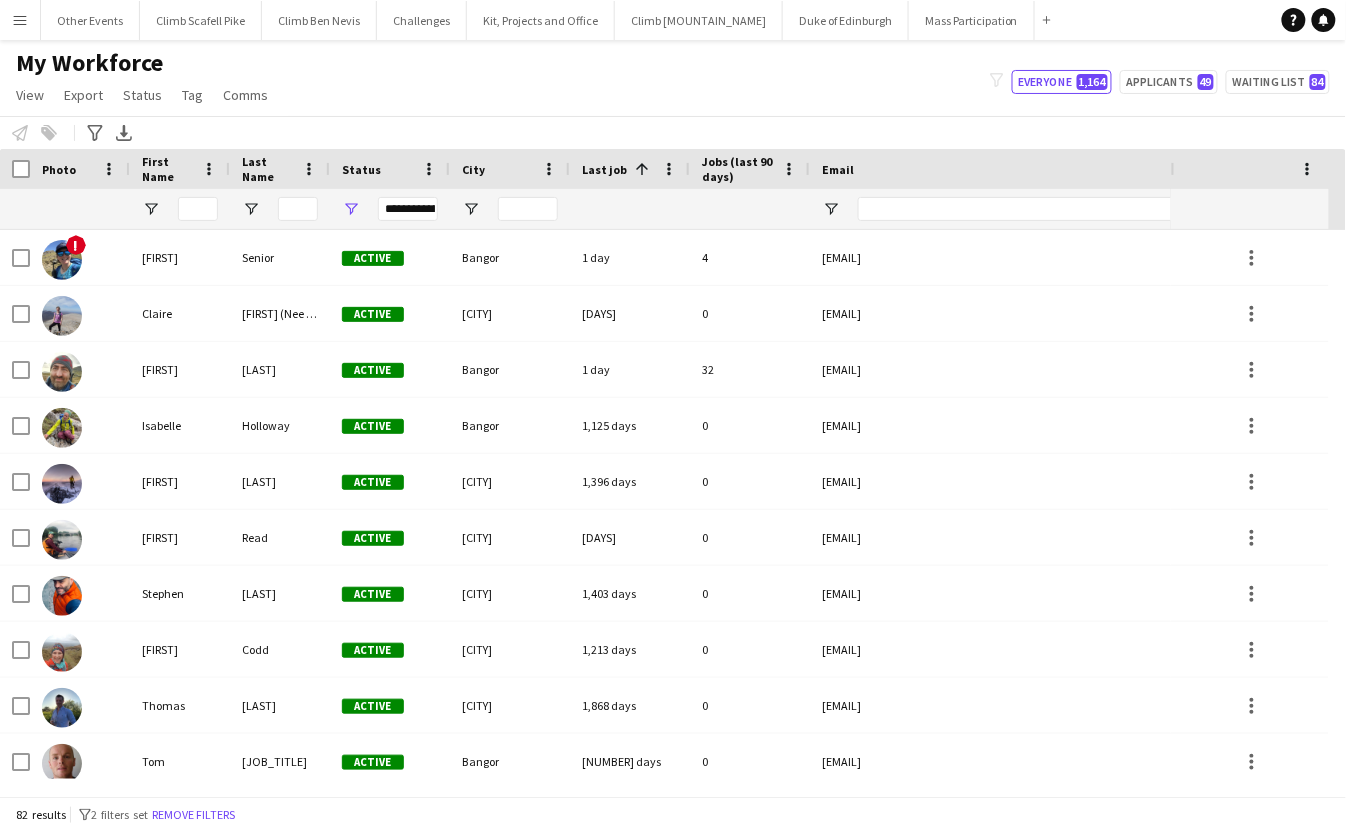 click at bounding box center (642, 169) 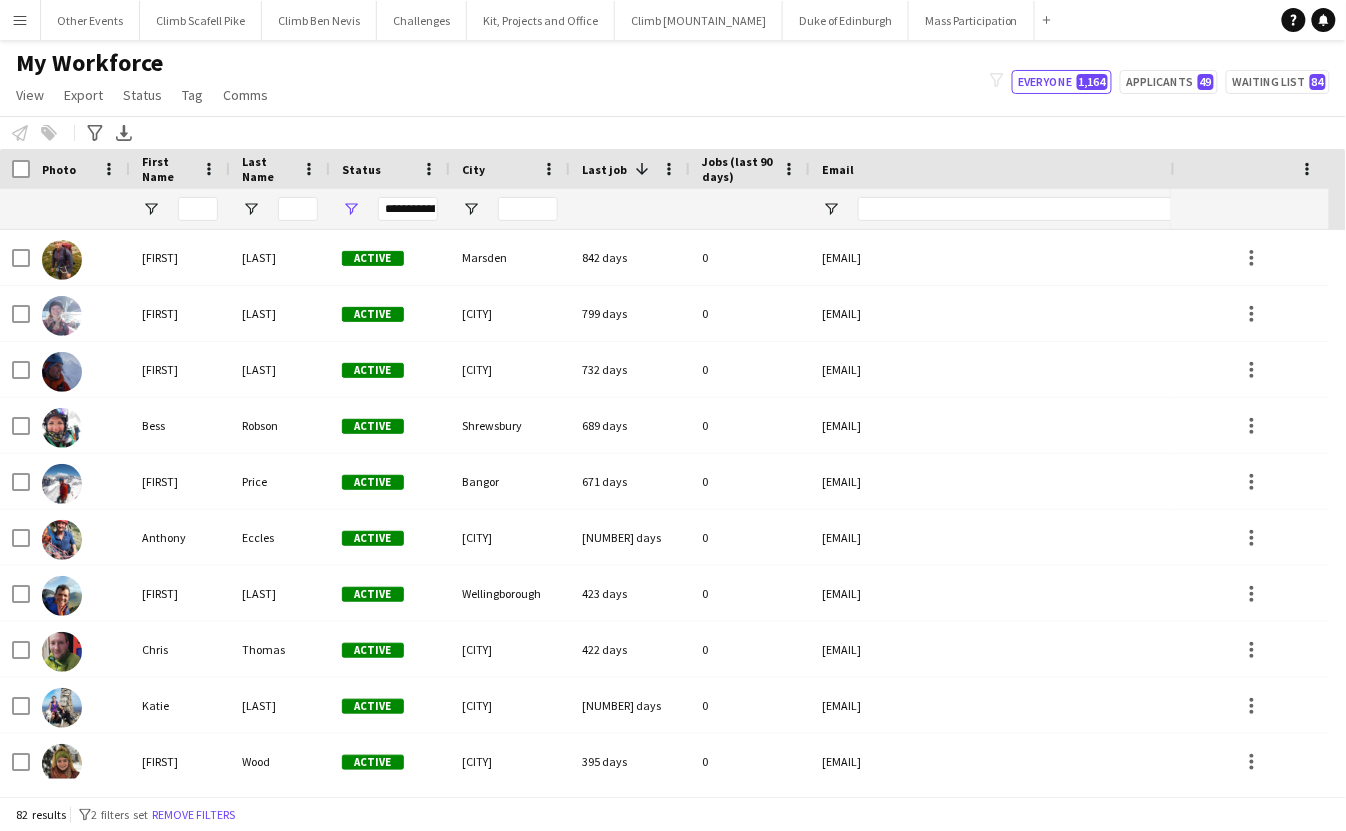 click at bounding box center (642, 169) 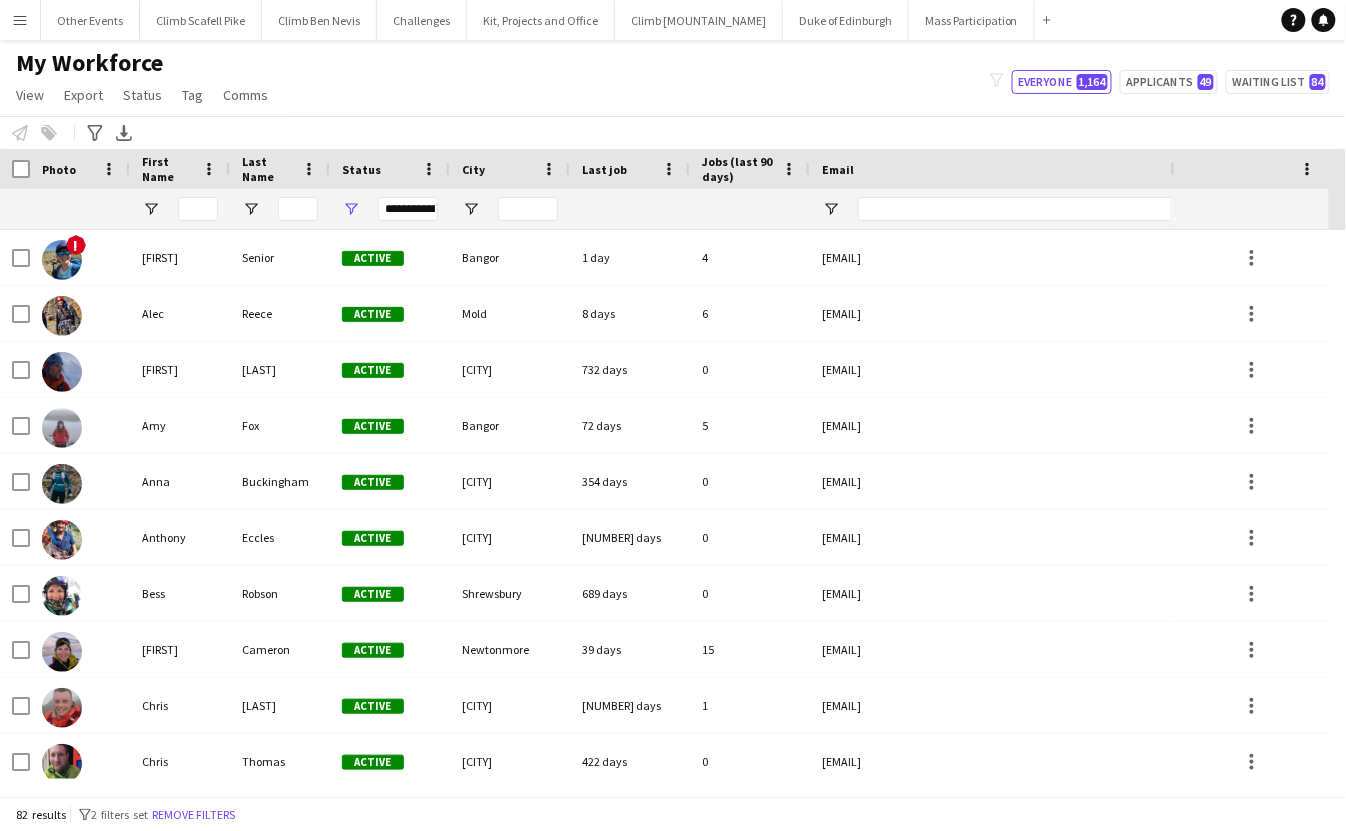 click on "Last job" at bounding box center (618, 169) 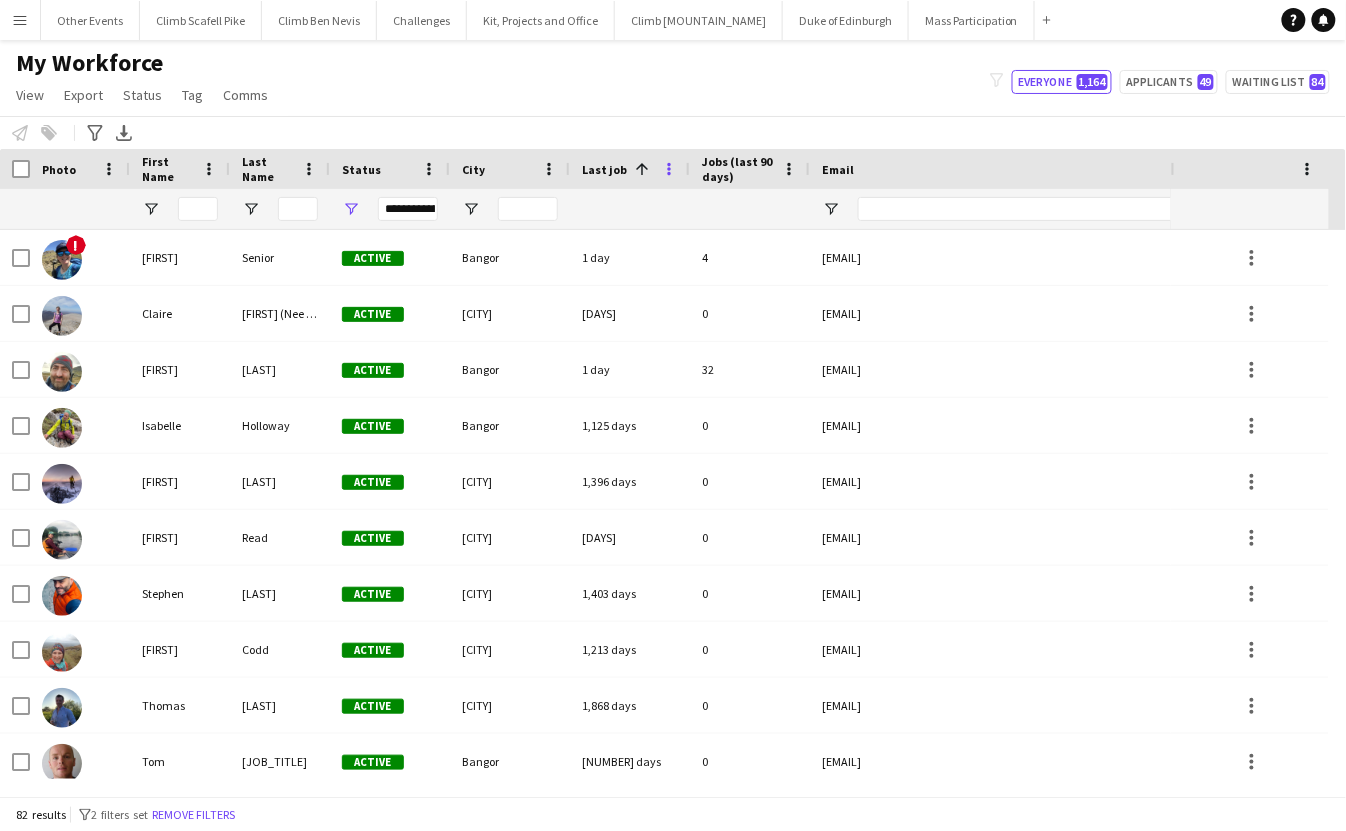 click at bounding box center (669, 169) 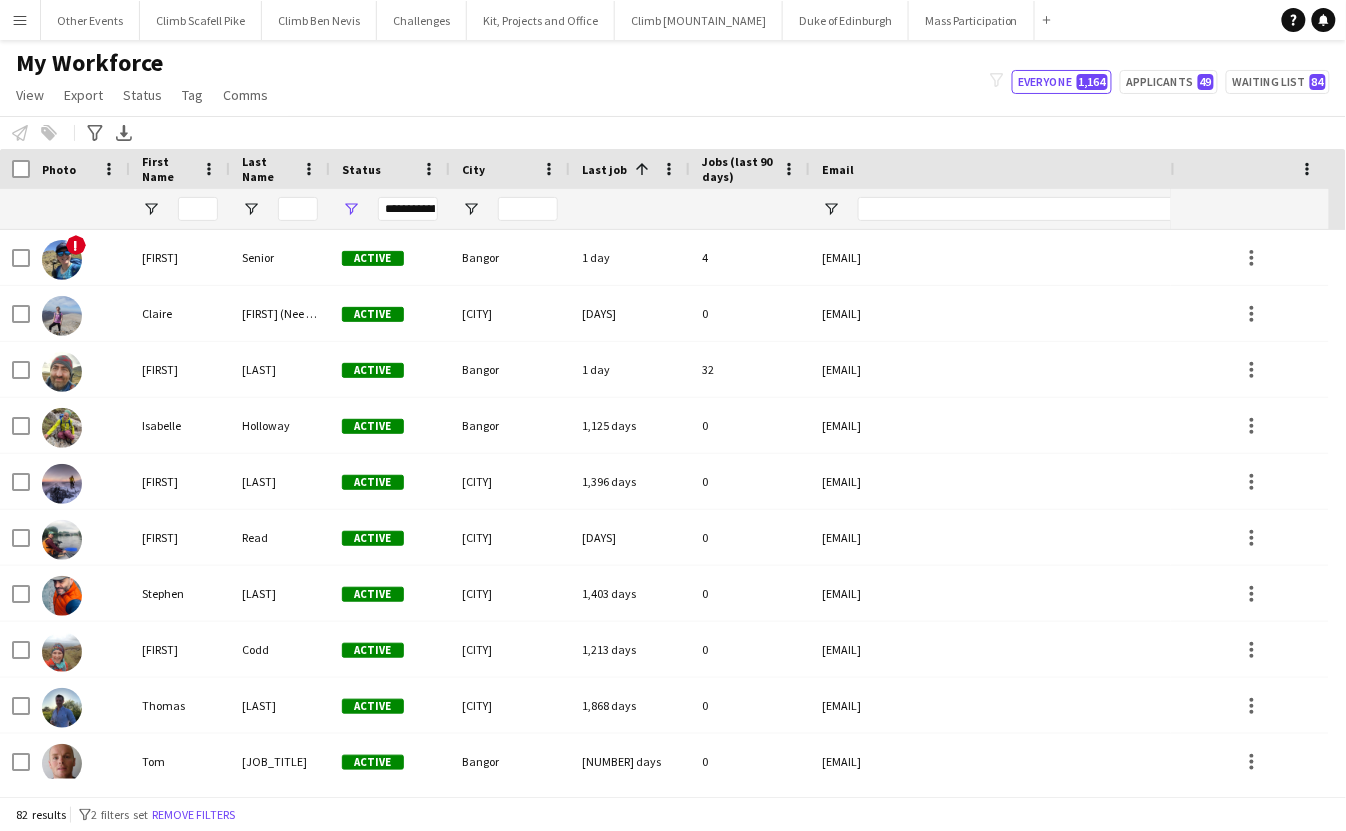 click at bounding box center [630, 209] 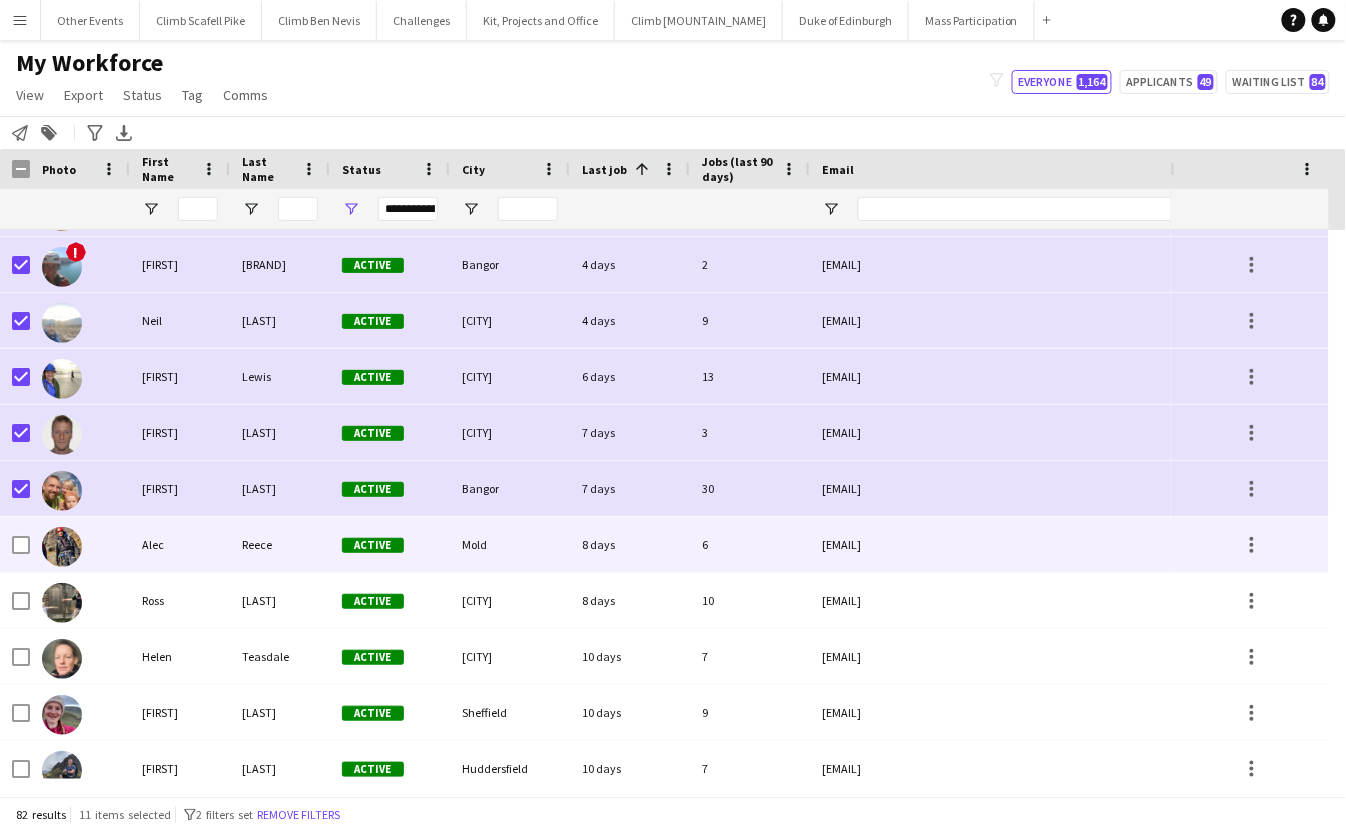 click at bounding box center [21, 545] 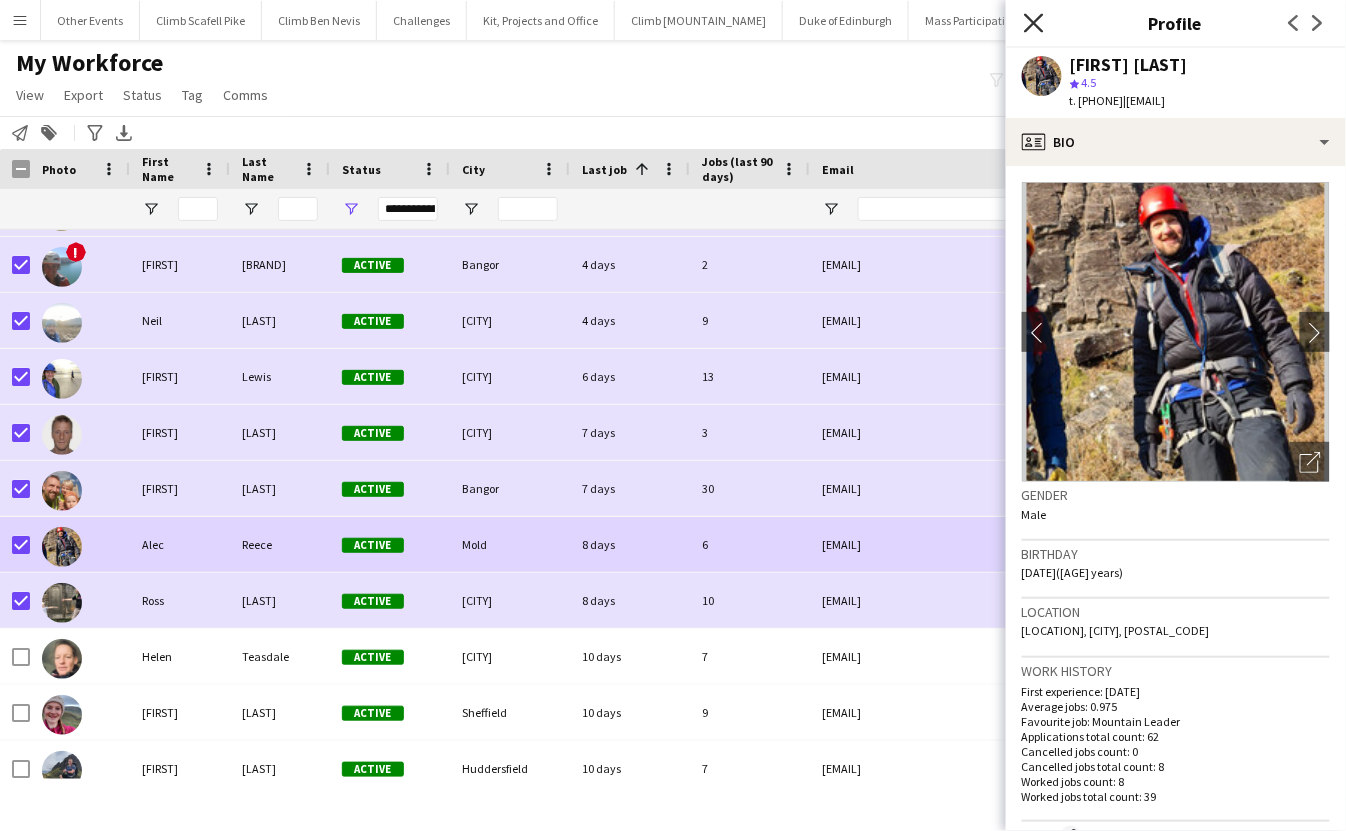 click 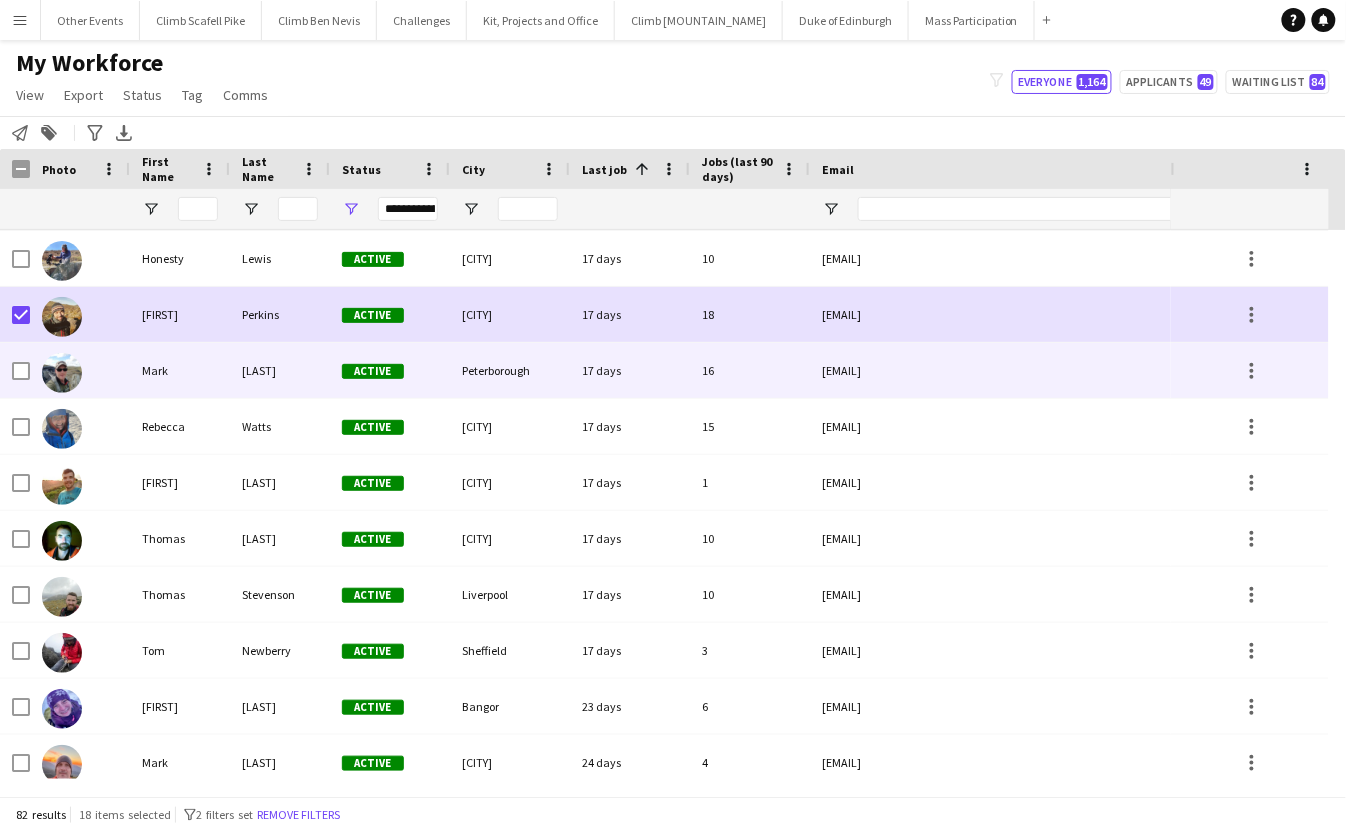 click at bounding box center [15, 370] 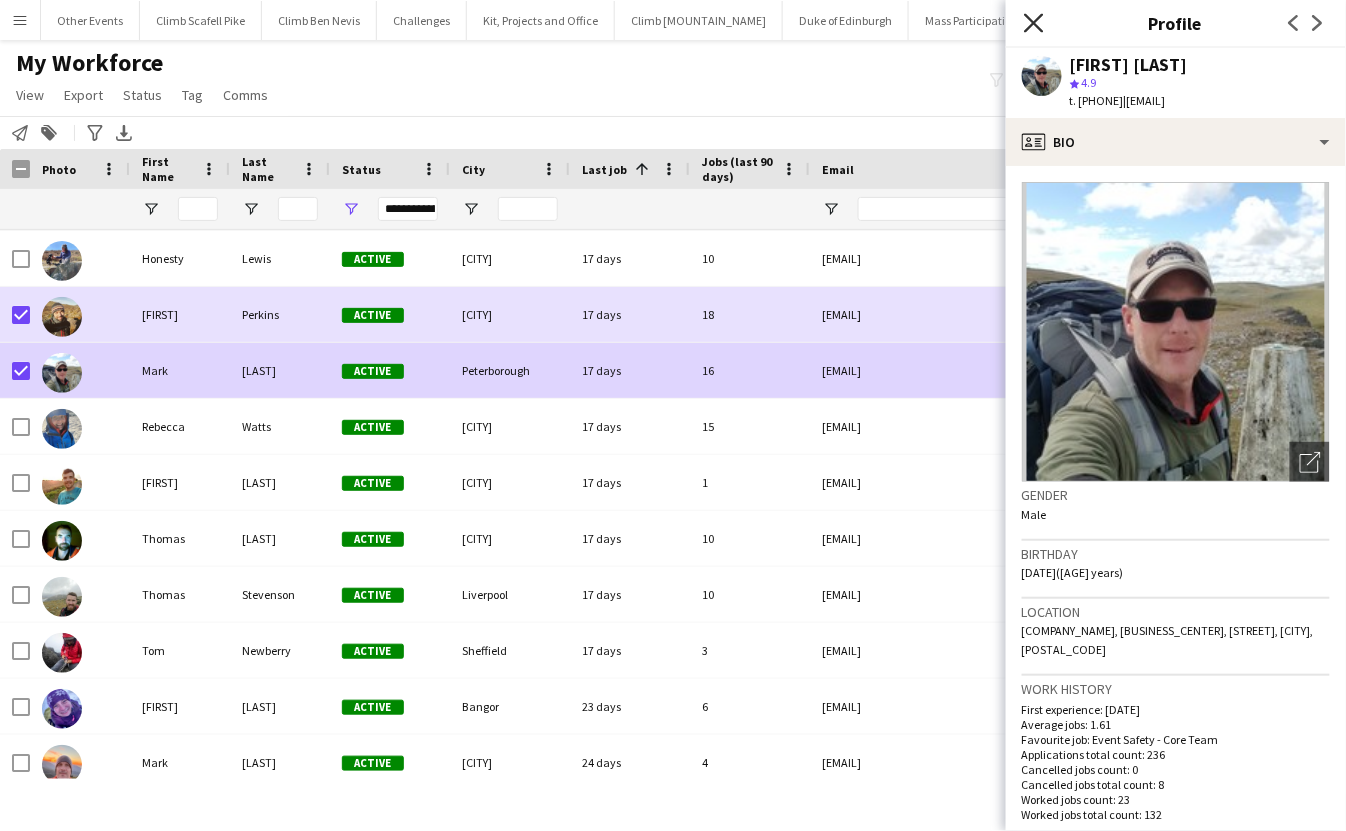 click 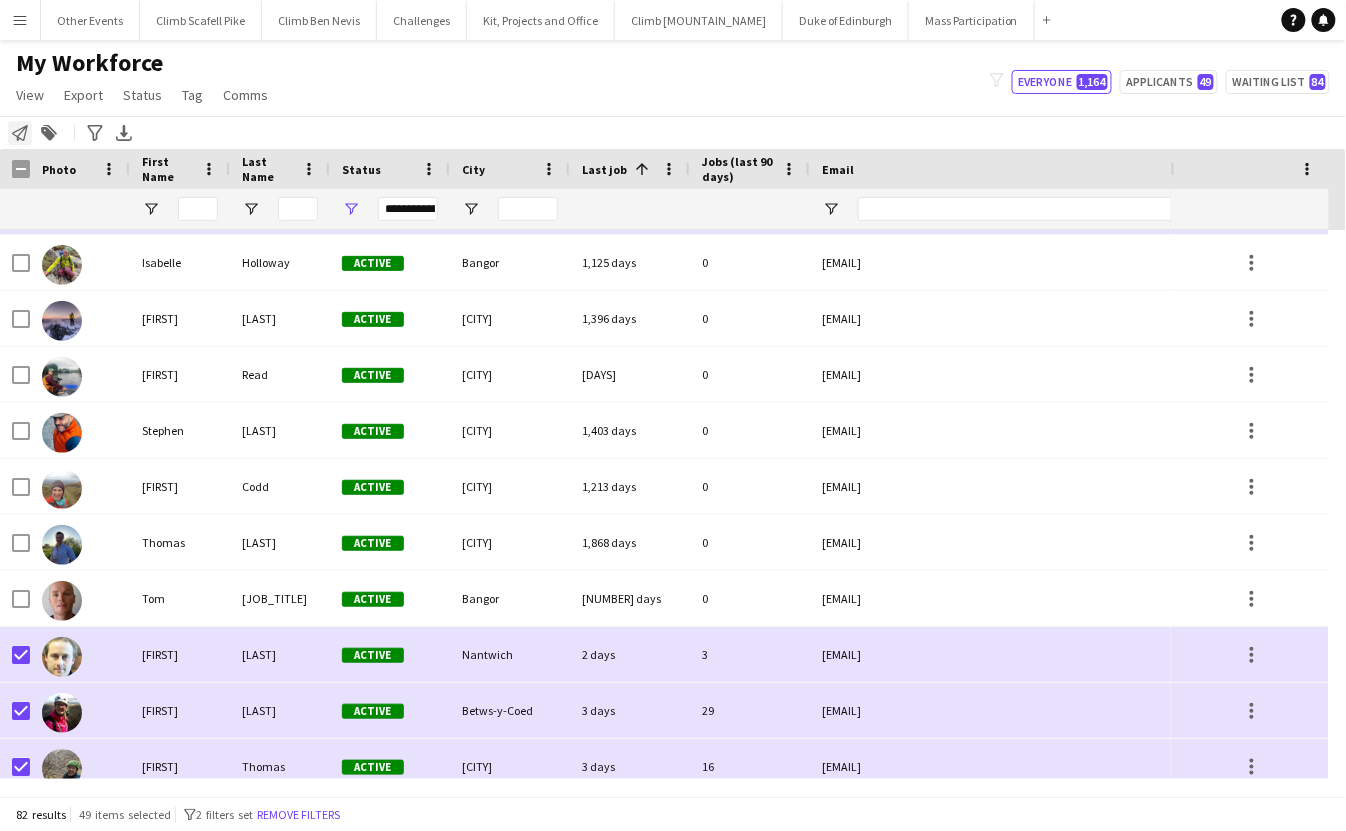 click on "Notify workforce" 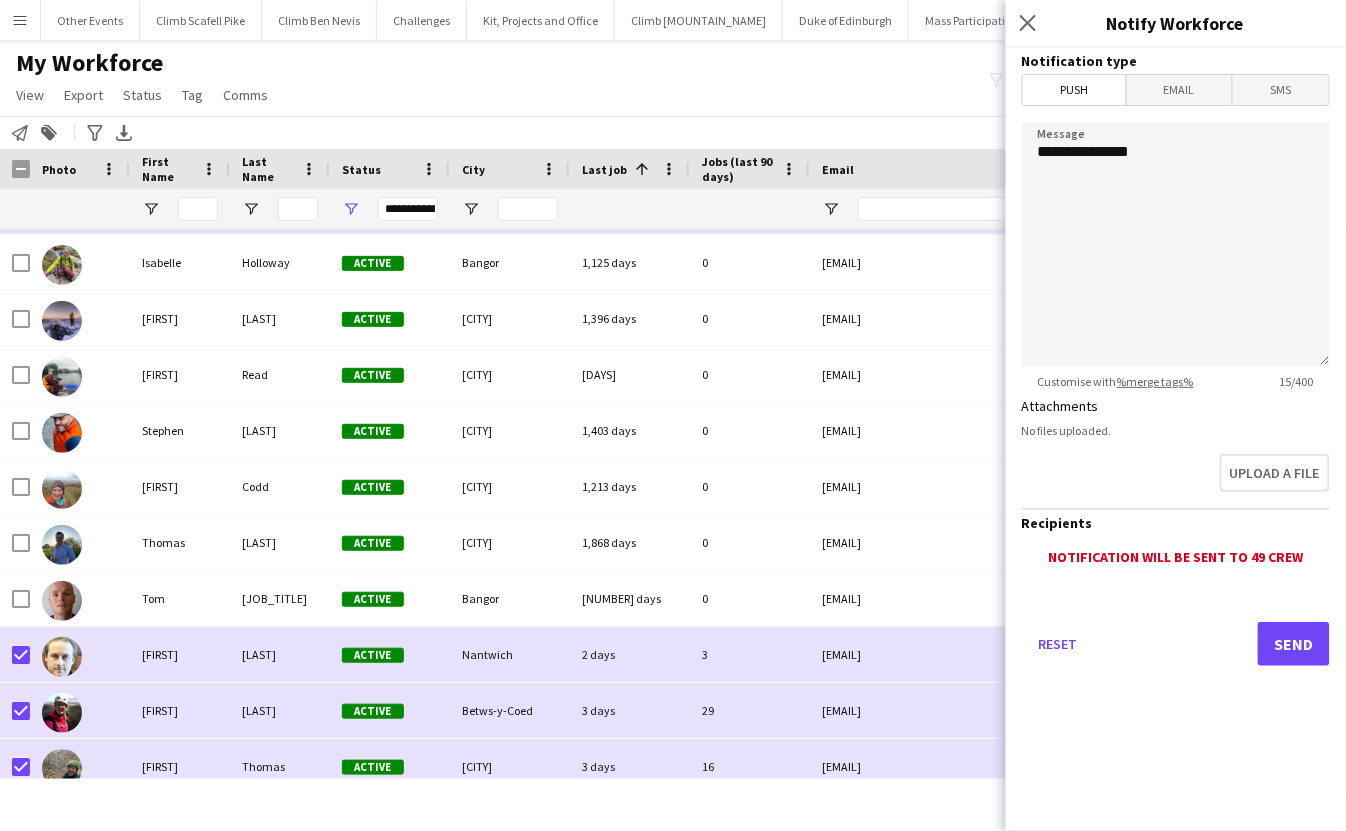 click on "**********" 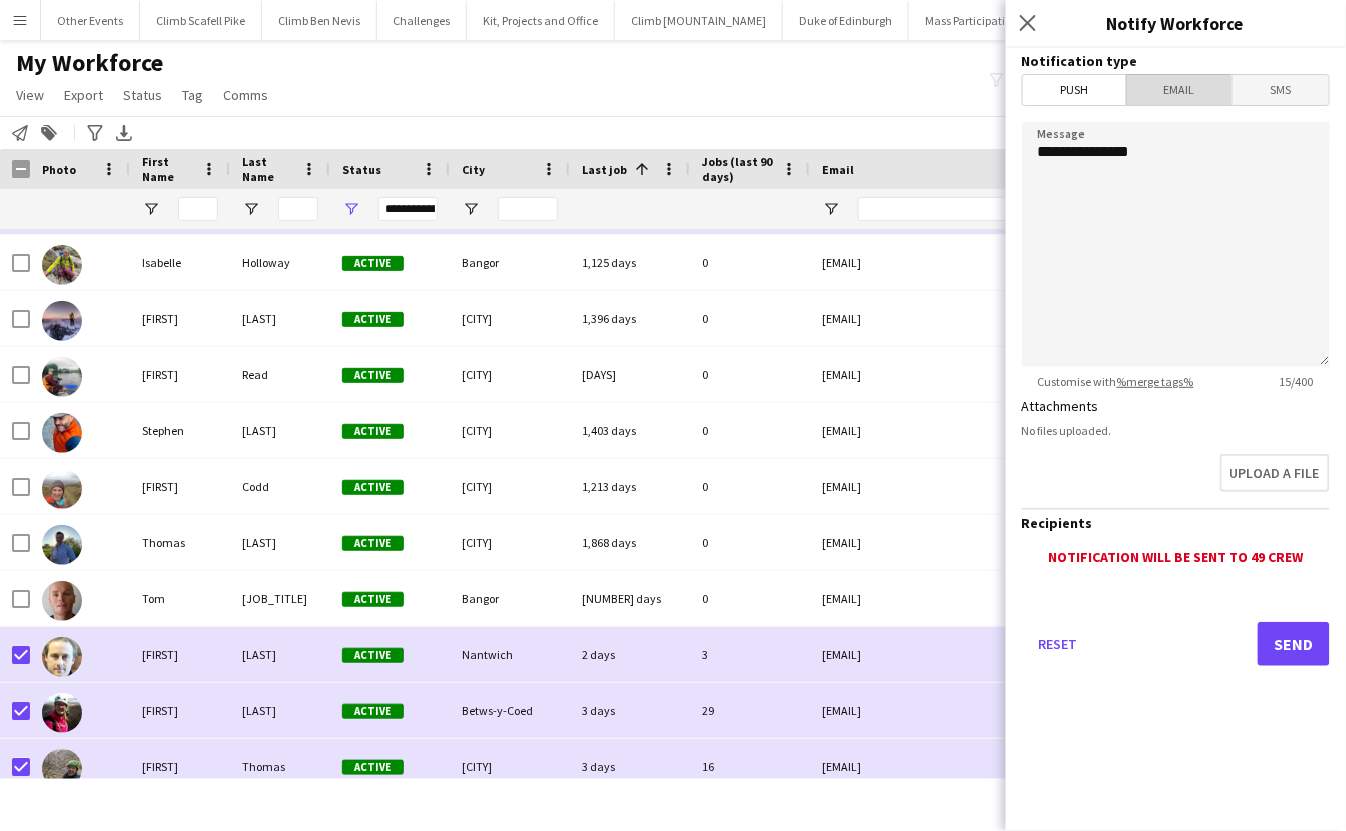 click on "Email" at bounding box center [1180, 90] 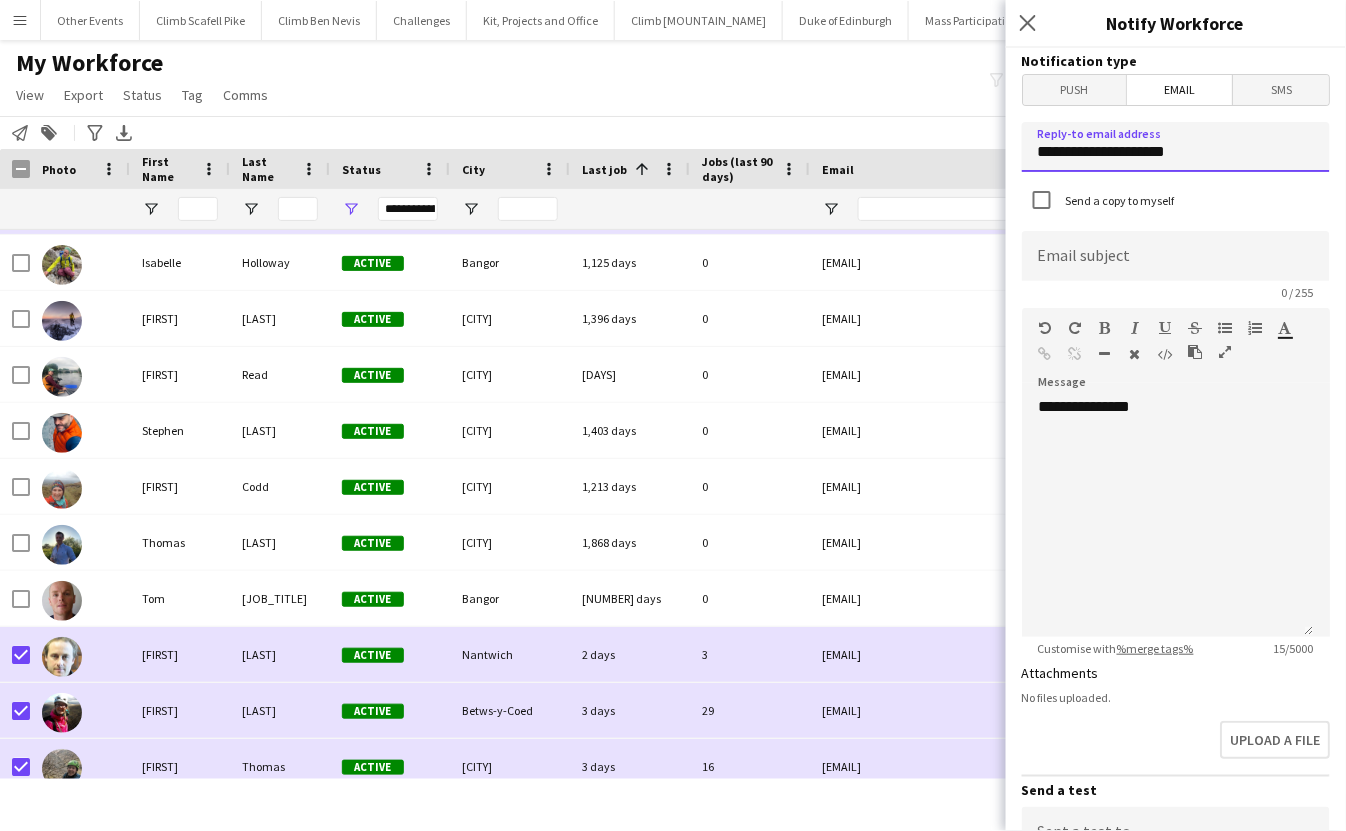 drag, startPoint x: 1211, startPoint y: 156, endPoint x: 1030, endPoint y: 154, distance: 181.01105 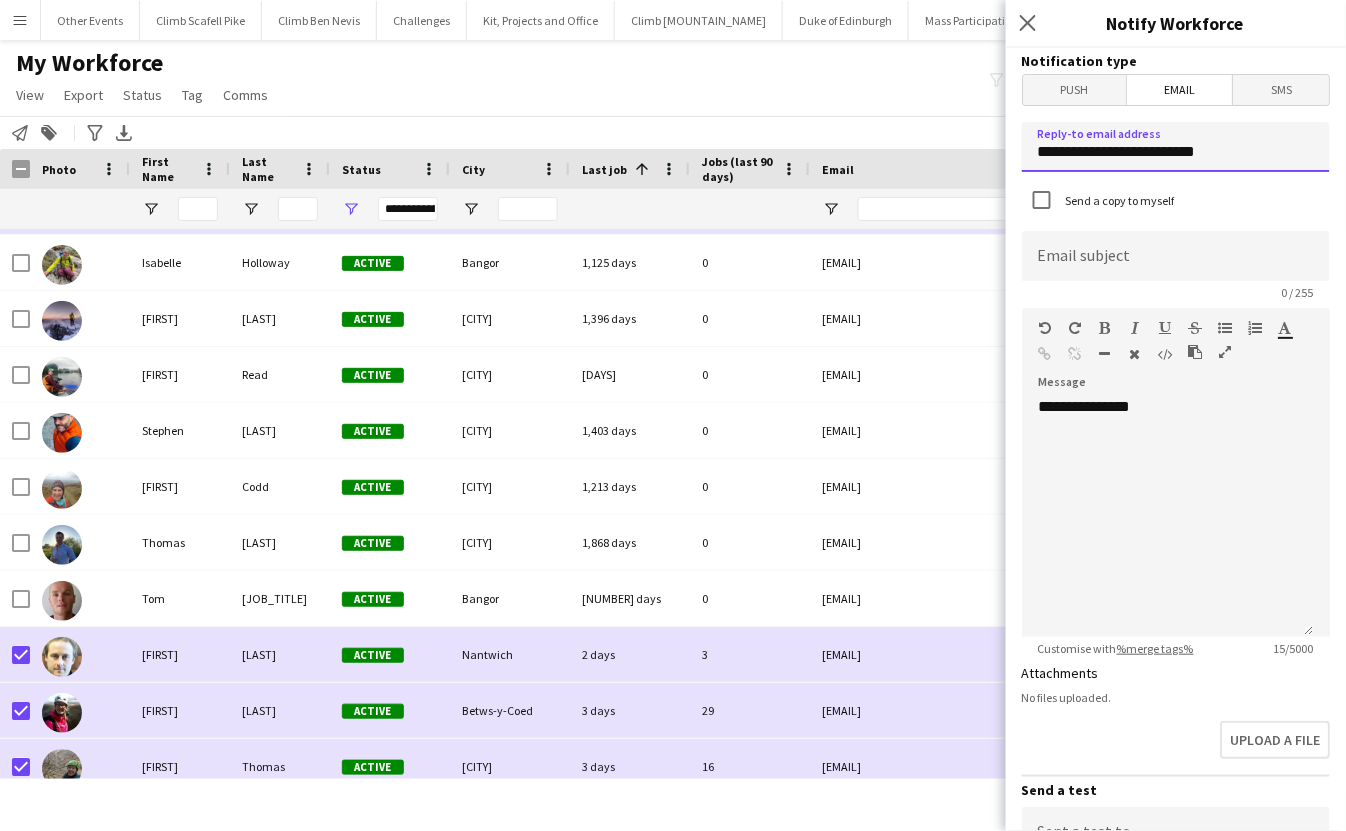 type on "**********" 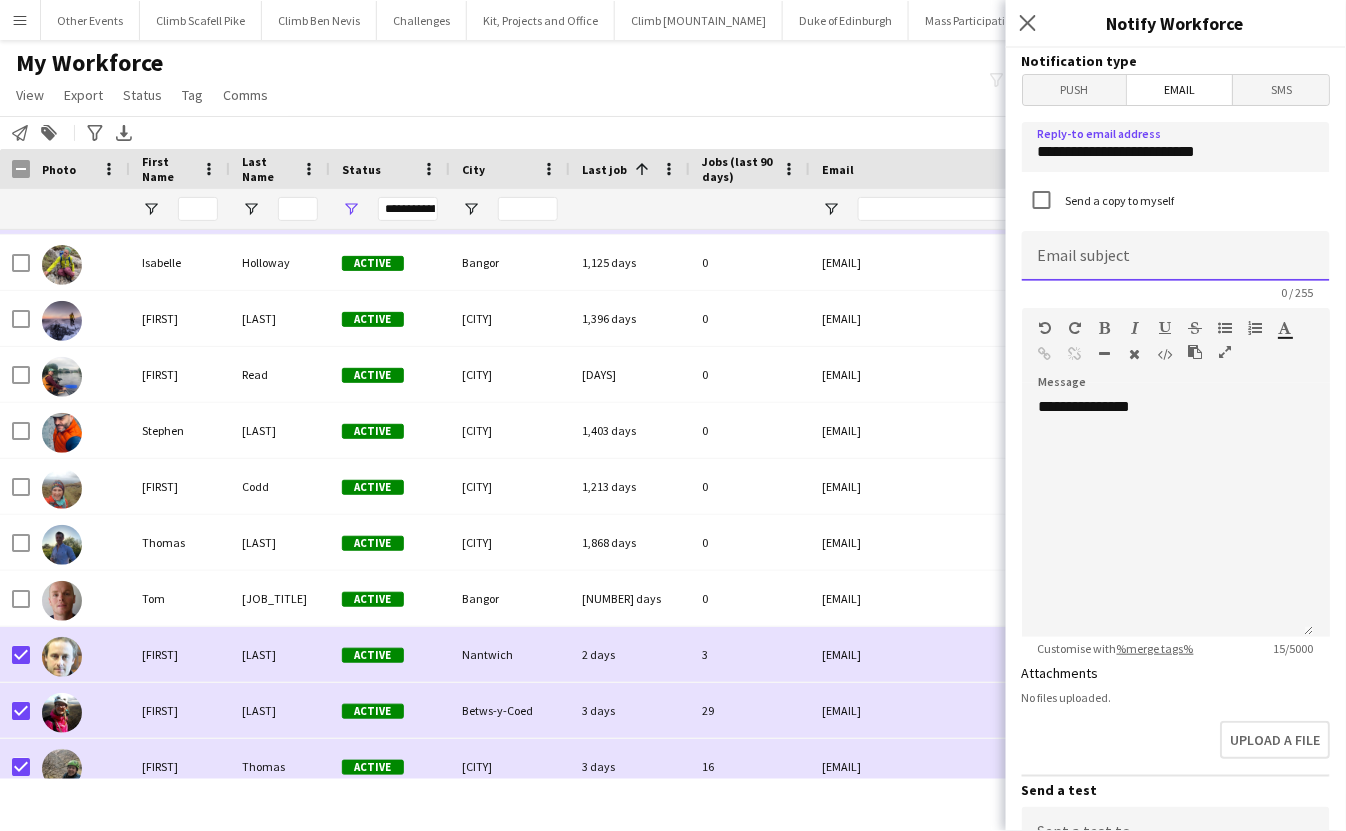 click 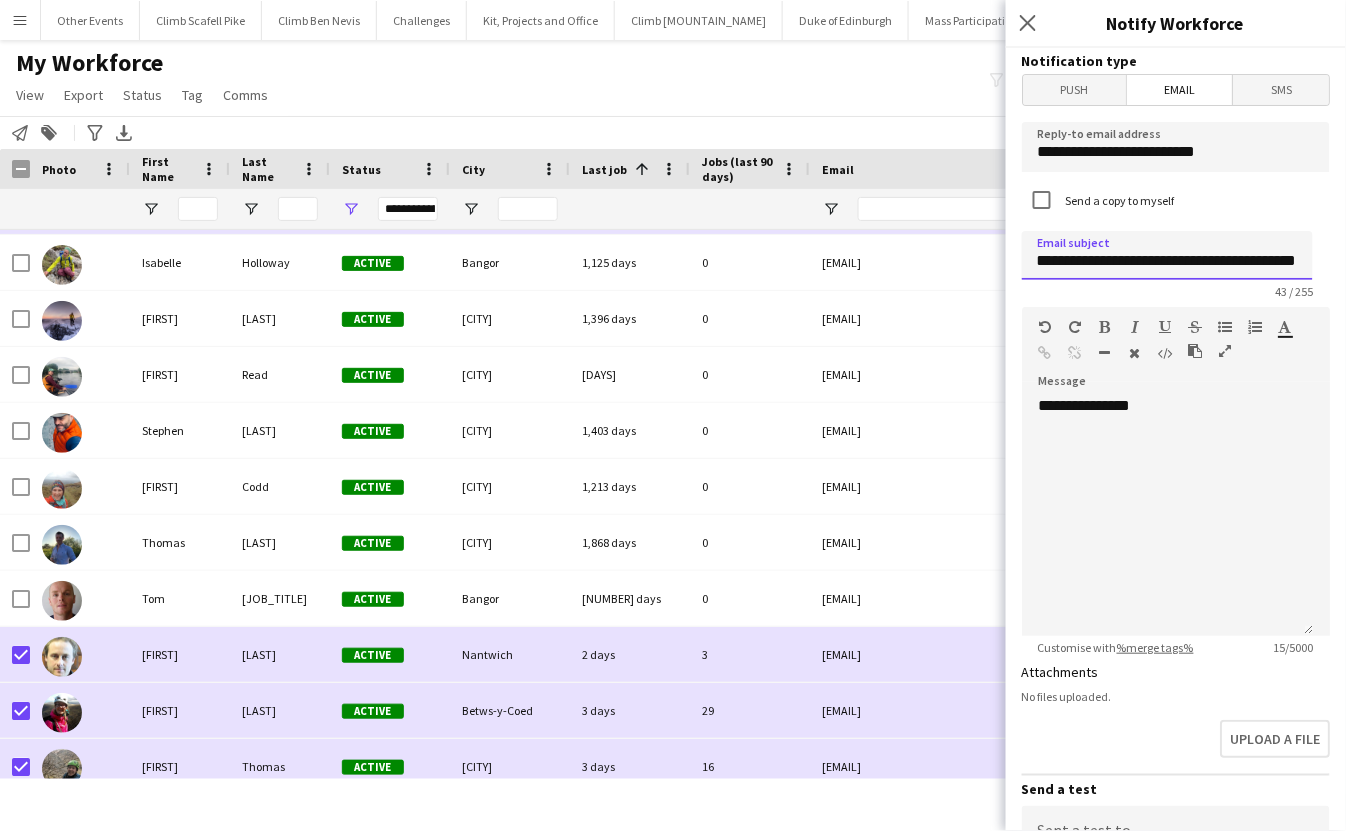 type on "**********" 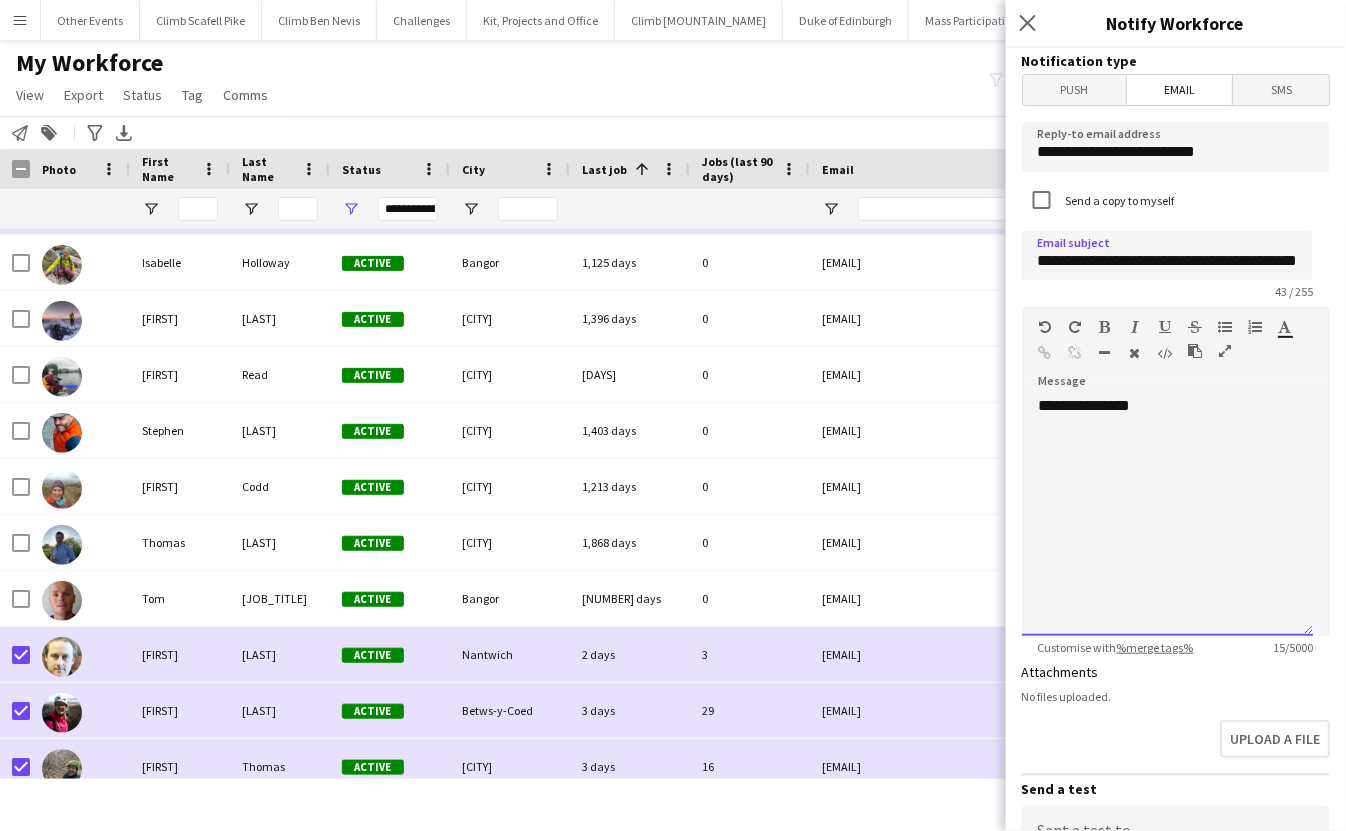 click on "**********" 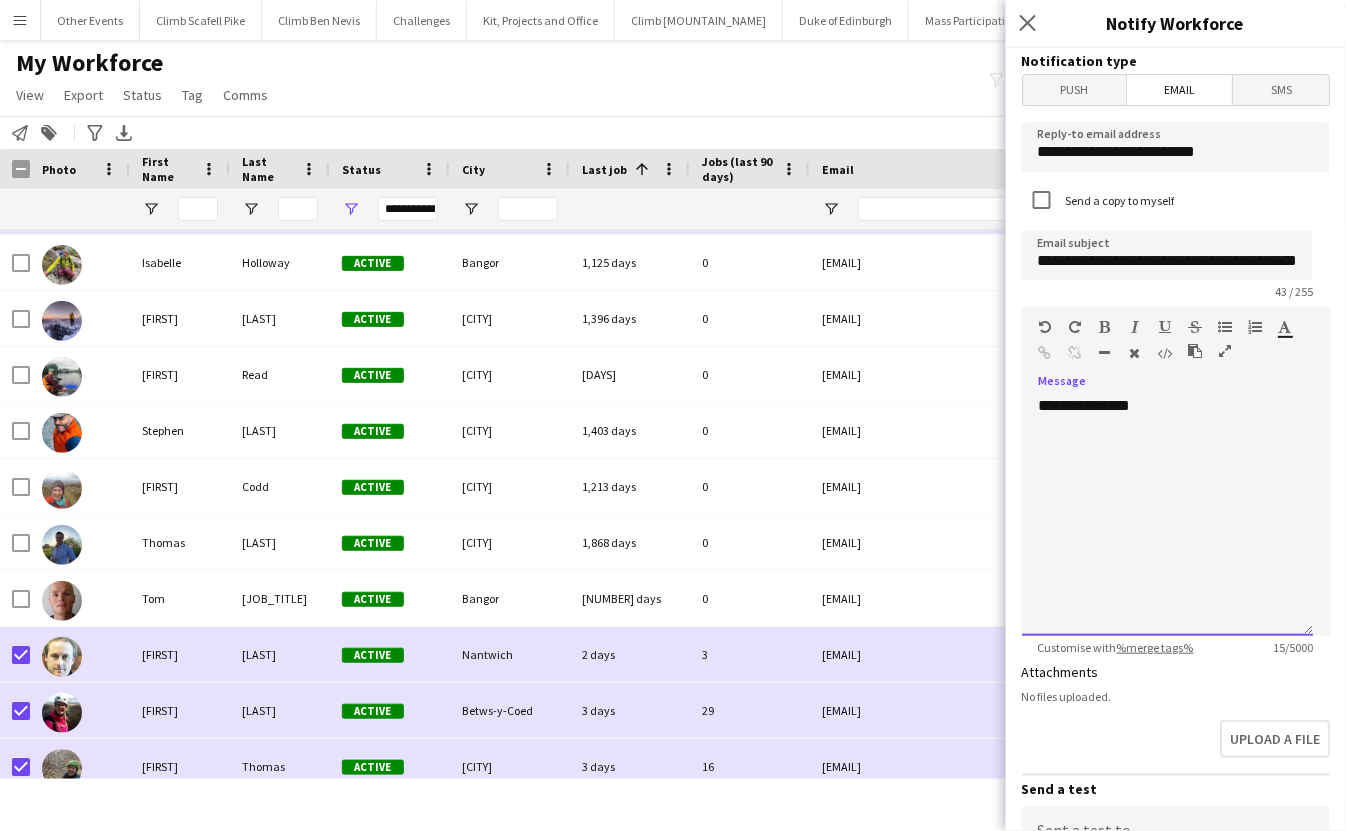 type 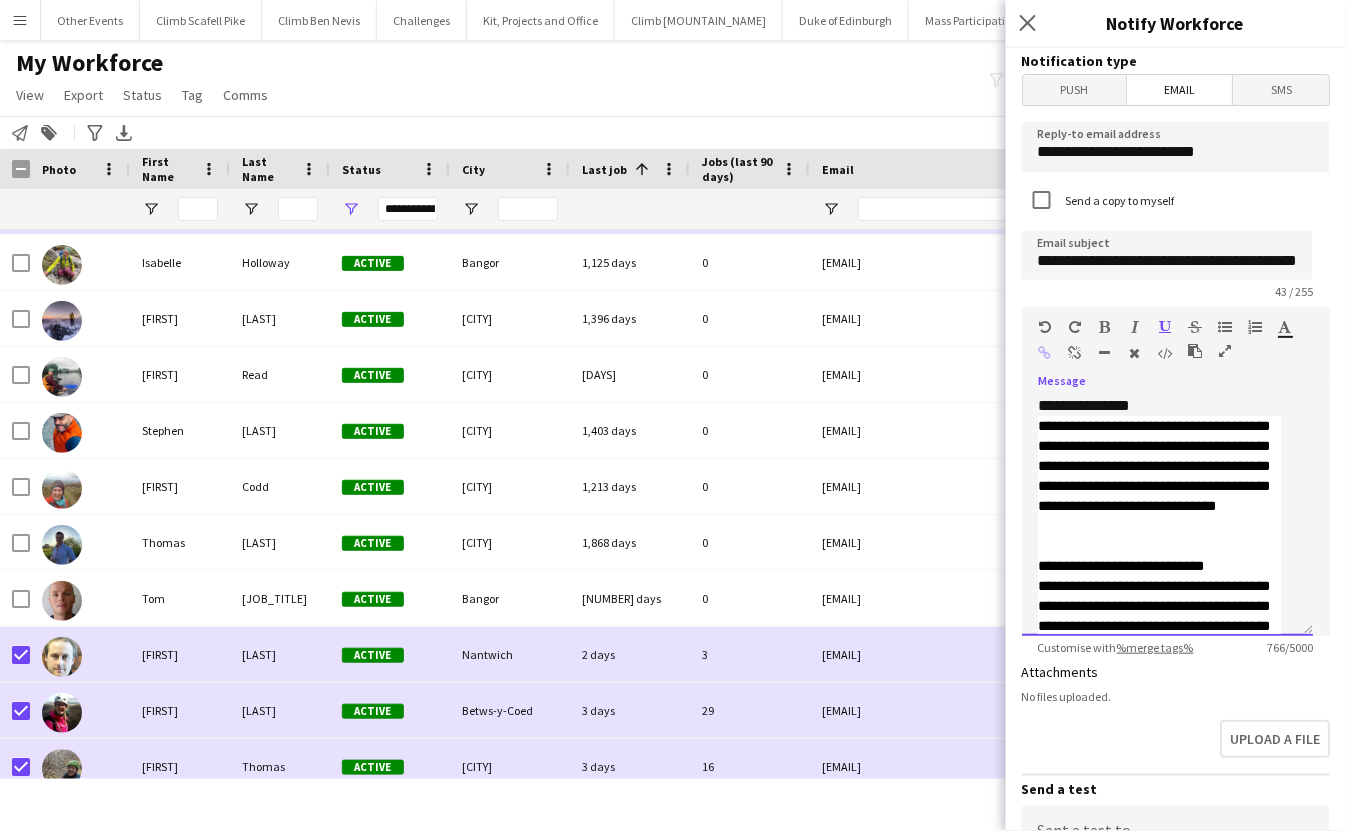 click on "**********" 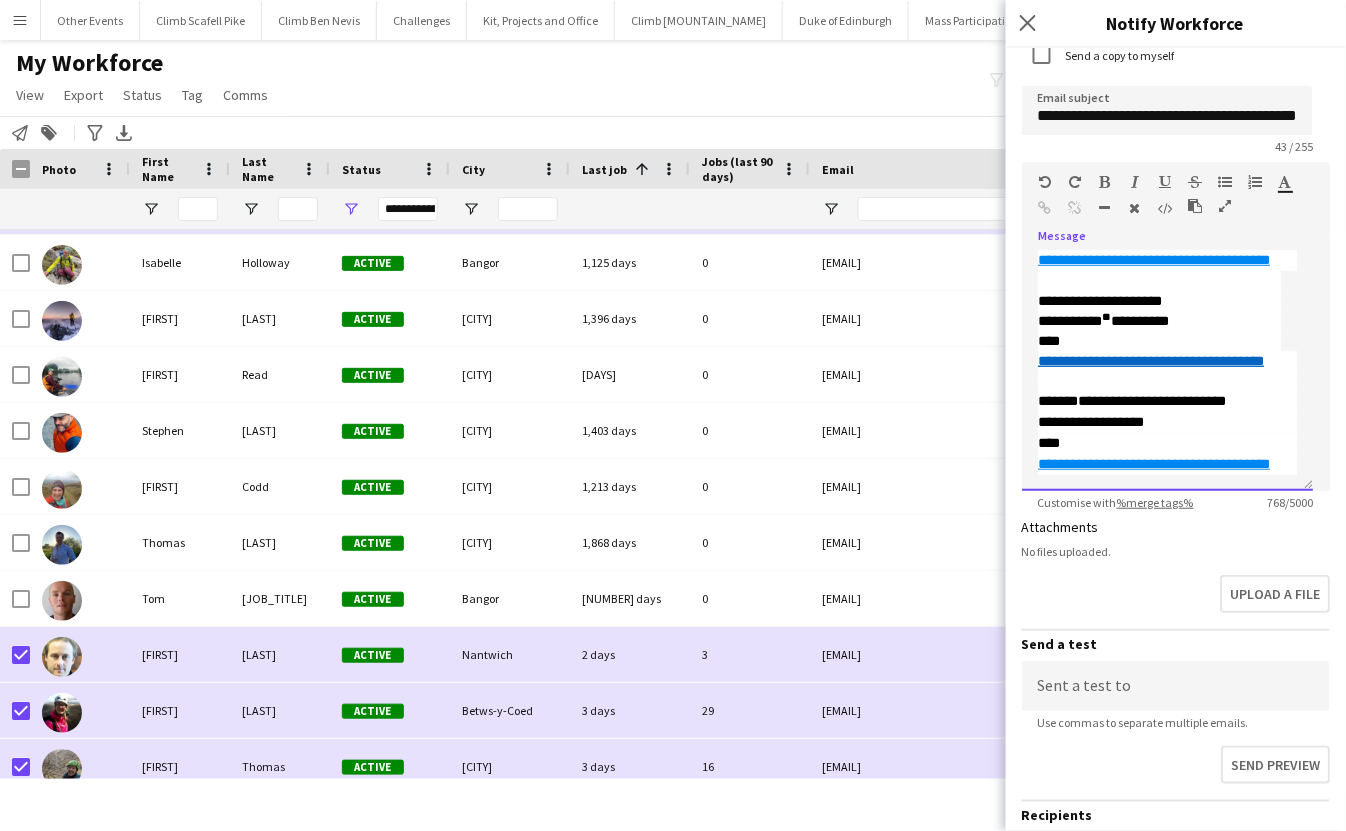 scroll, scrollTop: 321, scrollLeft: 0, axis: vertical 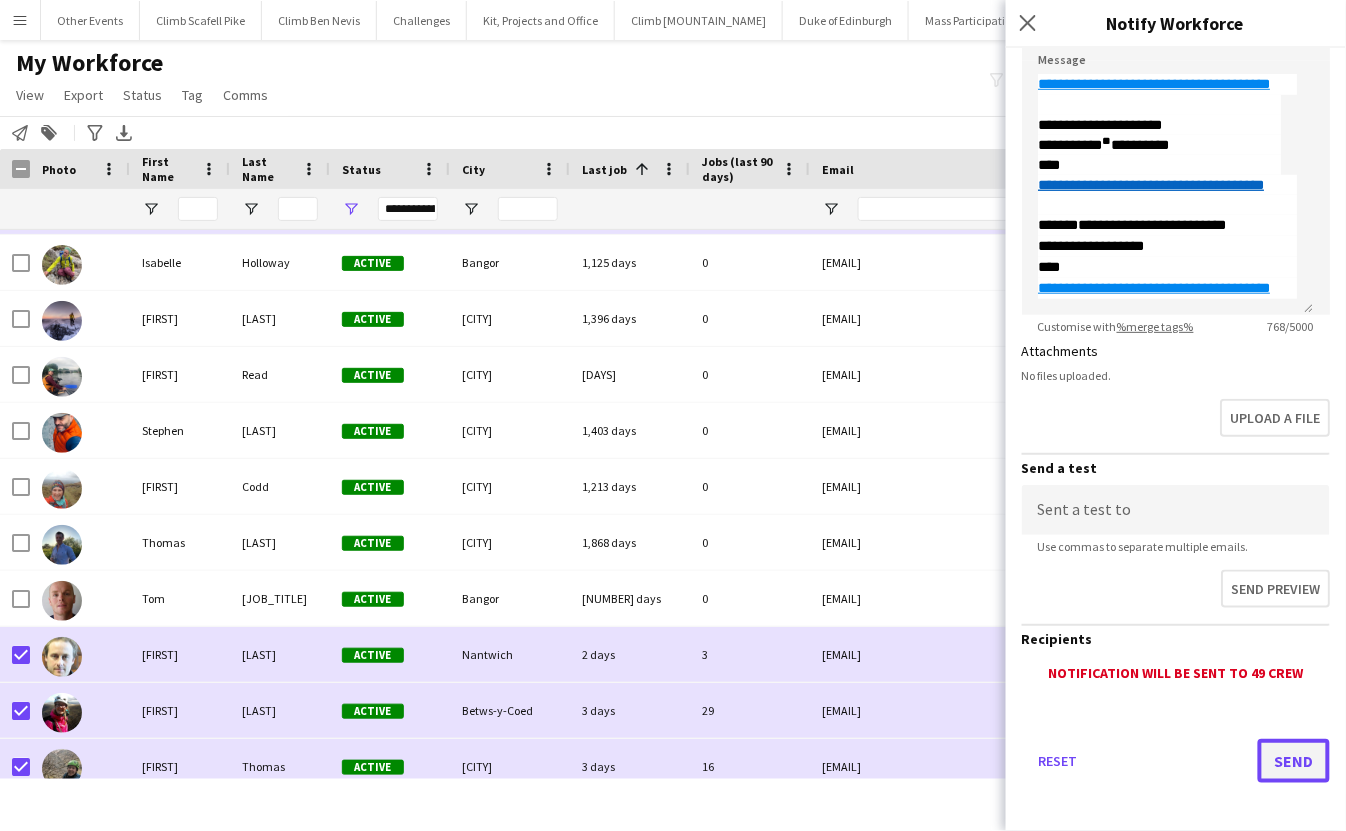 click on "Send" 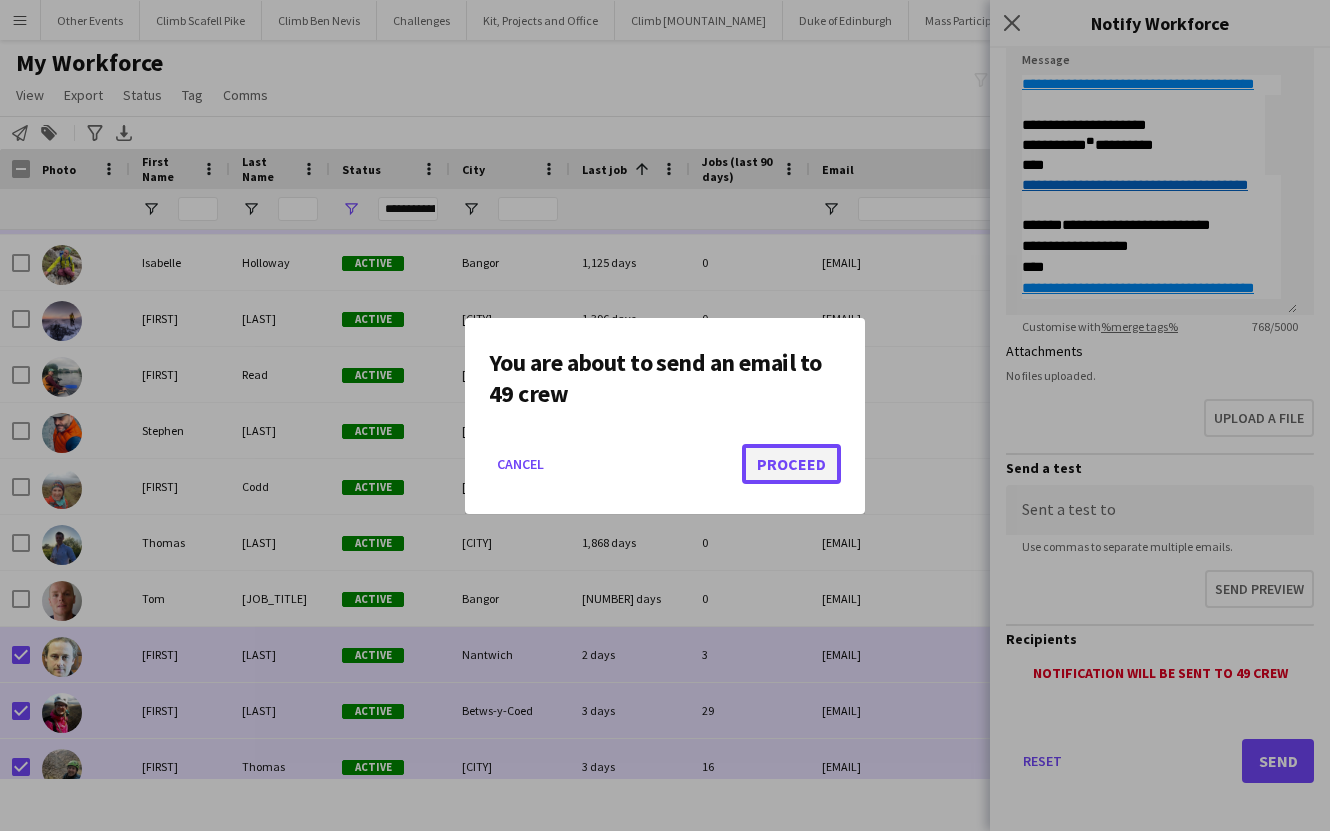 click on "Proceed" 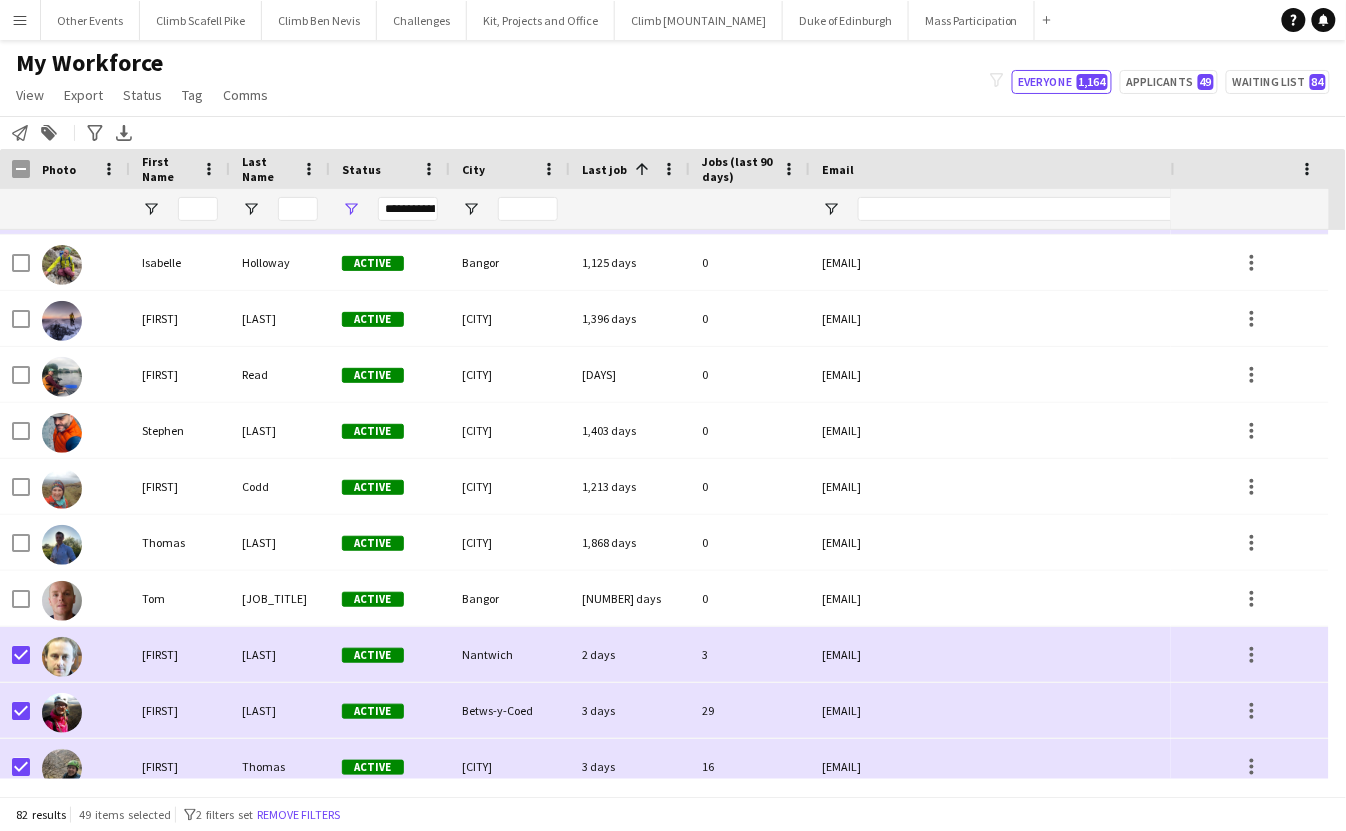 click on "My Workforce   View   Views  Default view New view Update view Delete view Edit name Customise view Customise filters Reset Filters Reset View Reset All  Export  New starters report Export as XLSX Export as PDF  Status  Edit  Tag  New tag  Edit tag  Churchers Mountain Leader team ([NUMBER]) Climb Ben Nevis ([NUMBER]) Climb Scafell Pike ([NUMBER]) Climb Snowdon ([NUMBER]) Climbing/Scrambling ([NUMBER]) DBR Recce Events (KW) ([NUMBER]) Delete in July if no response ([NUMBER]) Devon/South West ([NUMBER]) DofE ([NUMBER]) Driving Licence Check ([NUMBER]) Duplicate Account ([NUMBER]) Event Coordinators ([NUMBER]) Female Instructors ([NUMBER]) H Admin ([NUMBER]) Inactive - to be removed. ([NUMBER]) Ireland ([NUMBER]) MH Coordinators ([NUMBER]) MH Core Team ([NUMBER]) Military ([NUMBER]) ML Trainee ([NUMBER]) Mountain Training ([NUMBER]) MT - Hill/Mountain Skills Tutors ([NUMBER]) MT - HML director ([NUMBER]) MT - LL Director ([NUMBER]) MT - Rock Skills tutor ([NUMBER]) MTtutorshipsupdate ([NUMBER]) Scottish based ([NUMBER]) SGt ([NUMBER]) UTS staff ([NUMBER]) Welsh 3000s ([NUMBER]) Winter Local Wales ([NUMBER]) zAY - PAYE ([NUMBER]) zAY - Temp ([NUMBER])  Add to tag  Churchers Mountain Leader team ([NUMBER])" 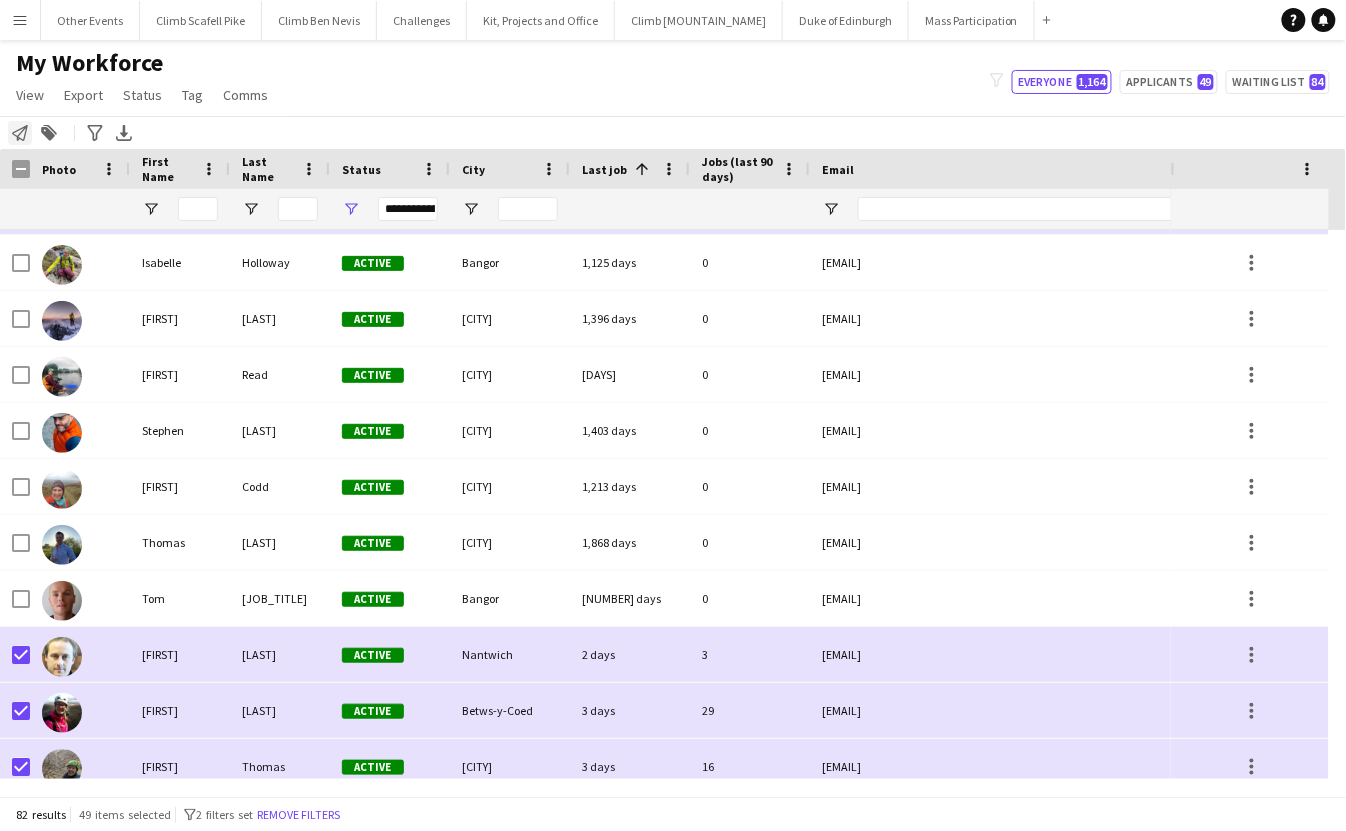 click on "Notify workforce" 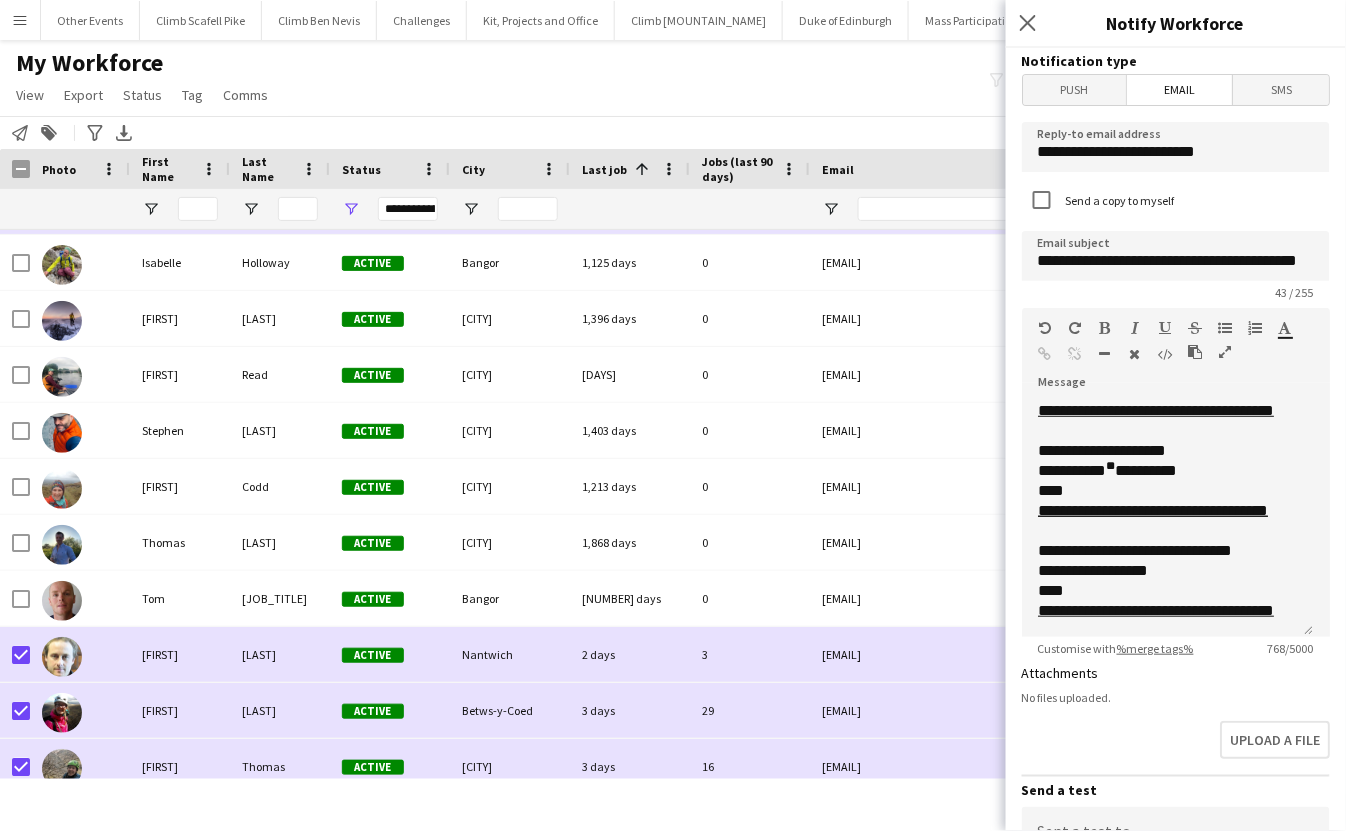 scroll, scrollTop: 515, scrollLeft: 0, axis: vertical 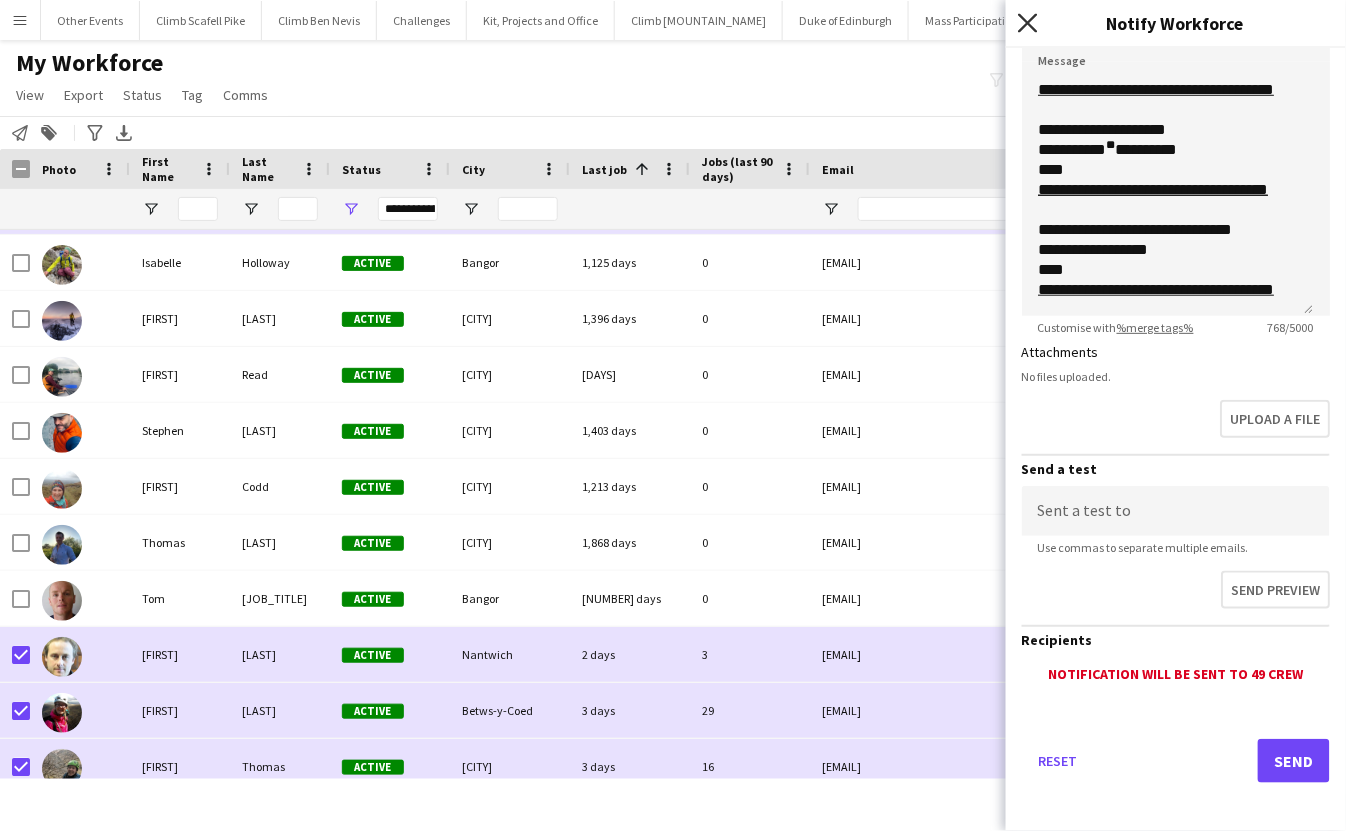 click on "Close pop-in" 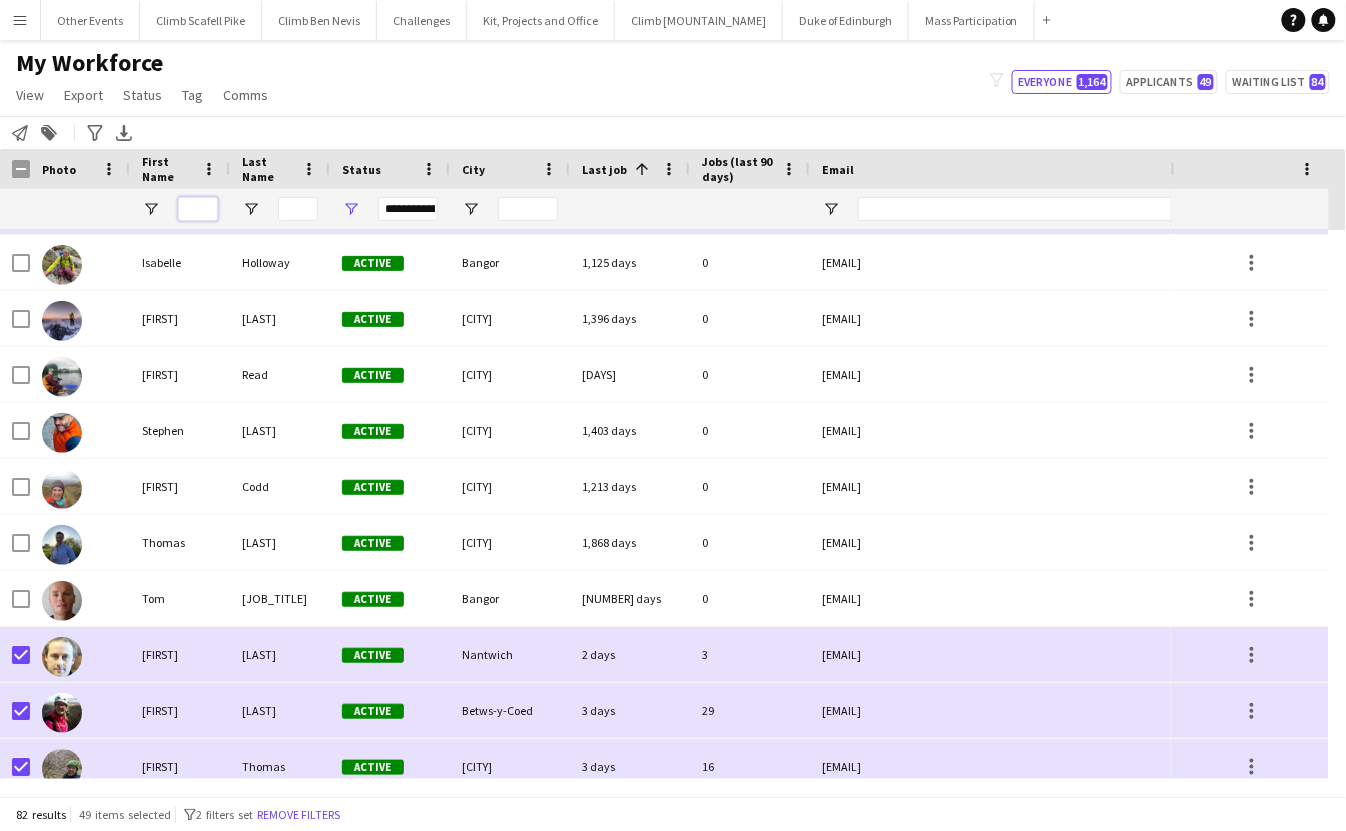 click at bounding box center [198, 209] 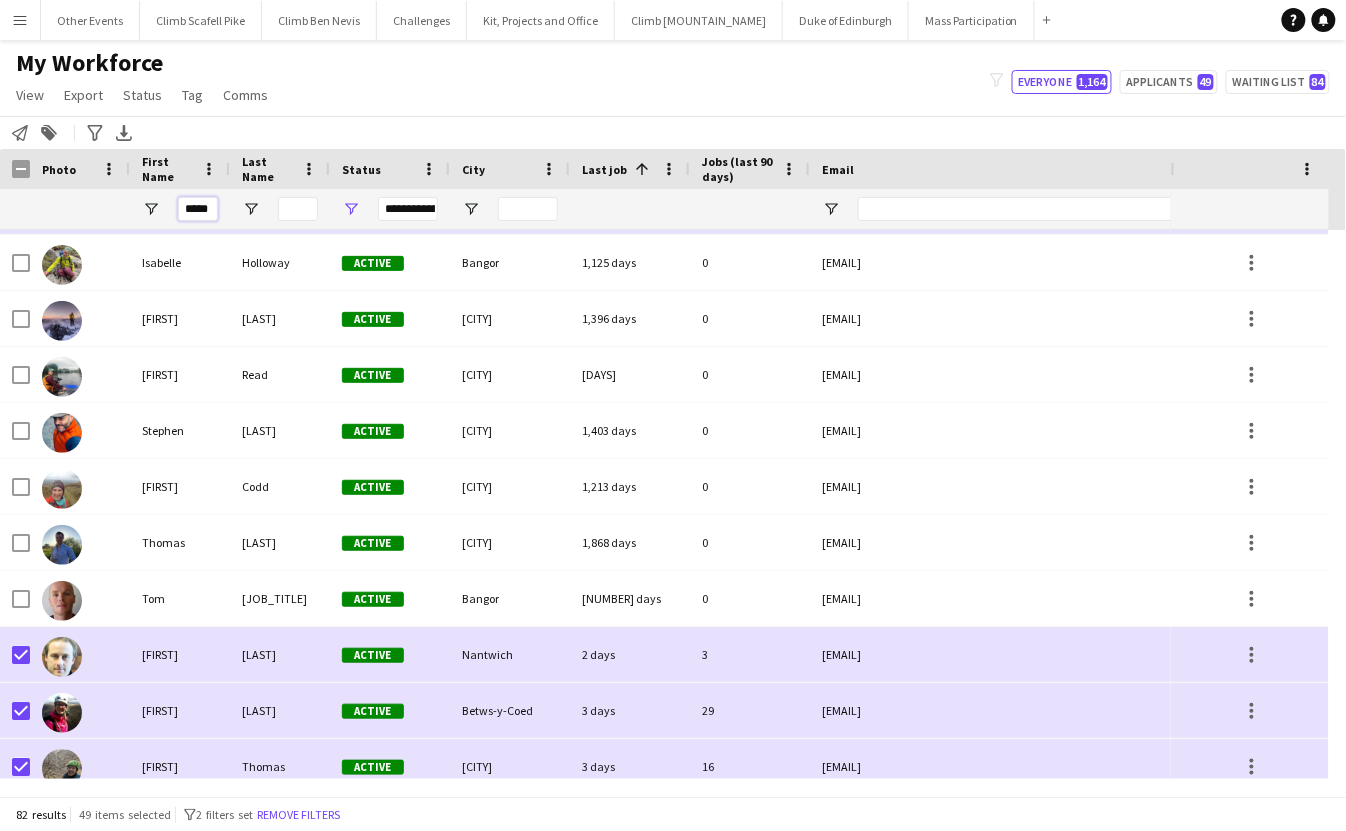 scroll, scrollTop: 0, scrollLeft: 0, axis: both 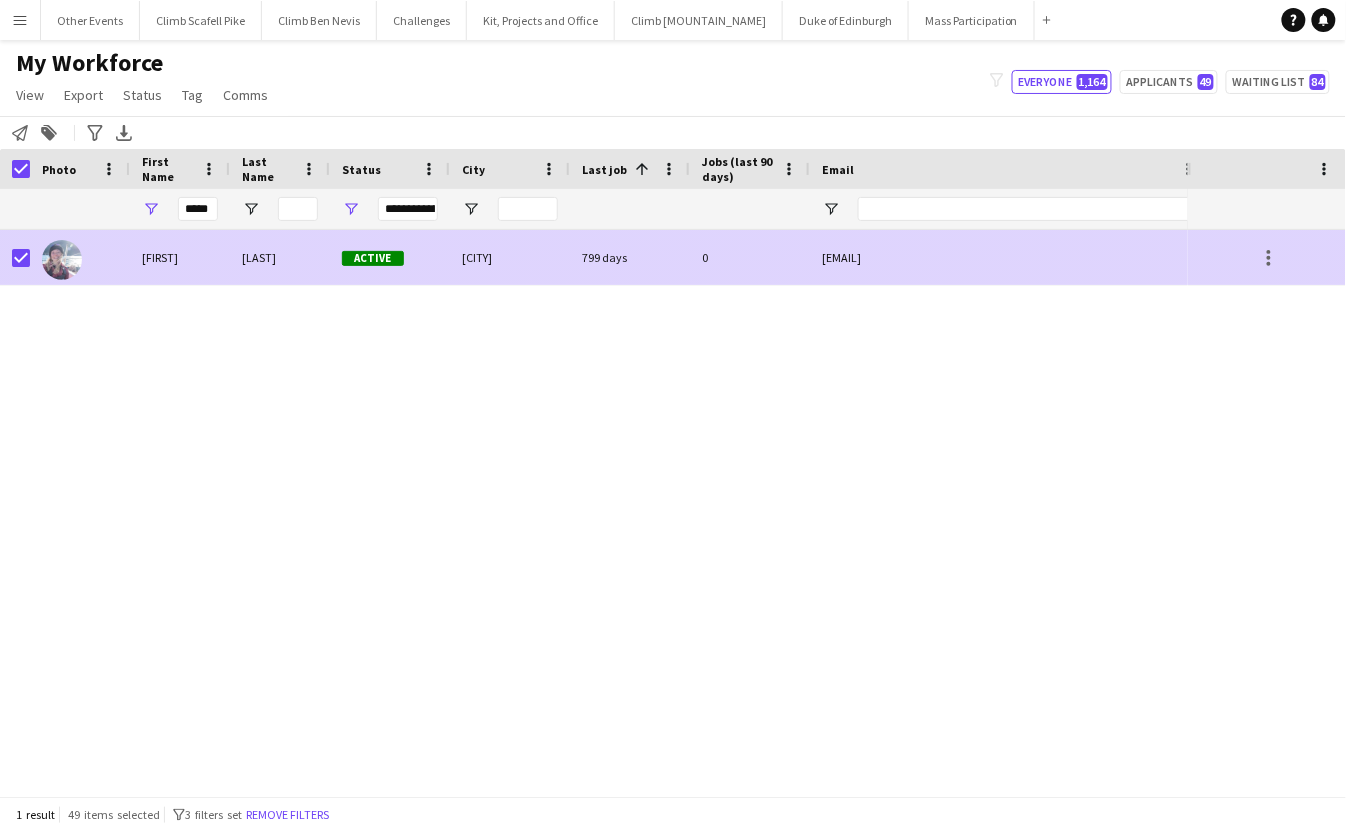 click on "[FIRST]" at bounding box center (180, 257) 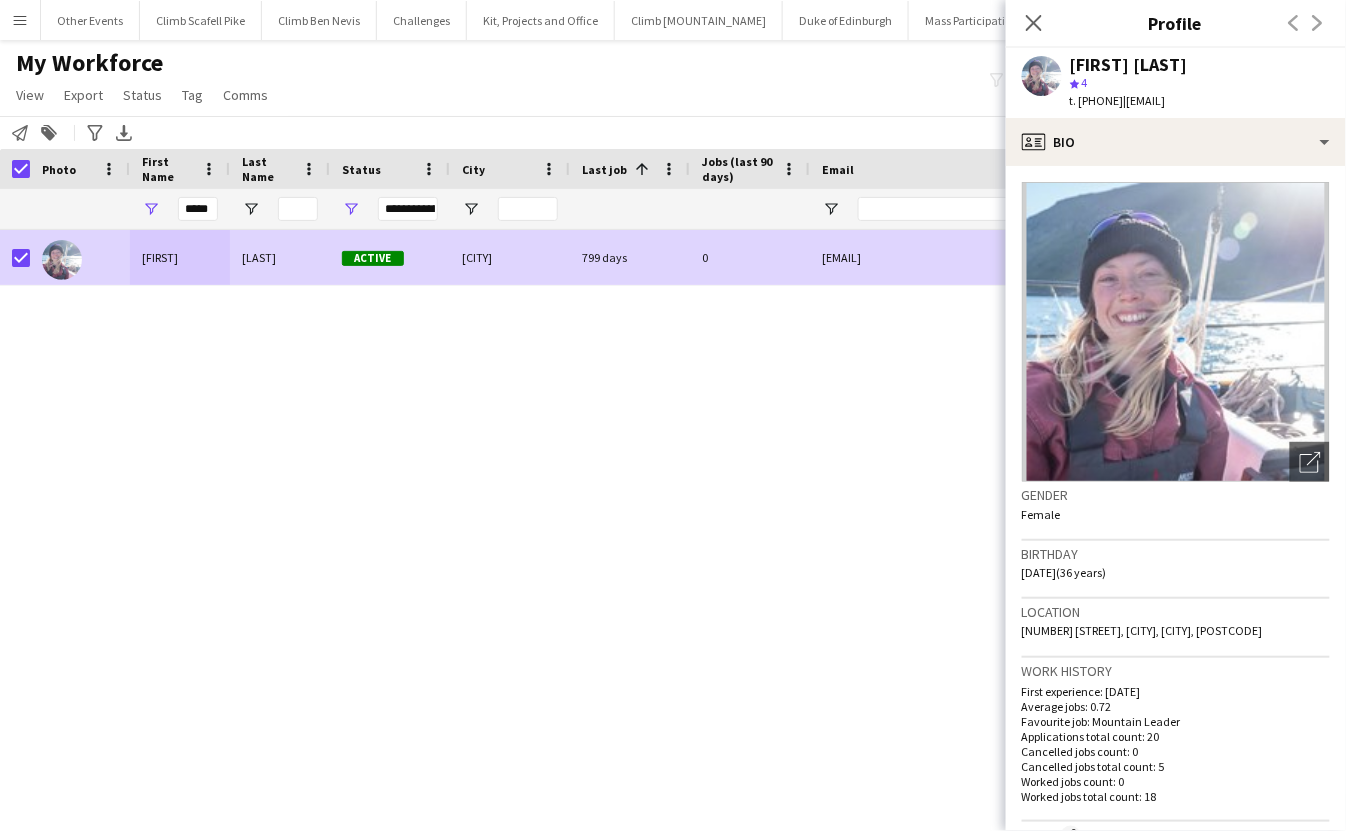 drag, startPoint x: 1166, startPoint y: 102, endPoint x: 1331, endPoint y: 100, distance: 165.01212 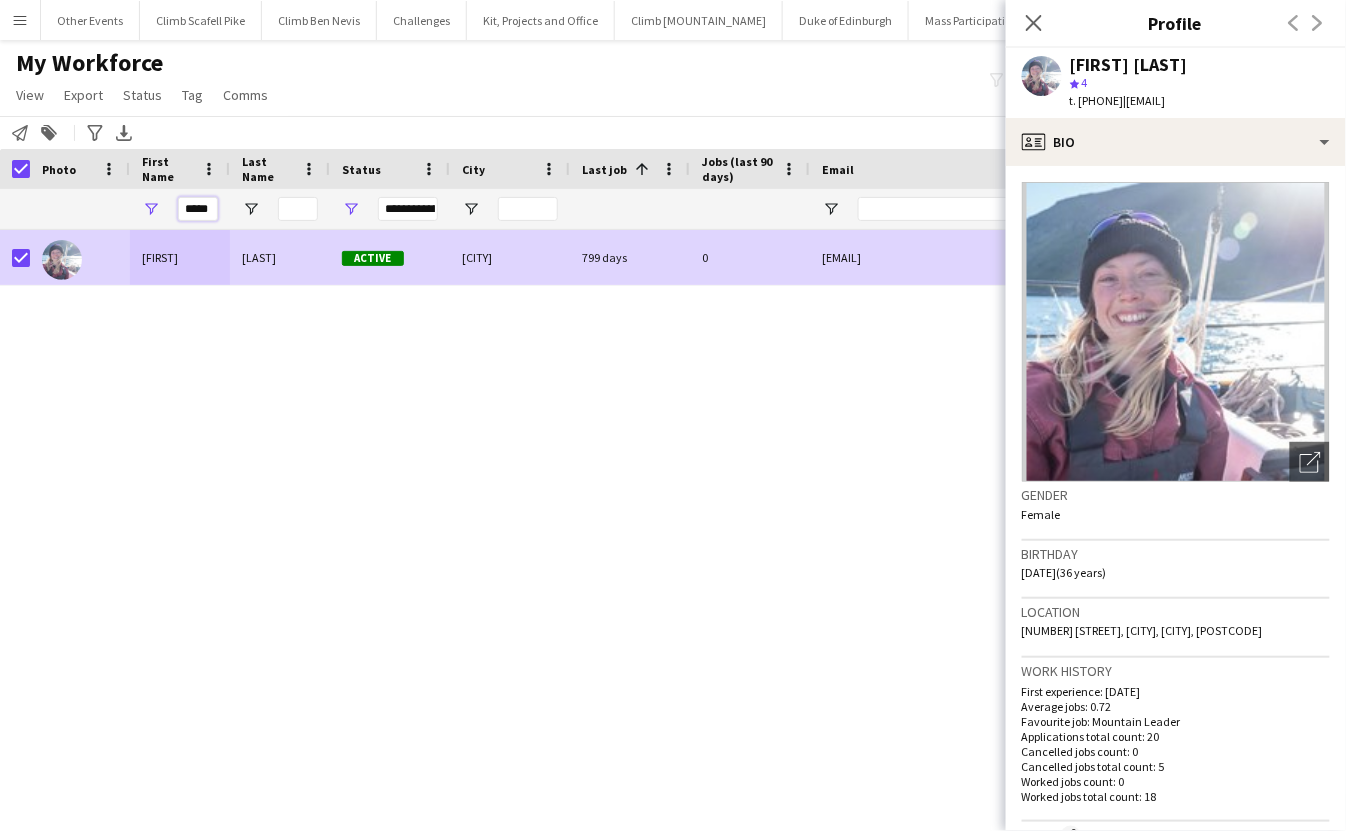 click on "*****" at bounding box center [198, 209] 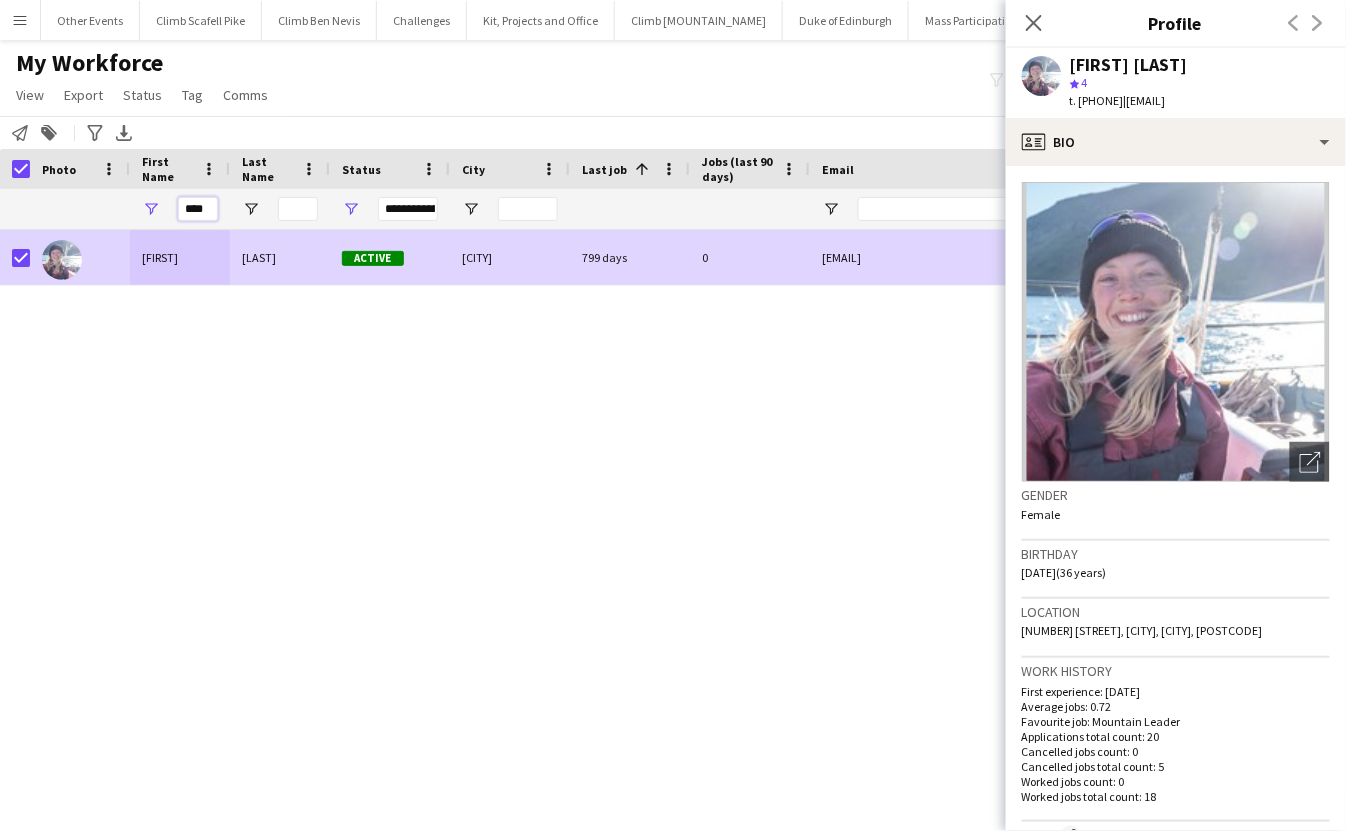 type on "****" 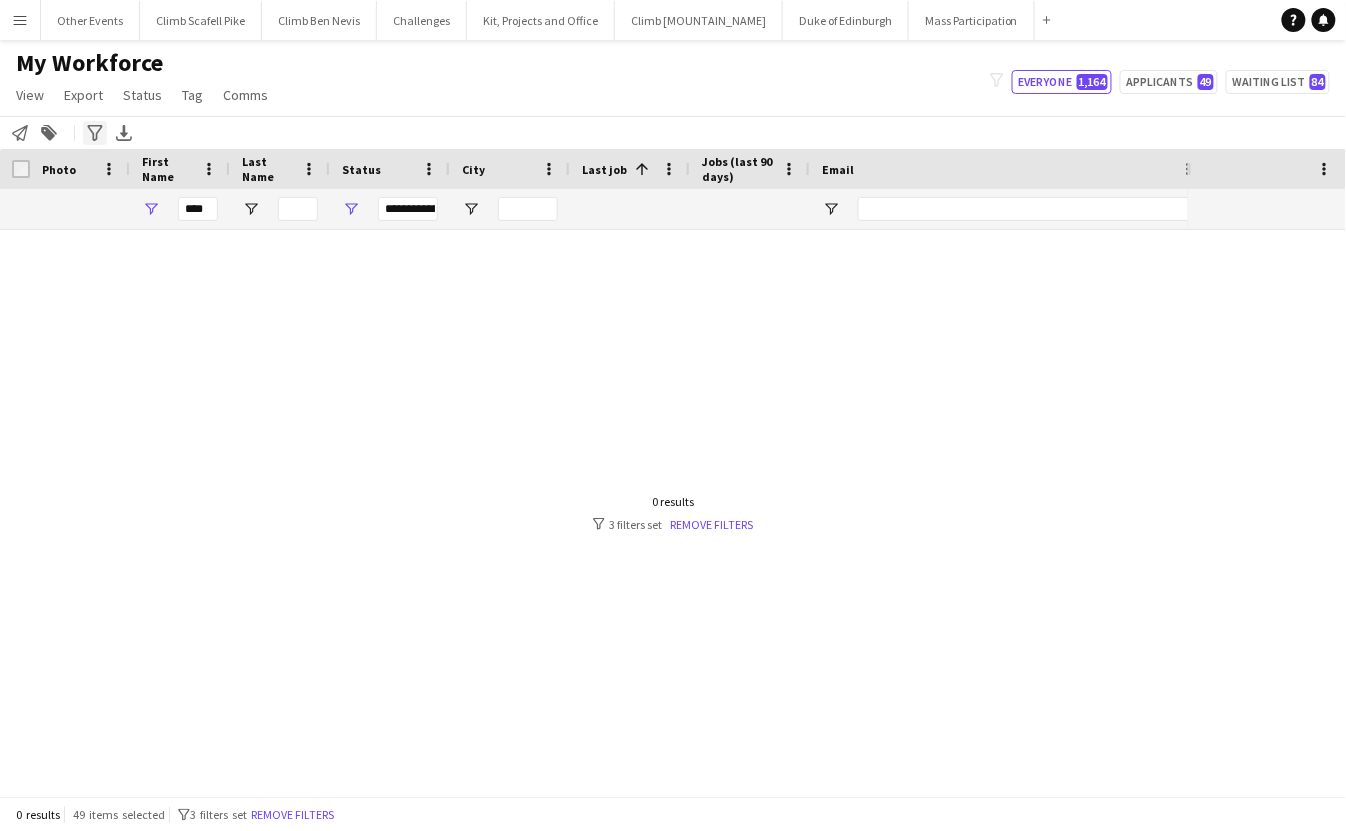 click on "Advanced filters" 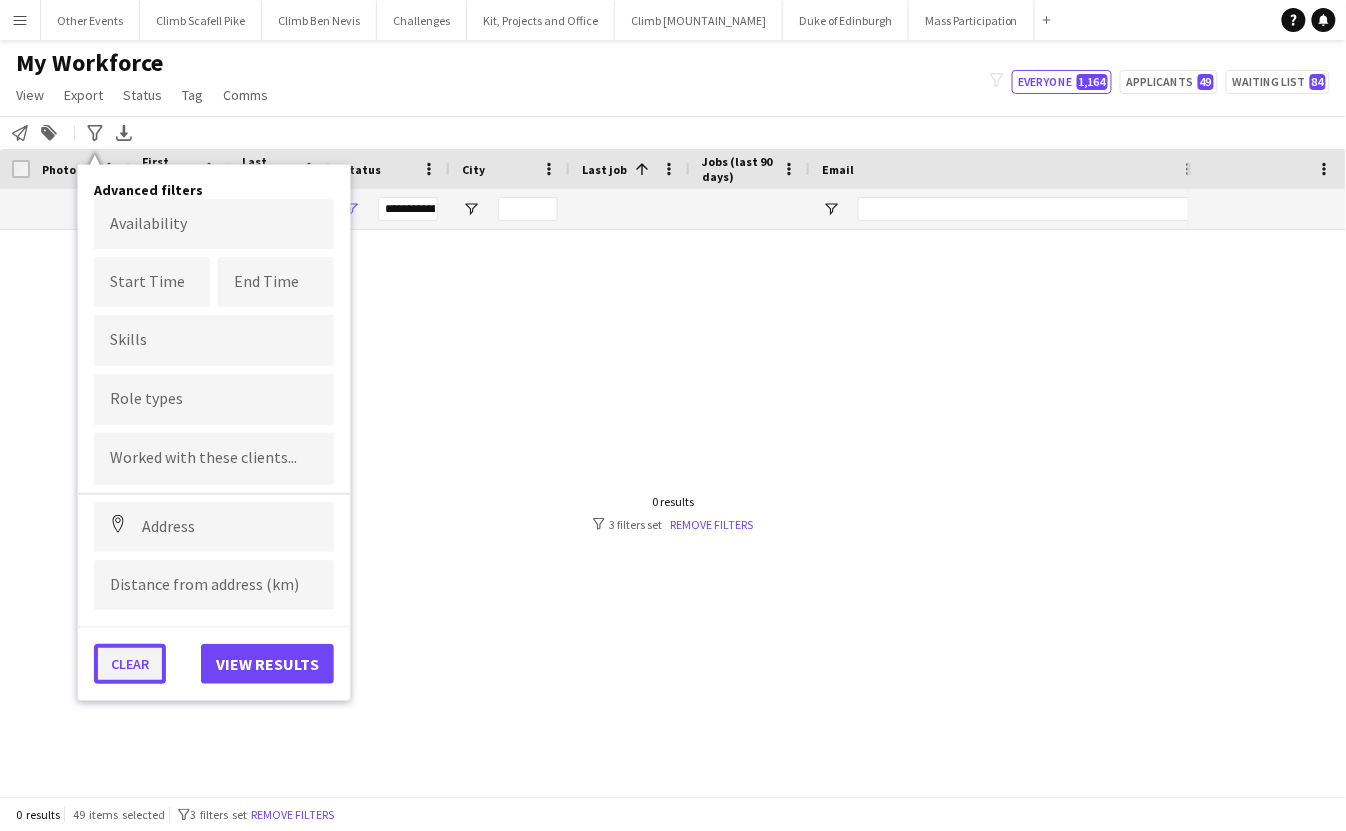 click on "Clear" at bounding box center (130, 664) 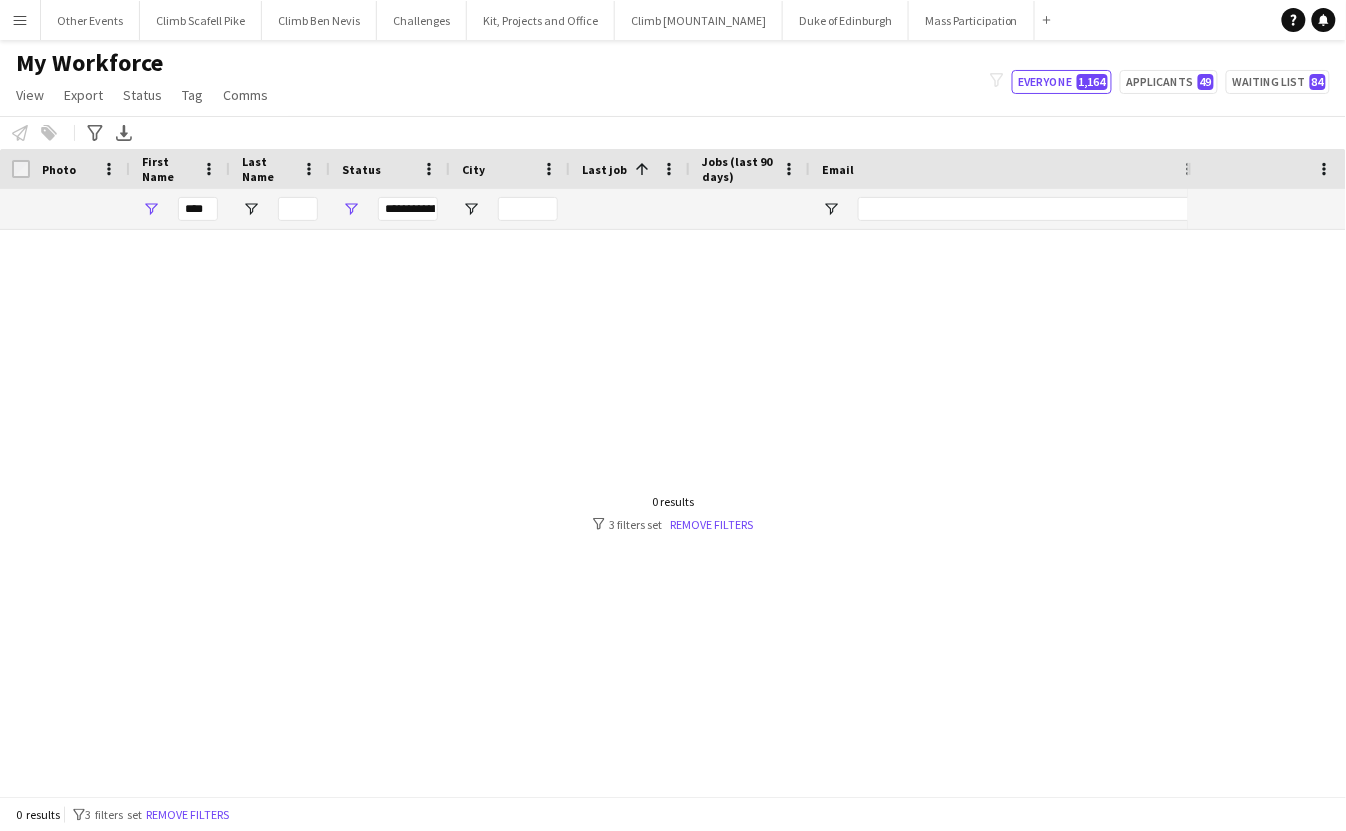 scroll, scrollTop: 0, scrollLeft: 414, axis: horizontal 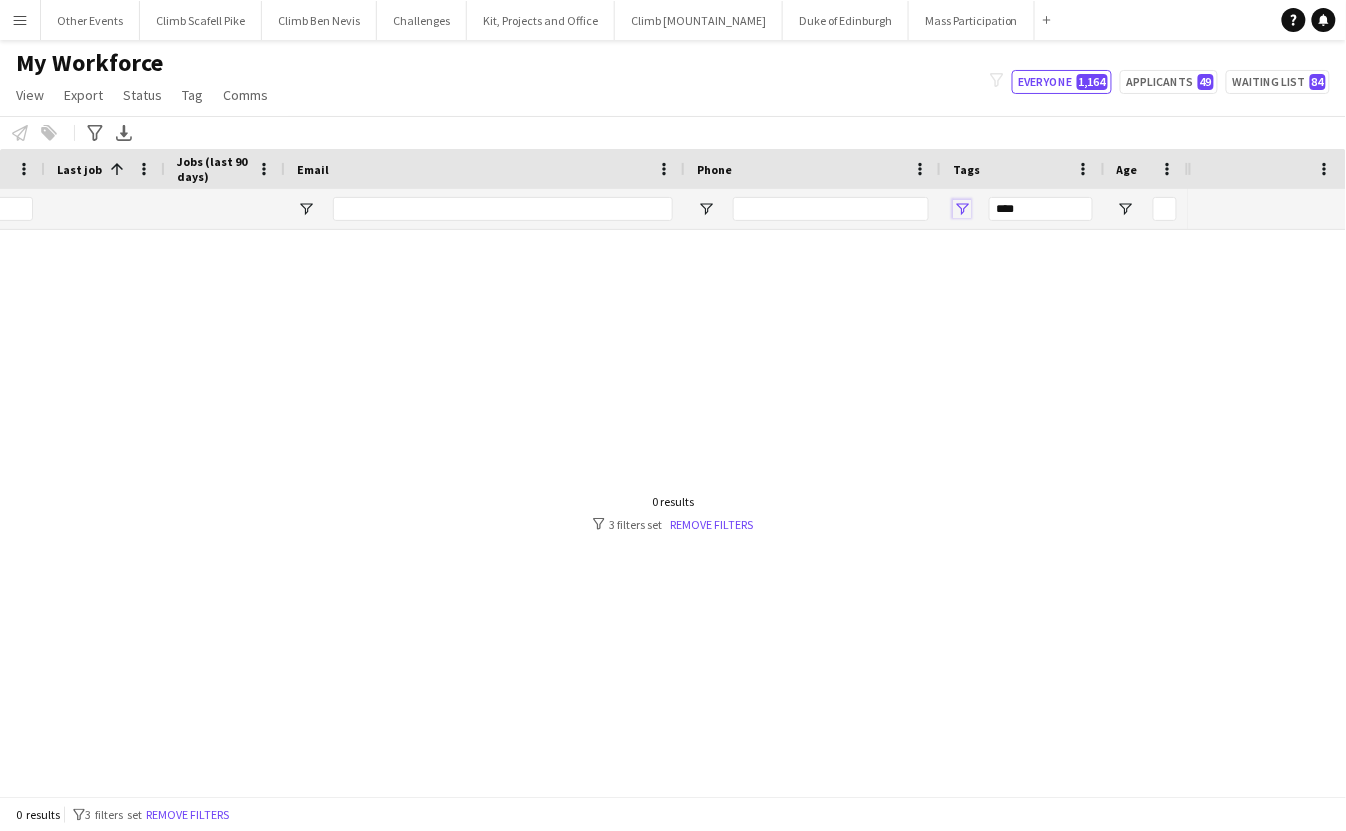 click at bounding box center [962, 209] 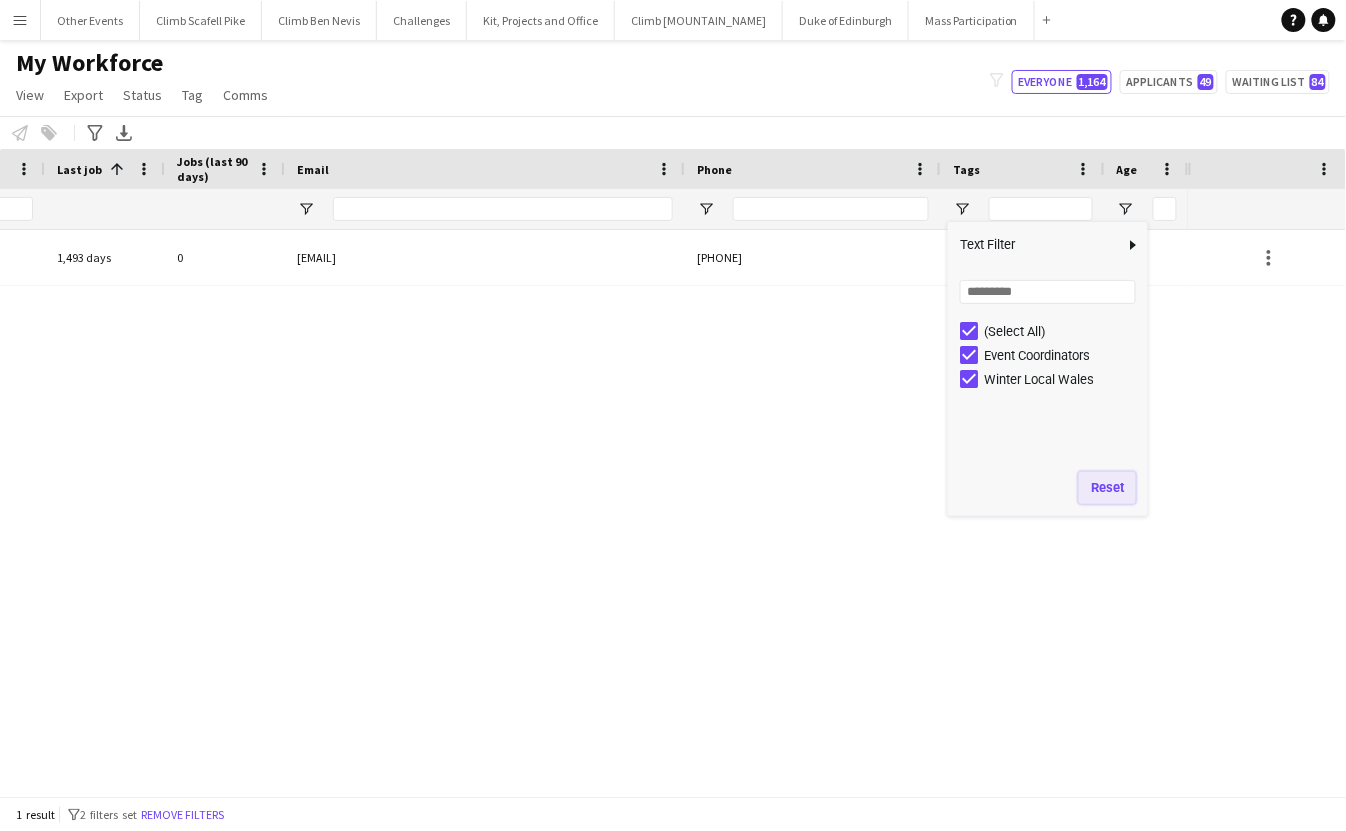 click on "Reset" at bounding box center (1107, 488) 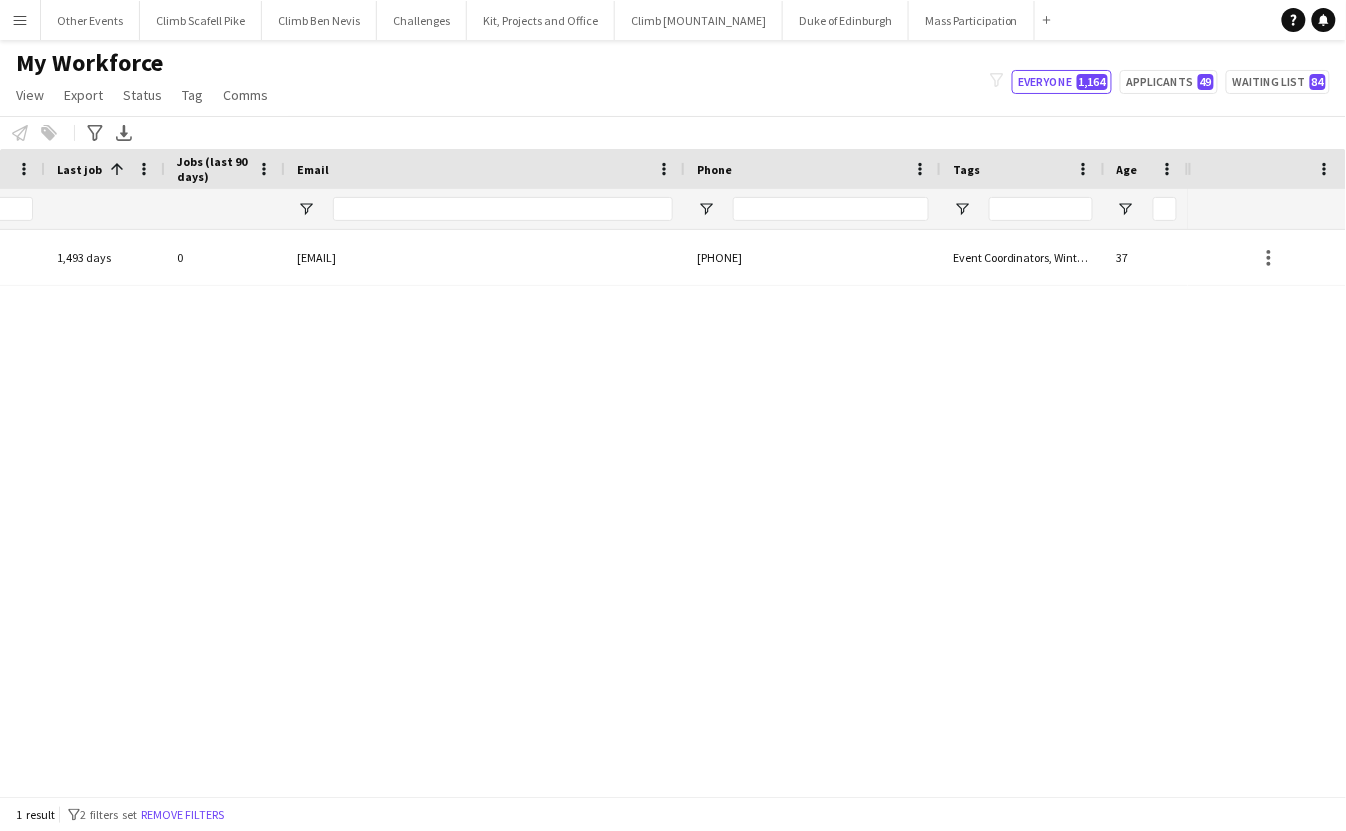 scroll, scrollTop: 0, scrollLeft: 0, axis: both 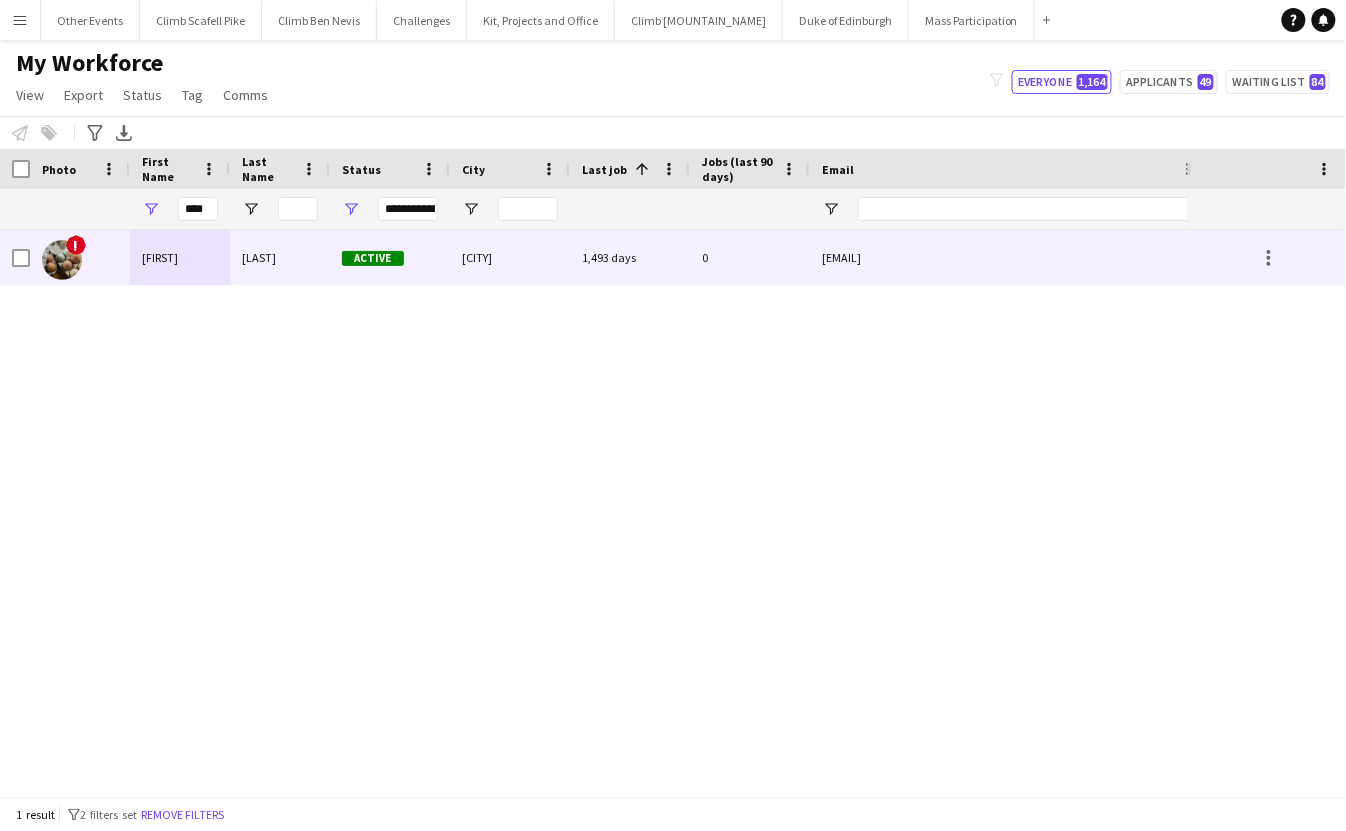 click at bounding box center (62, 260) 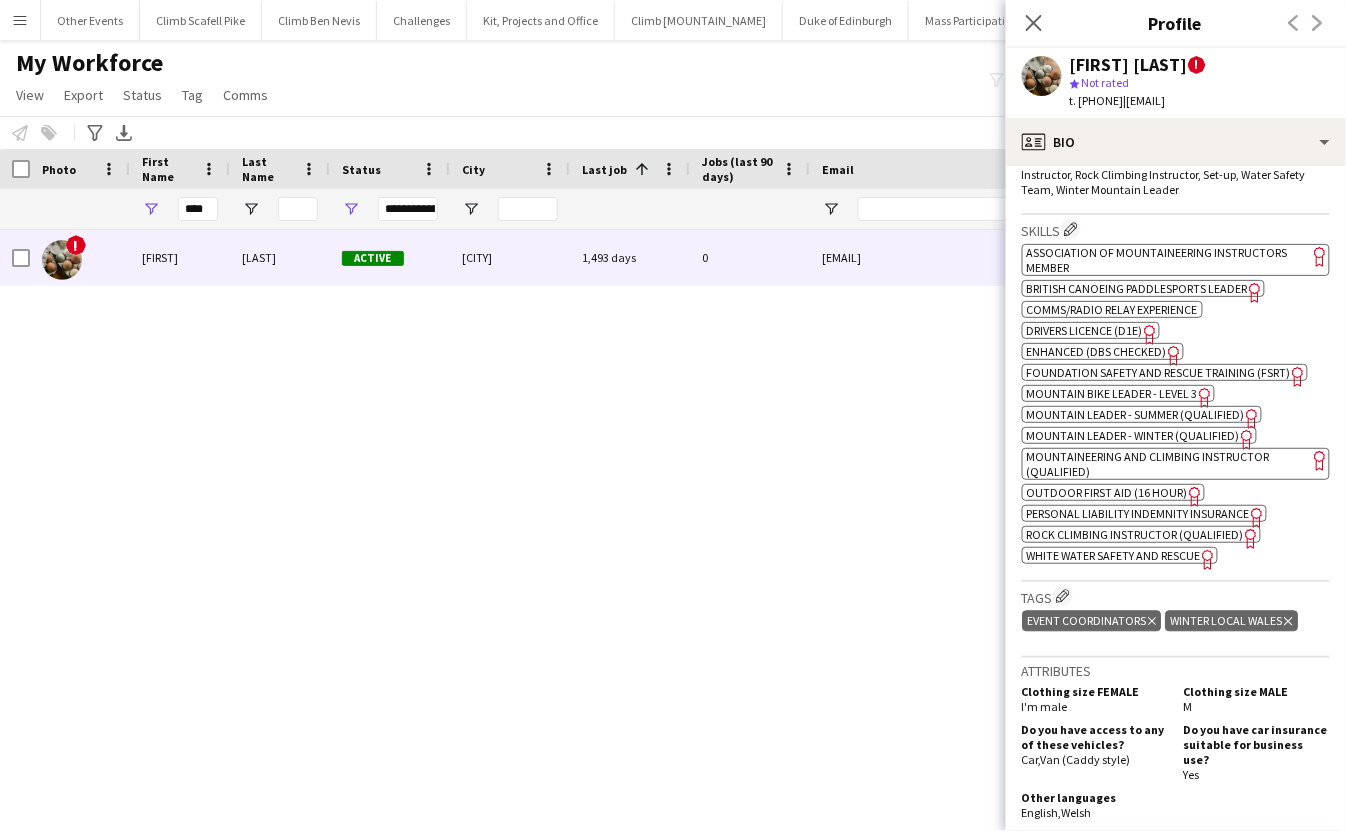 scroll, scrollTop: 917, scrollLeft: 0, axis: vertical 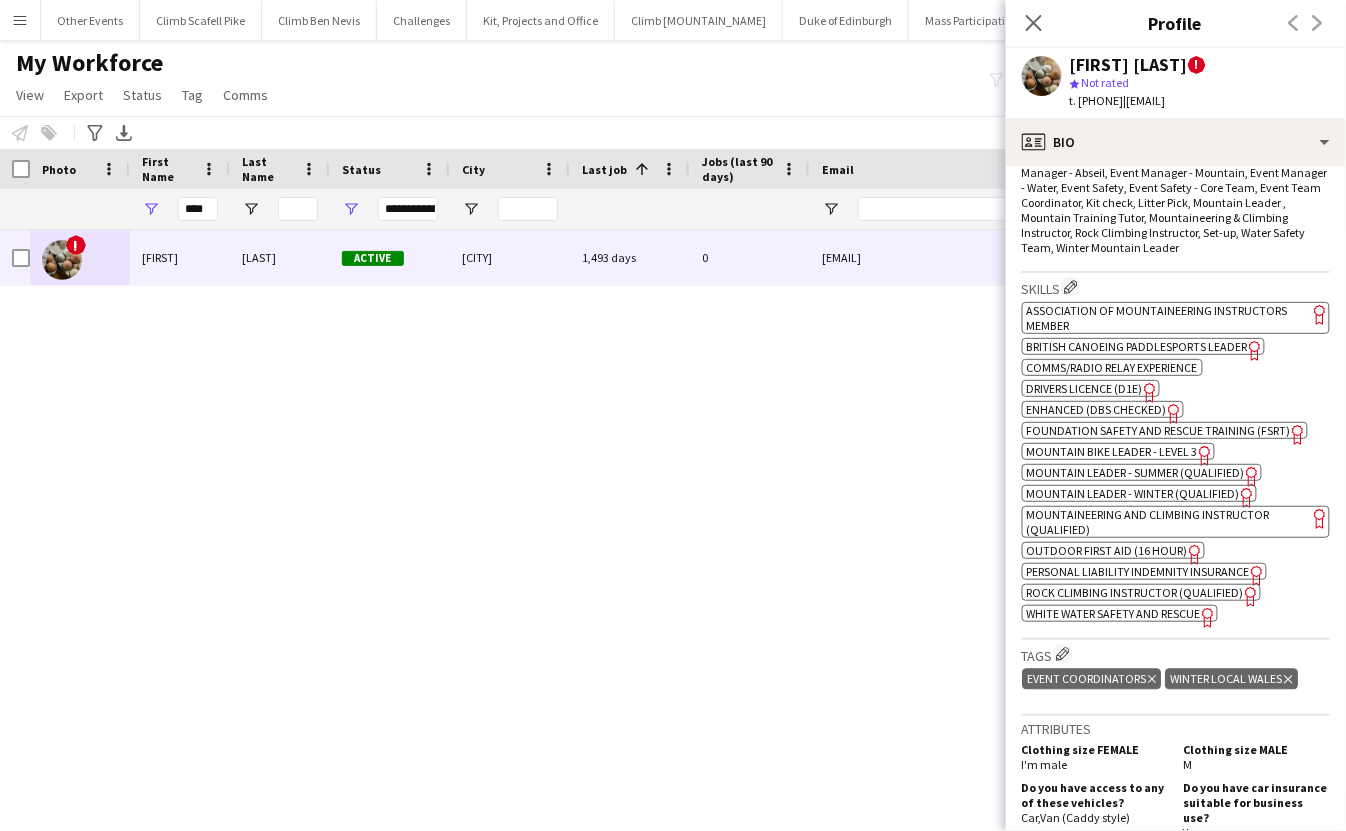 click on "Enhanced (DBS Checked)" 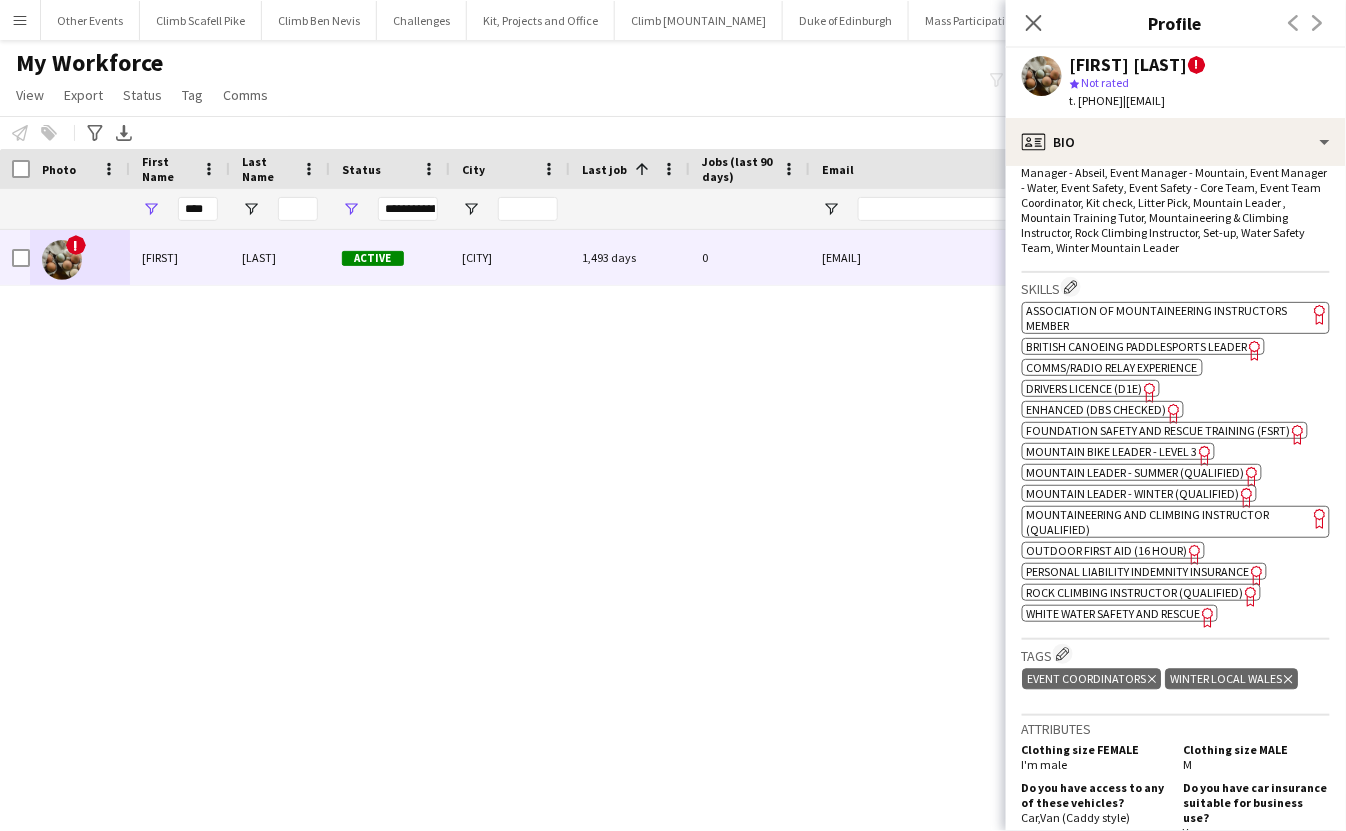 click on "Drivers Licence (D1E)" 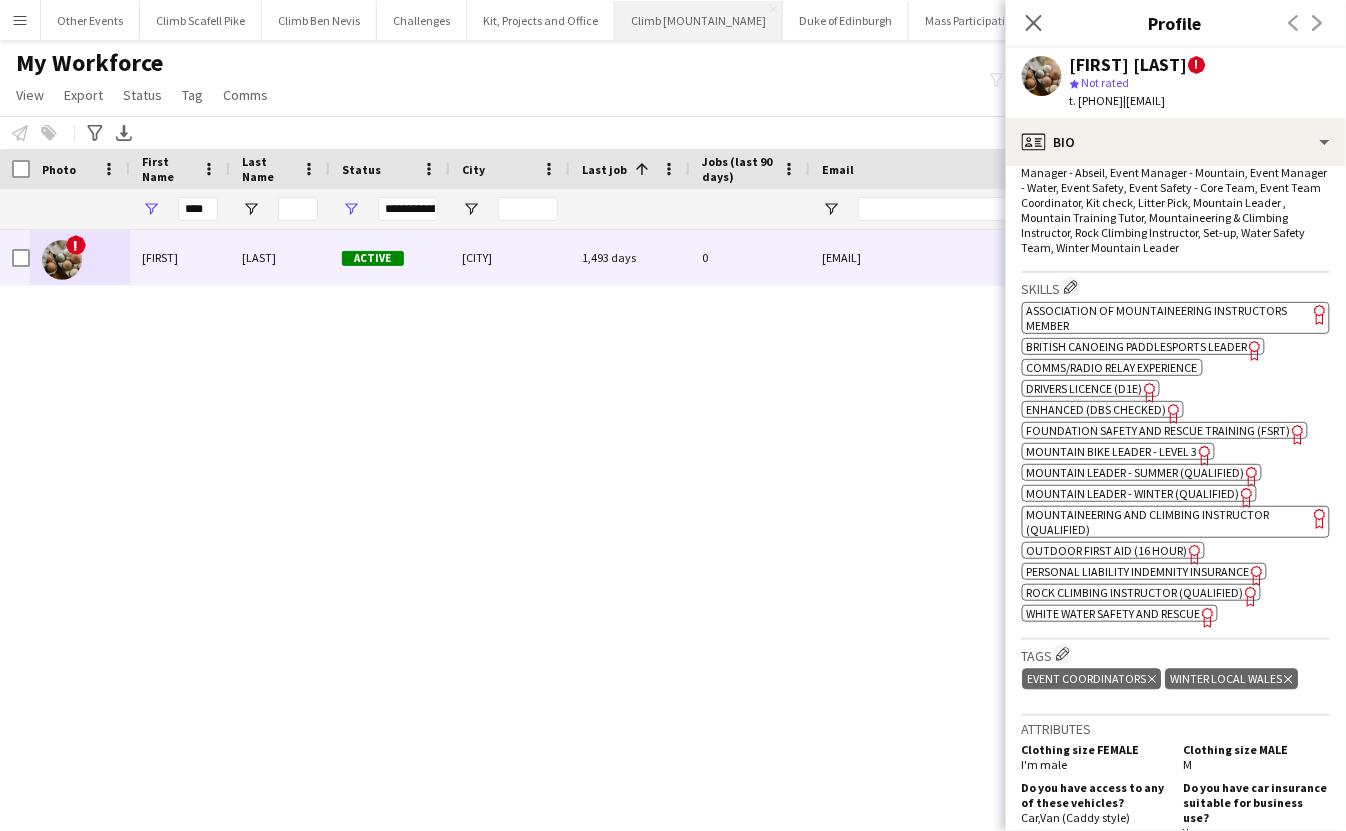 click on "Climb Snowdon
Close" at bounding box center (699, 20) 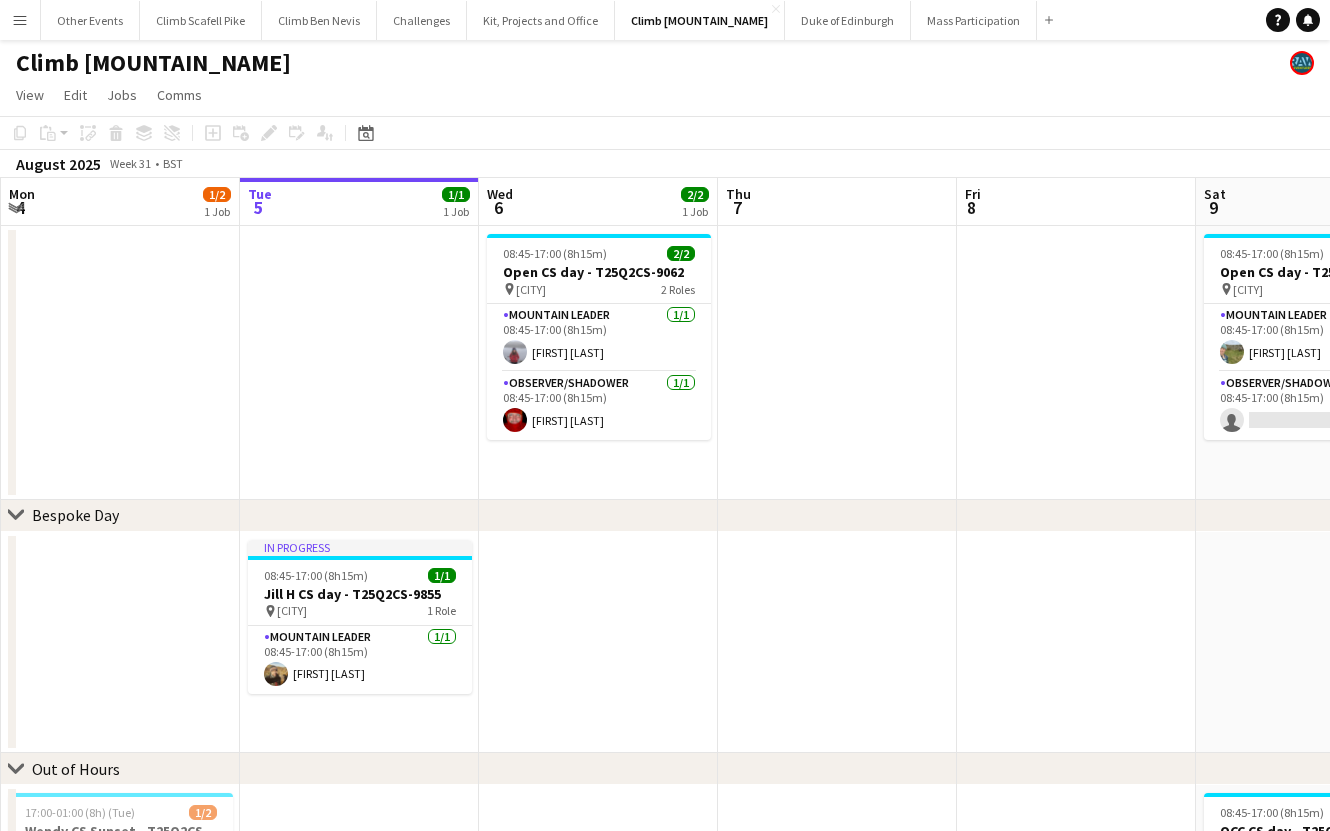 scroll, scrollTop: 0, scrollLeft: 806, axis: horizontal 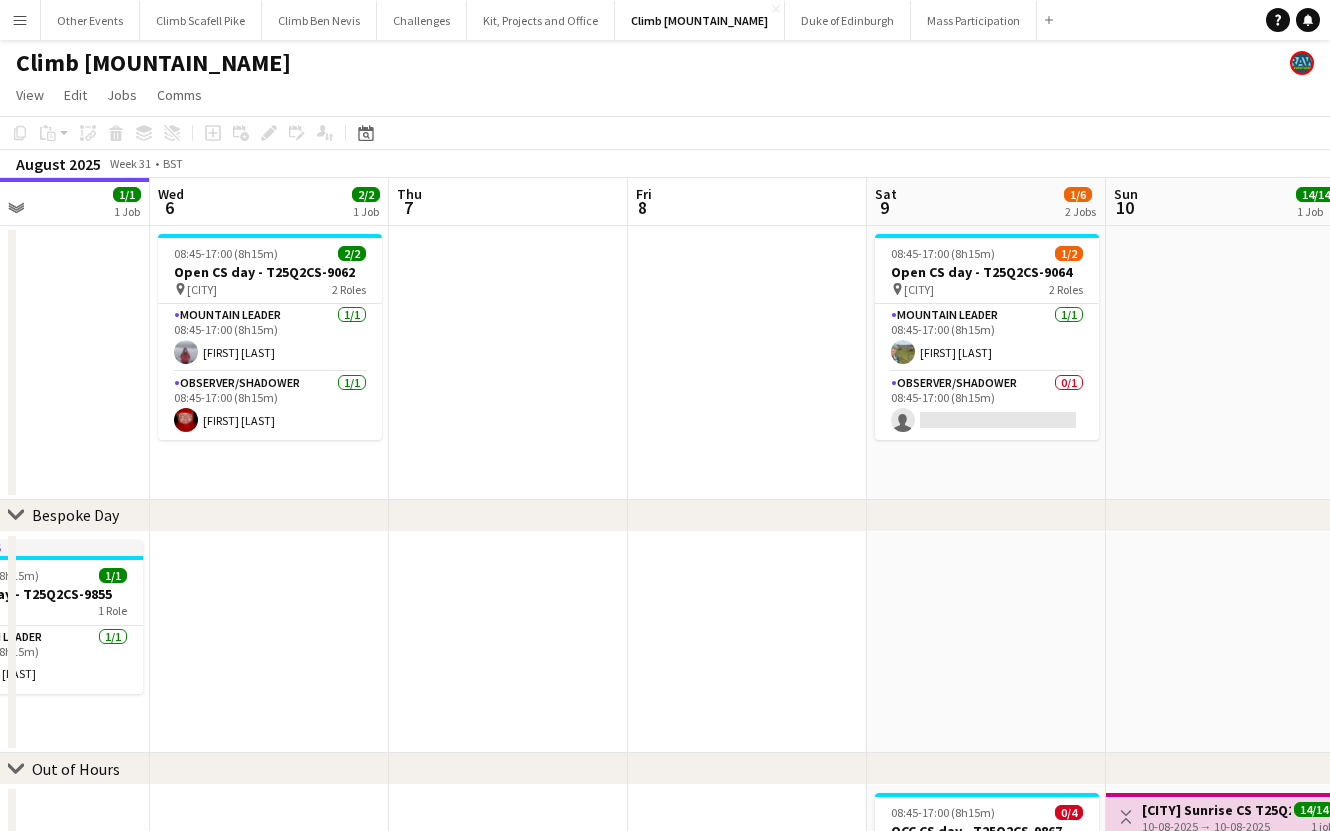 click on "Sat   2   2/3   2 Jobs   Sun   3   Mon   4   1/2   1 Job   Tue   5   1/1   1 Job   Wed   6   2/2   1 Job   Thu   7   Fri   8   Sat   9   1/6   2 Jobs   Sun   10   14/14   1 Job   Mon   11   Tue   12      [TIME] (8h15m)    1/2   Open CS day - T25Q2CS-9060
pin
Llanberis   2 Roles   Mountain Leader    1/1   [TIME] (8h15m)
Jen Thomas  Observer/Shadower   0/1   [TIME] (8h15m)
single-neutral-actions
[TIME] (8h15m)    2/2   Open CS day - T25Q2CS-9062
pin
Llanberis   2 Roles   Mountain Leader    1/1   [TIME] (8h15m)
Amy Fox  Observer/Shadower   1/1   [TIME] (8h15m)
Jason Rawles     [TIME] (8h15m)    1/2   Open CS day - T25Q2CS-9064
pin
Llanberis   2 Roles   Mountain Leader    1/1   [TIME] (8h15m)
Anna Hammond  Observer/Shadower   0/1   [TIME] (8h15m)
single-neutral-actions
pin" at bounding box center (665, 664) 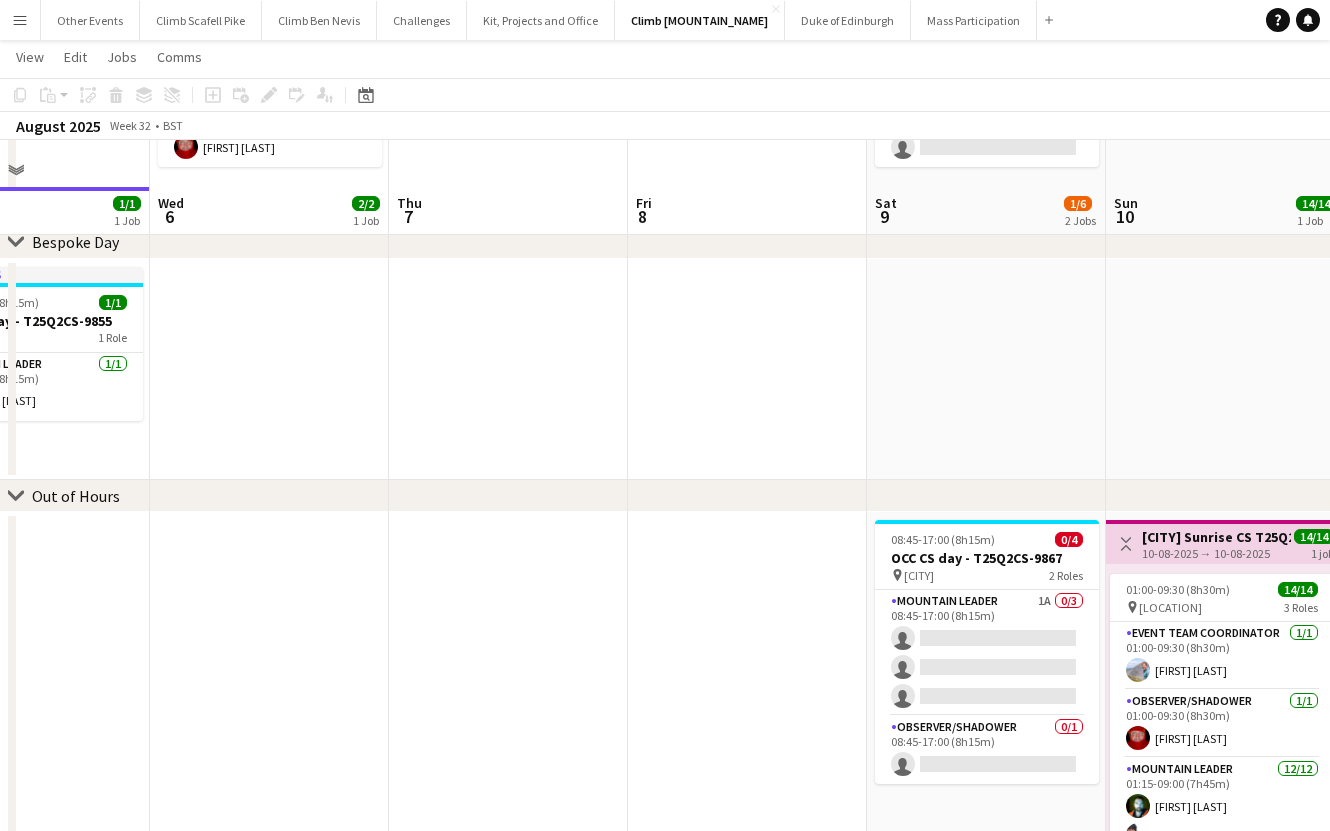 scroll, scrollTop: 317, scrollLeft: 0, axis: vertical 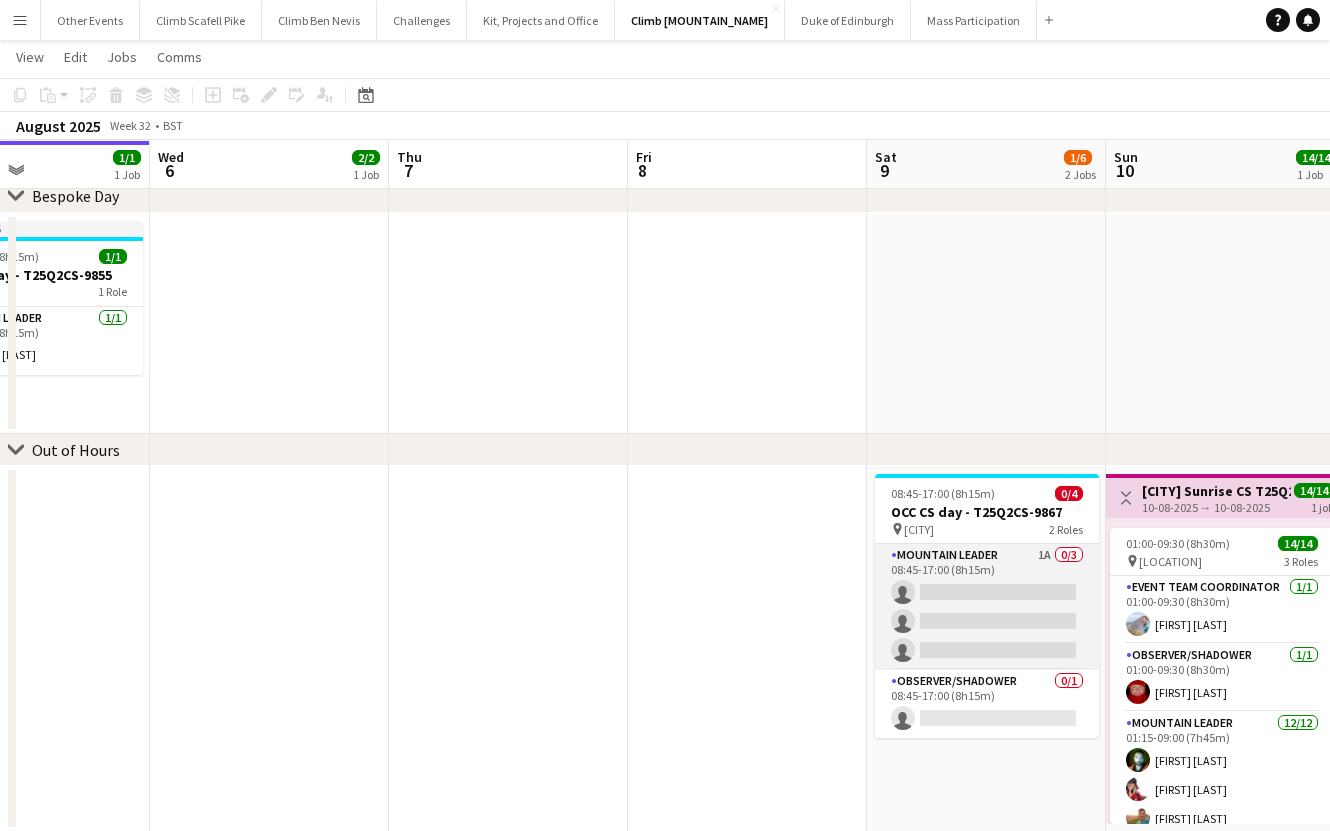 click on "Mountain Leader    1A   0/3   08:45-17:00 (8h15m)
single-neutral-actions
single-neutral-actions
single-neutral-actions" at bounding box center (987, 607) 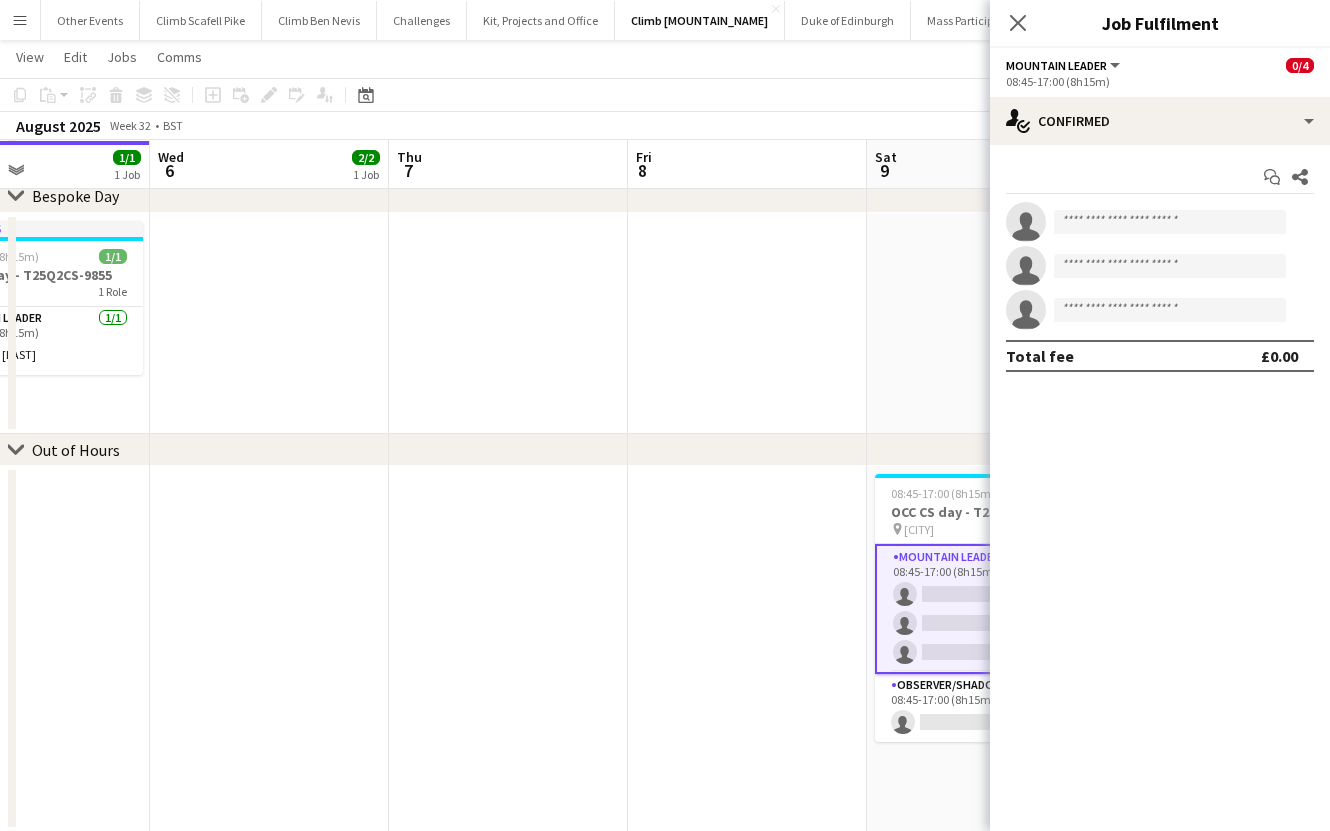 click on "Start chat
Share
single-neutral-actions
single-neutral-actions
single-neutral-actions
Total fee   £0.00" at bounding box center [1160, 266] 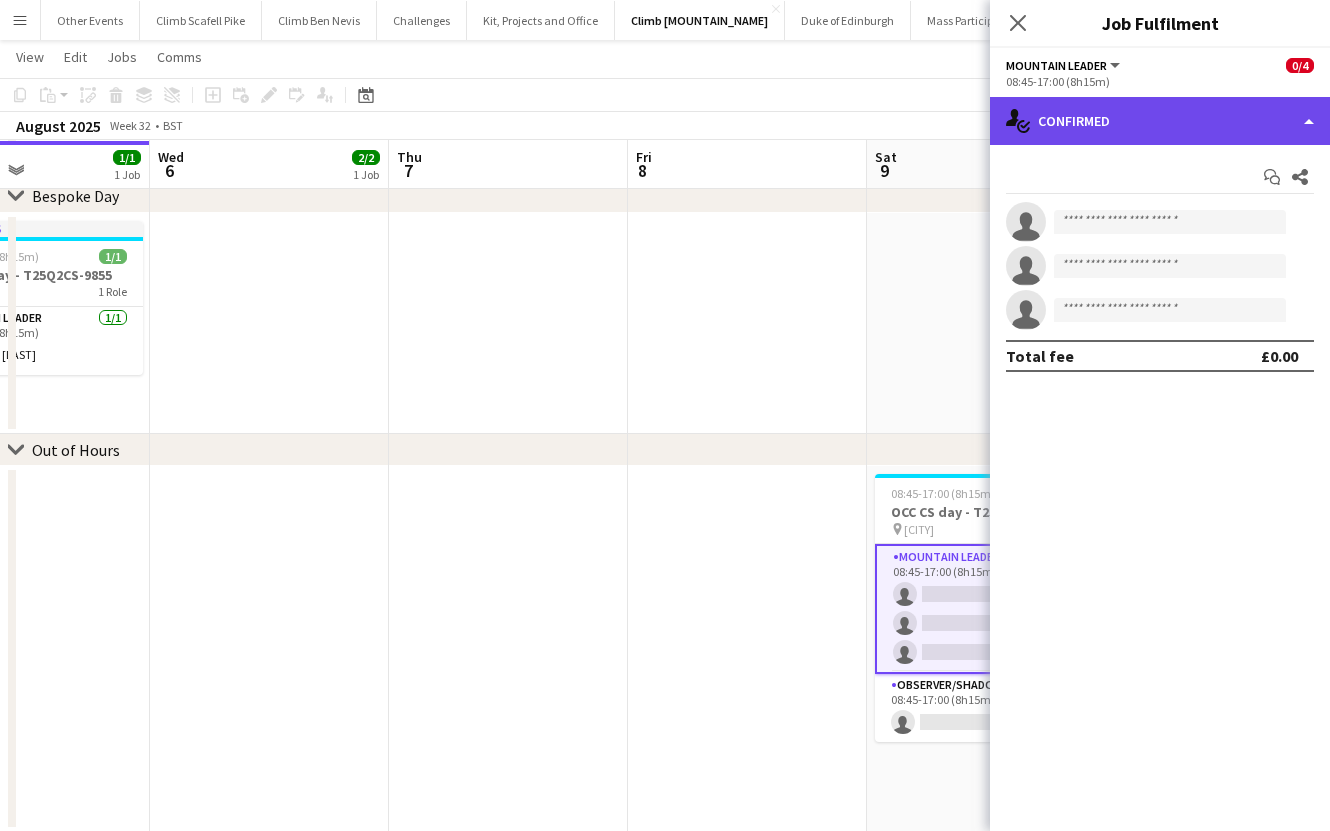click on "single-neutral-actions-check-2
Confirmed" 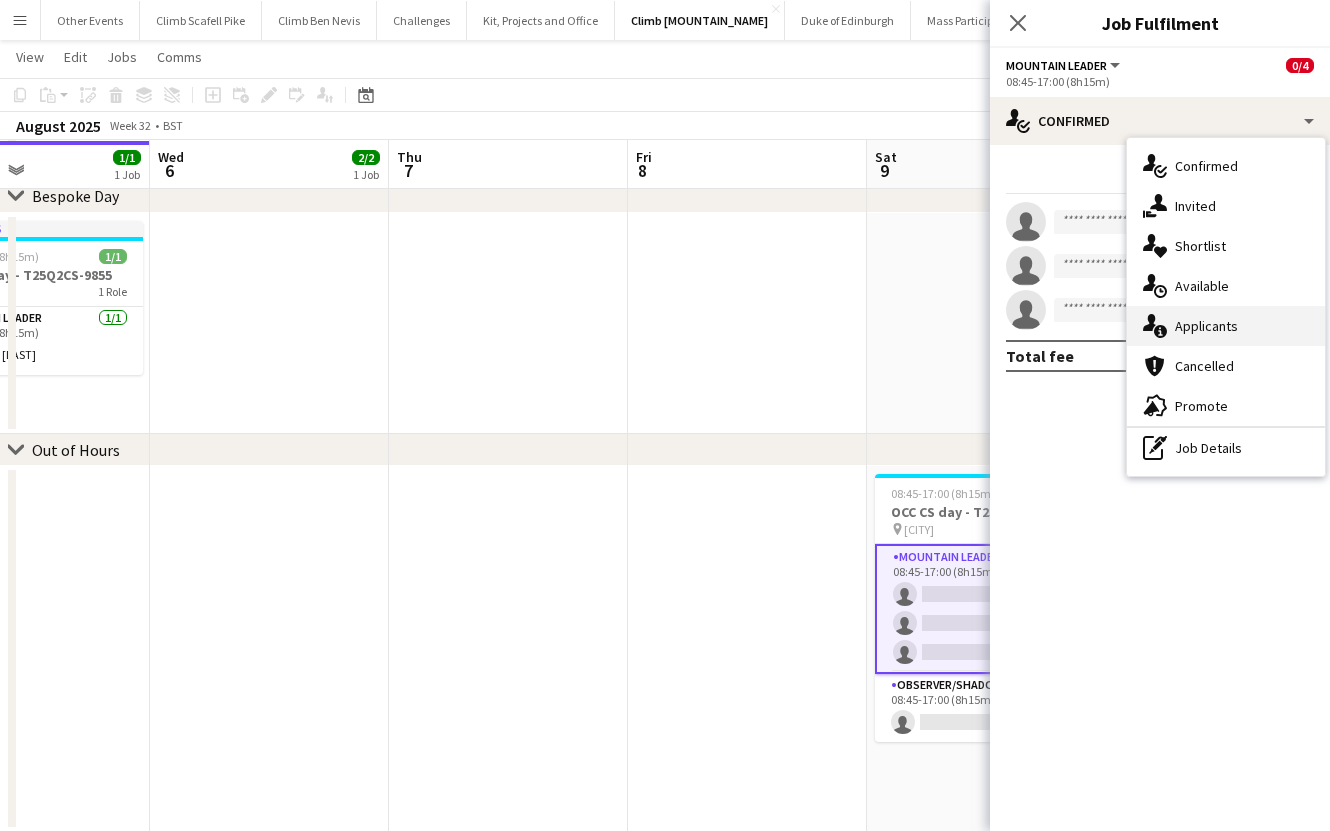 click on "single-neutral-actions-information
Applicants" at bounding box center [1226, 326] 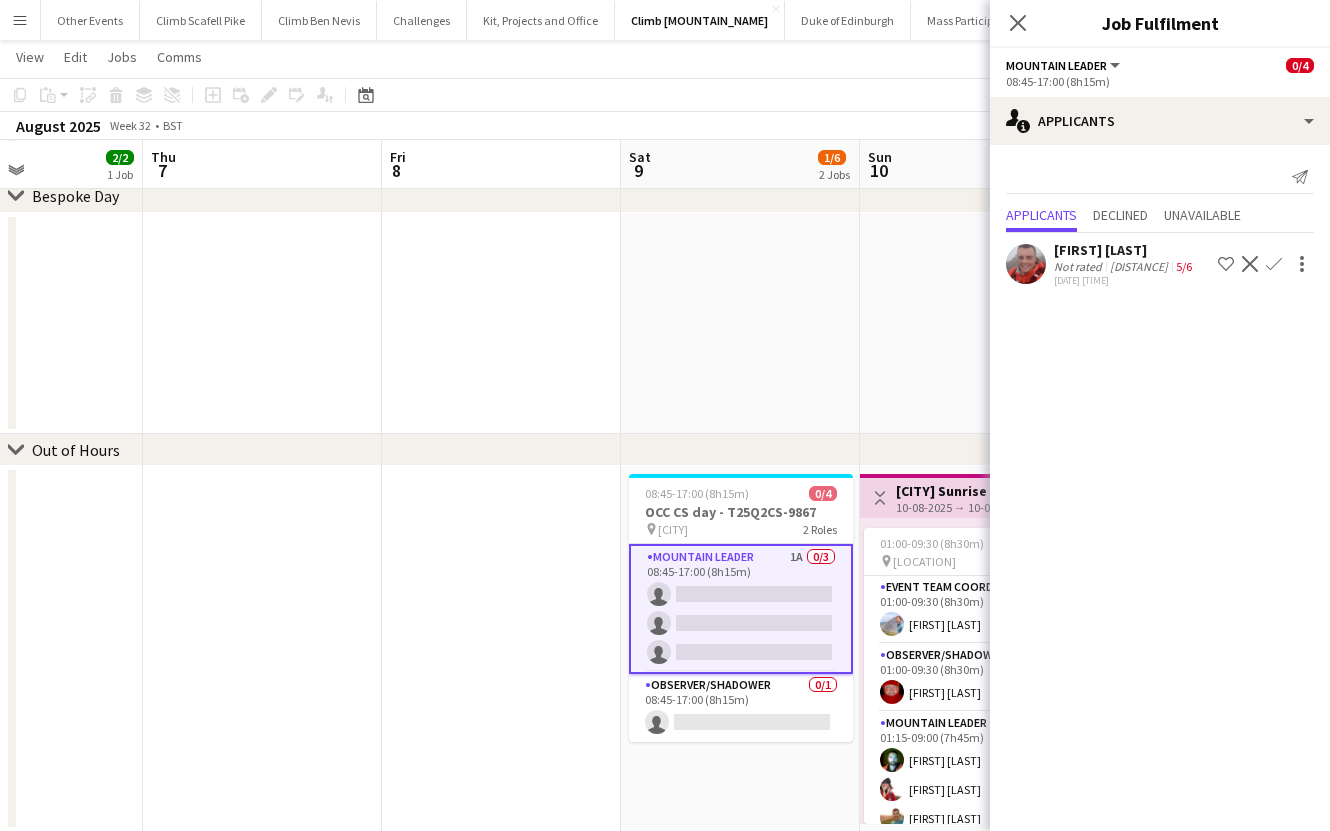 drag, startPoint x: 676, startPoint y: 490, endPoint x: 546, endPoint y: 507, distance: 131.10683 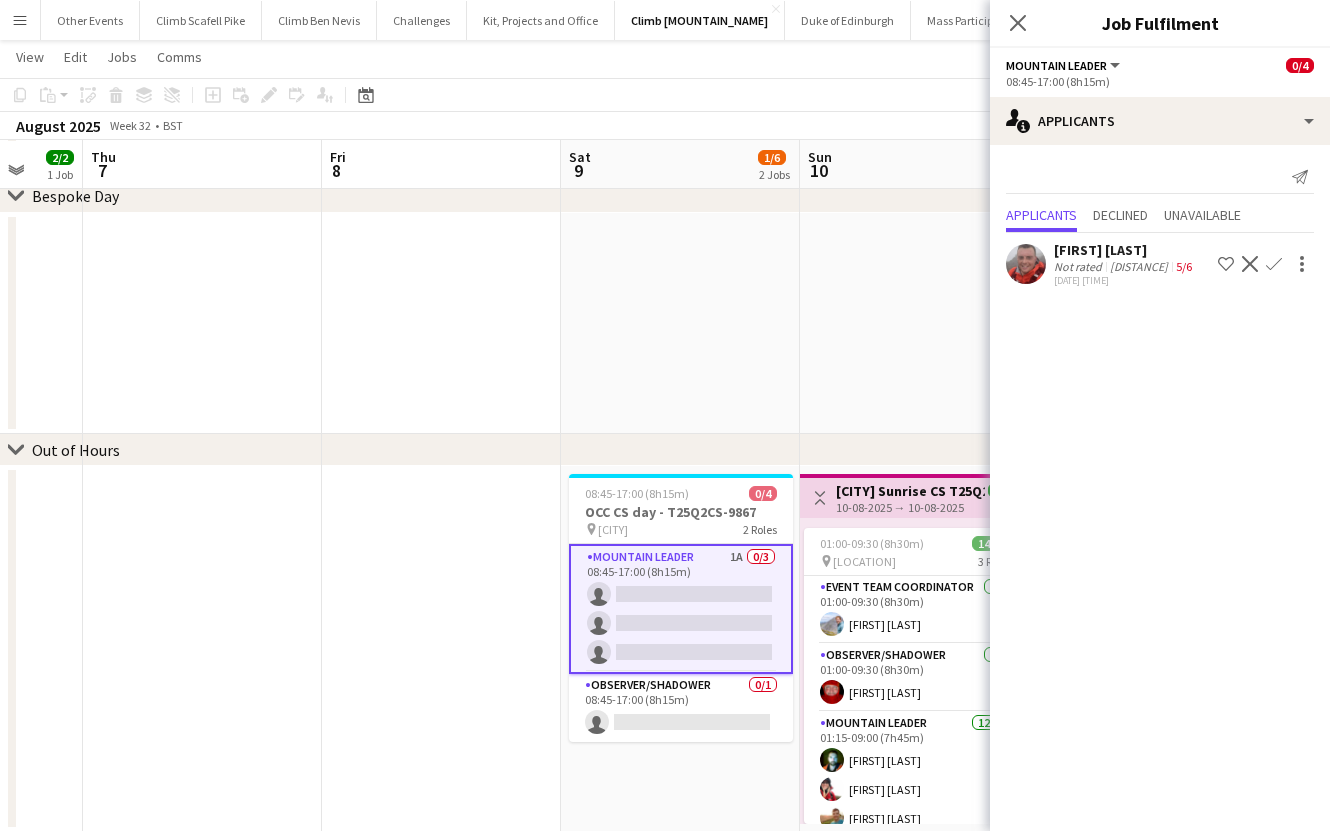 drag, startPoint x: 828, startPoint y: 337, endPoint x: 852, endPoint y: 321, distance: 28.84441 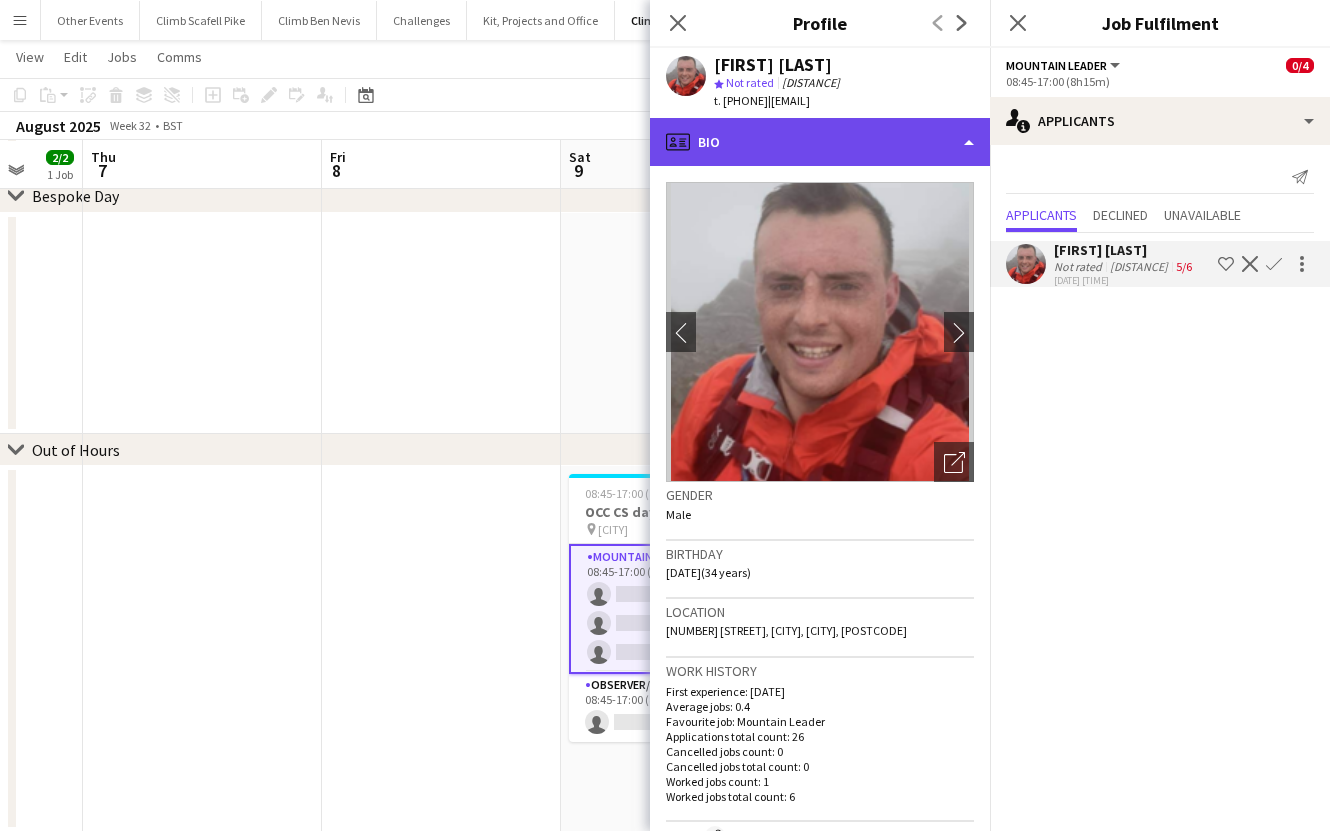 click on "profile
Bio" 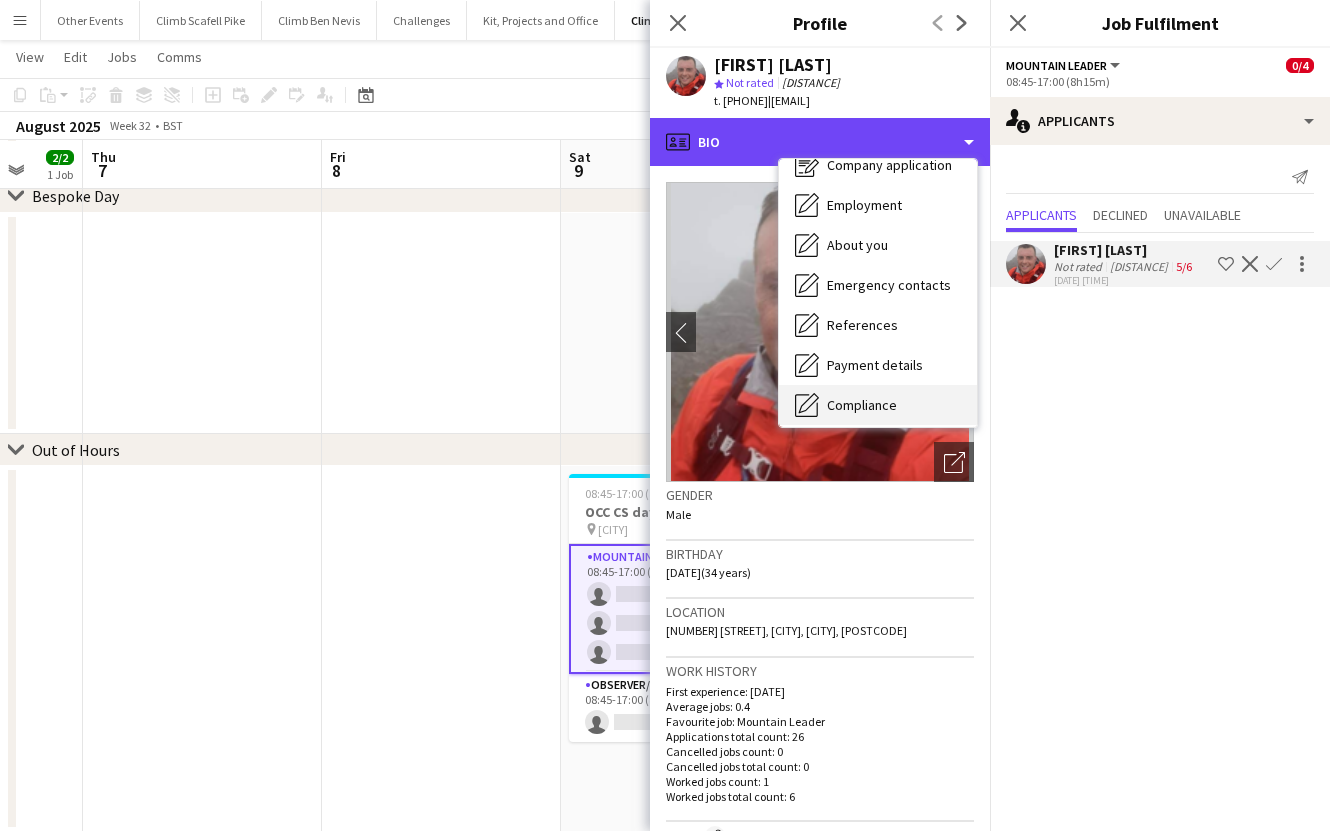 scroll, scrollTop: 227, scrollLeft: 0, axis: vertical 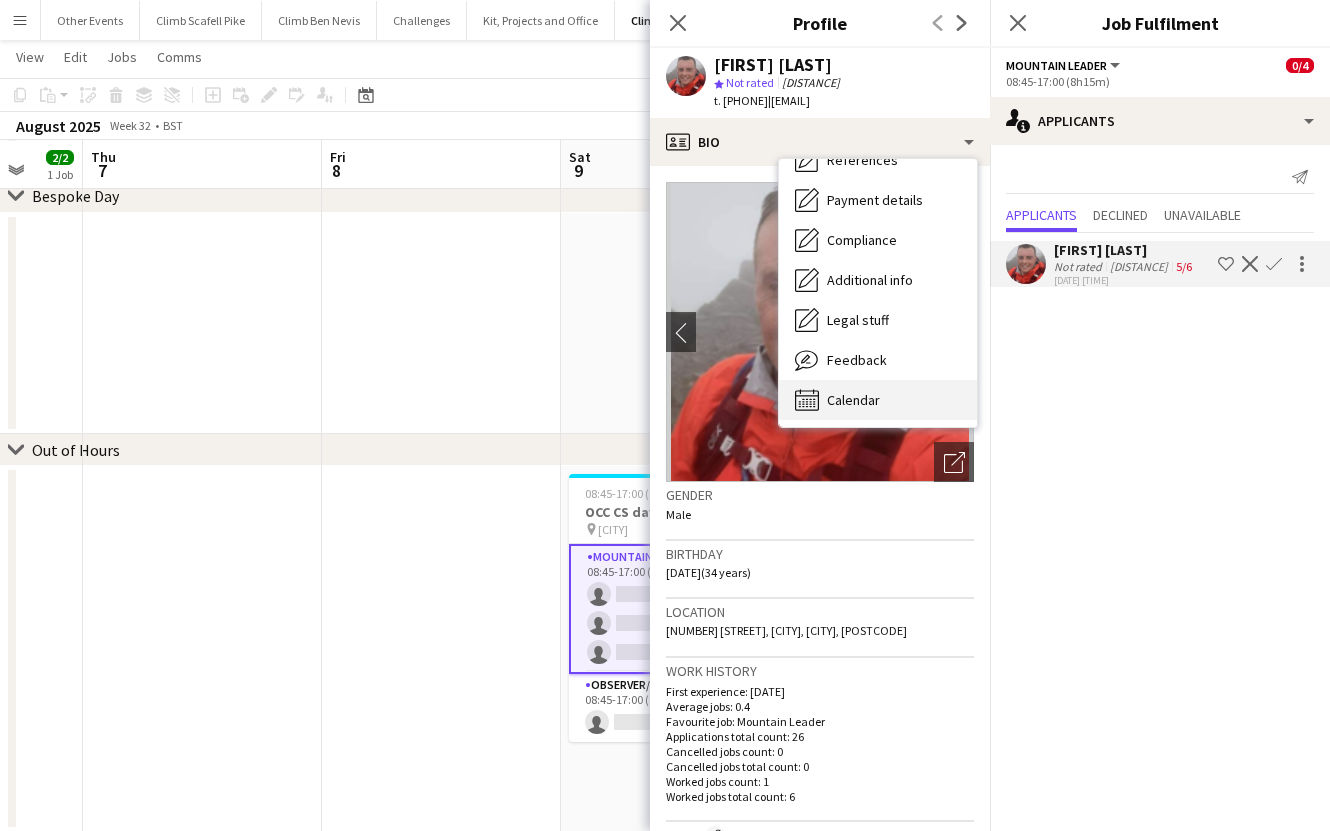 click on "Calendar" at bounding box center (853, 400) 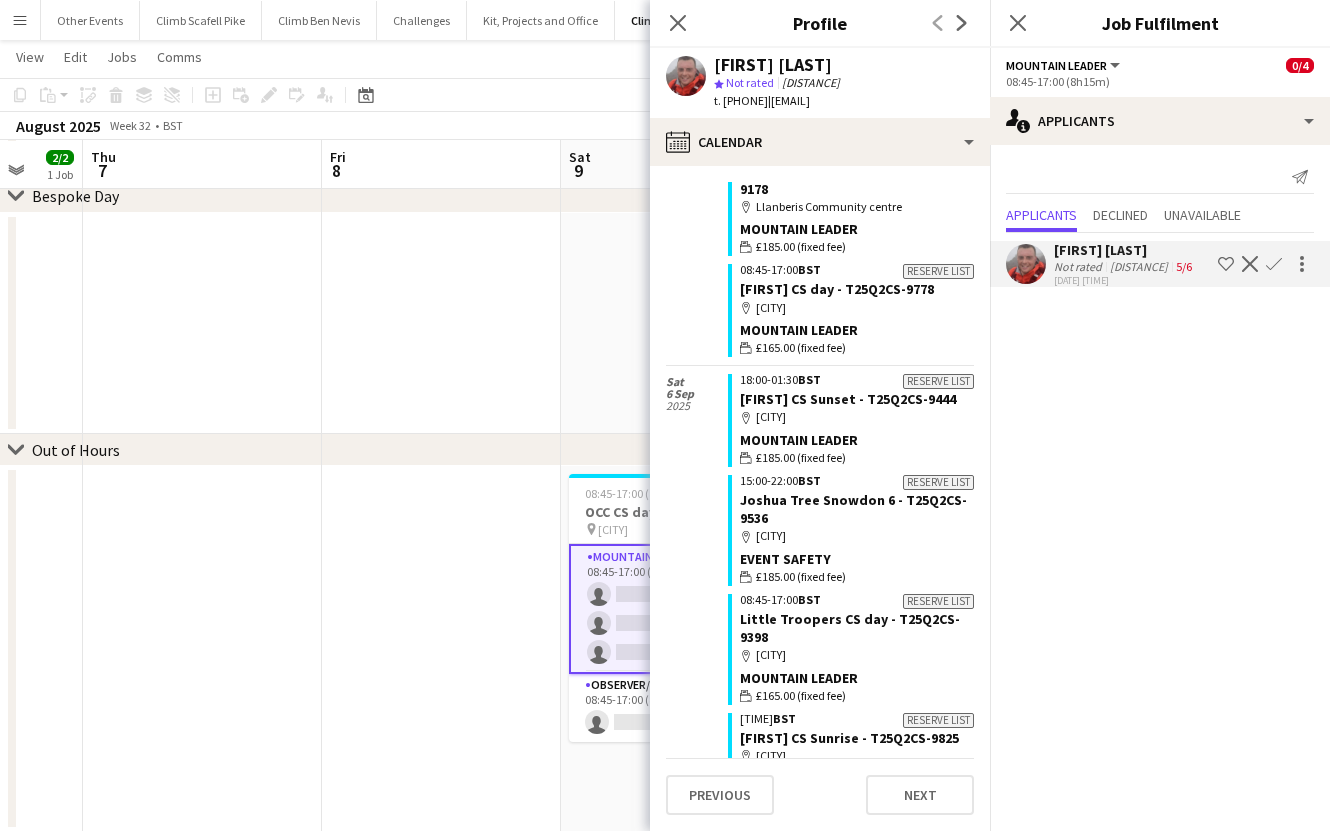 scroll, scrollTop: 0, scrollLeft: 0, axis: both 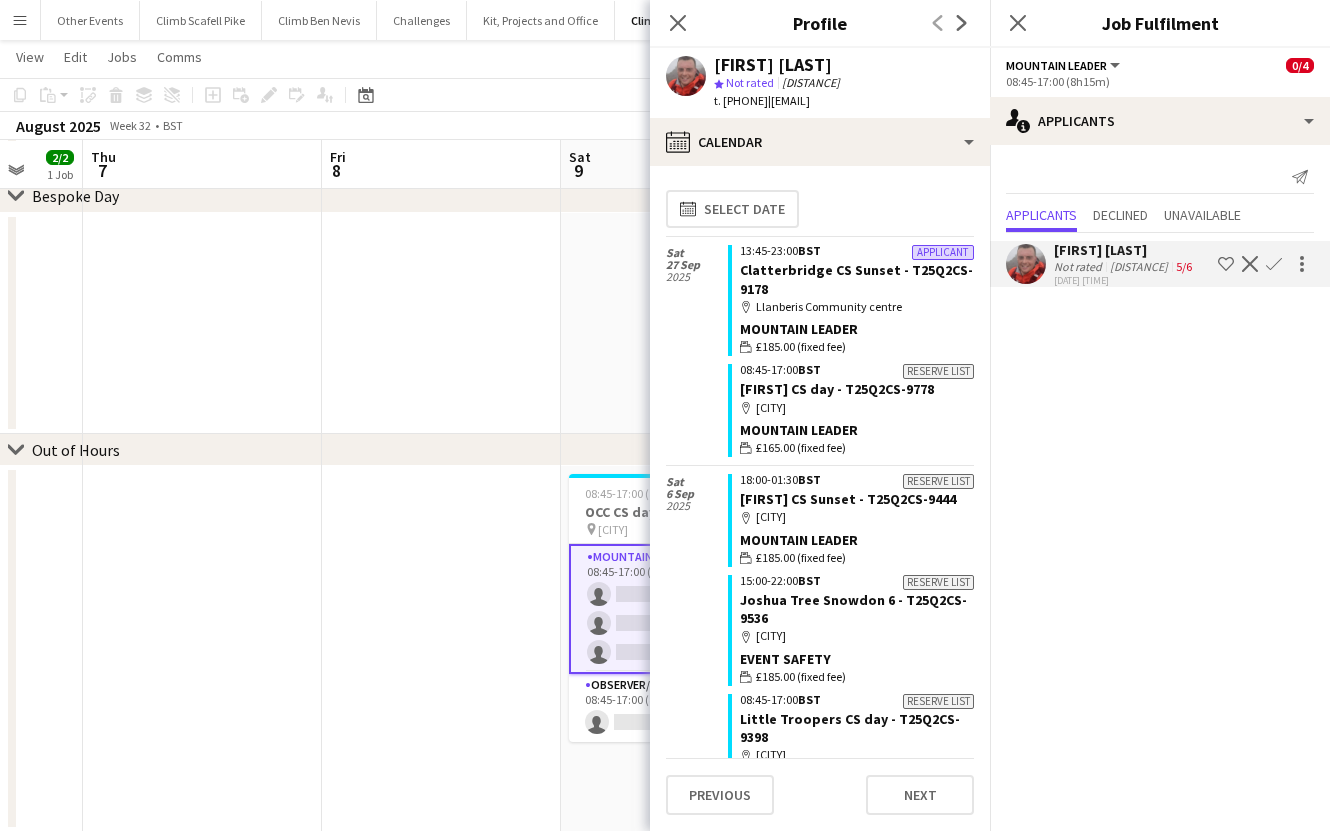 click on "Confirm" 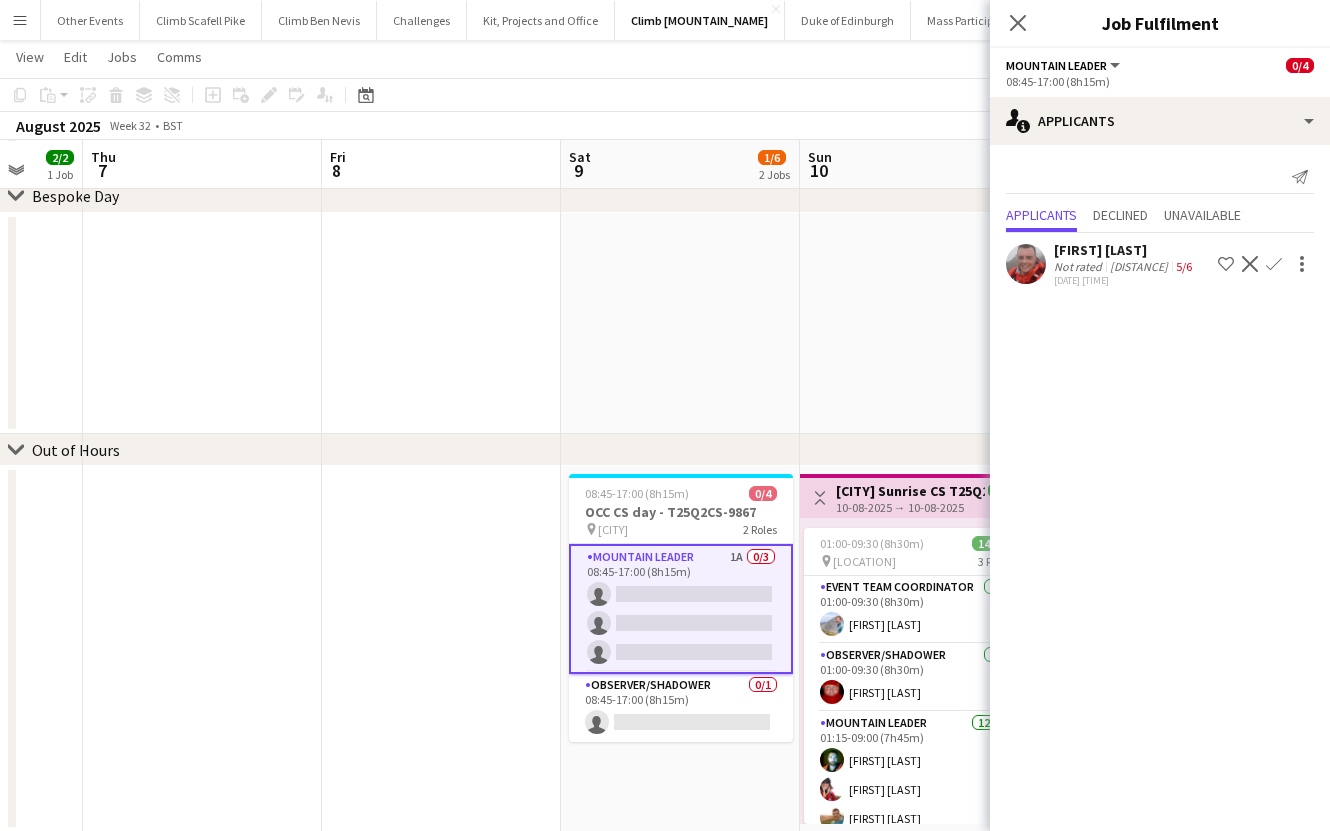 click on "Confirm" 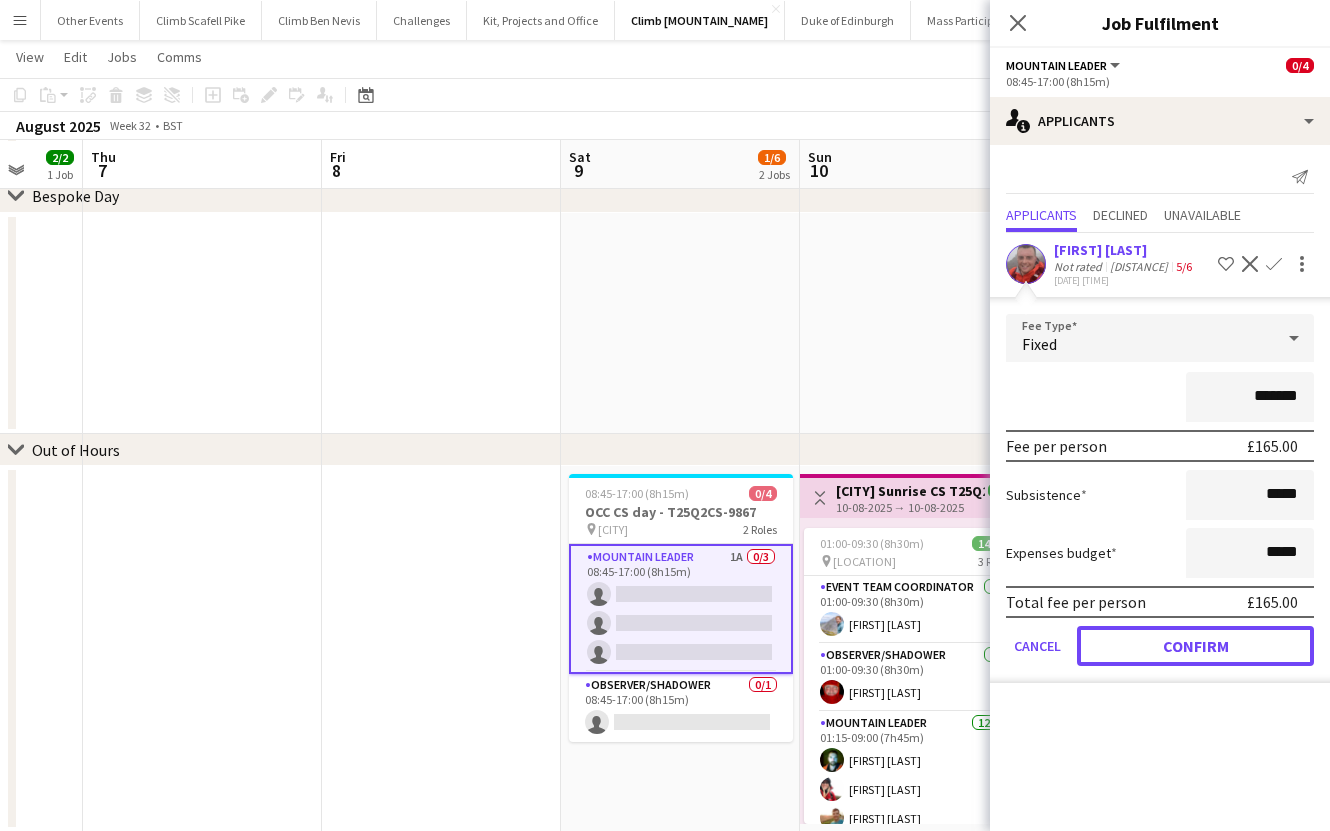 drag, startPoint x: 1242, startPoint y: 645, endPoint x: 1228, endPoint y: 624, distance: 25.23886 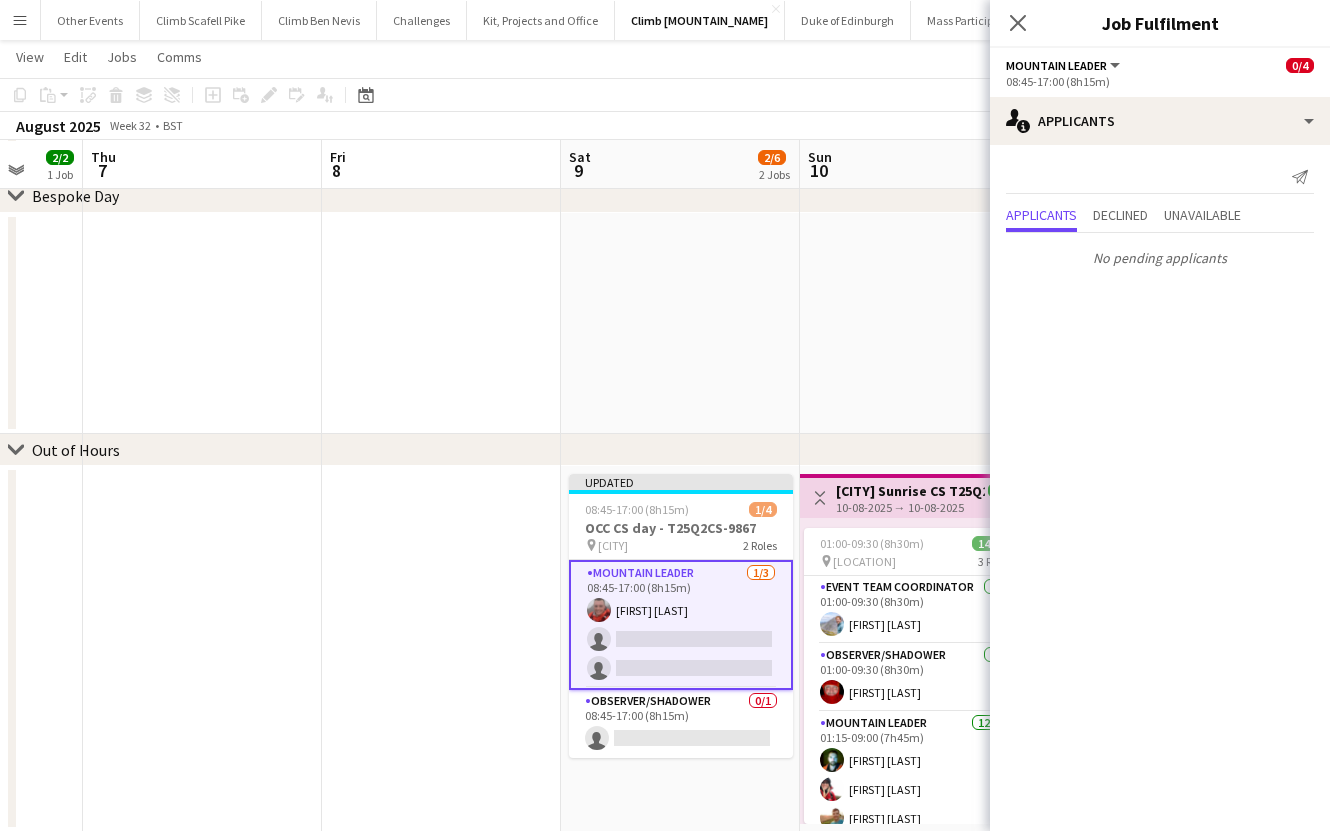 click at bounding box center (919, 324) 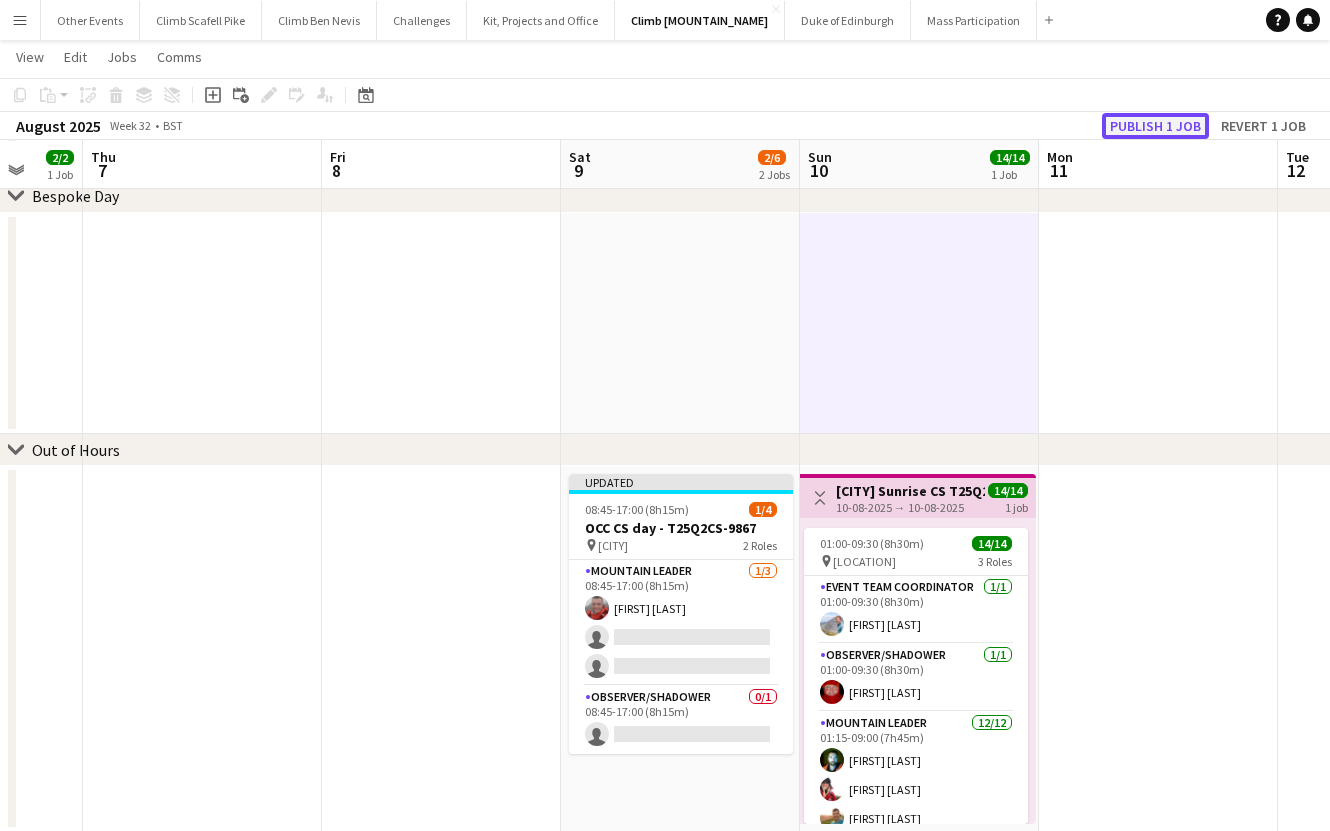 click on "Publish 1 job" 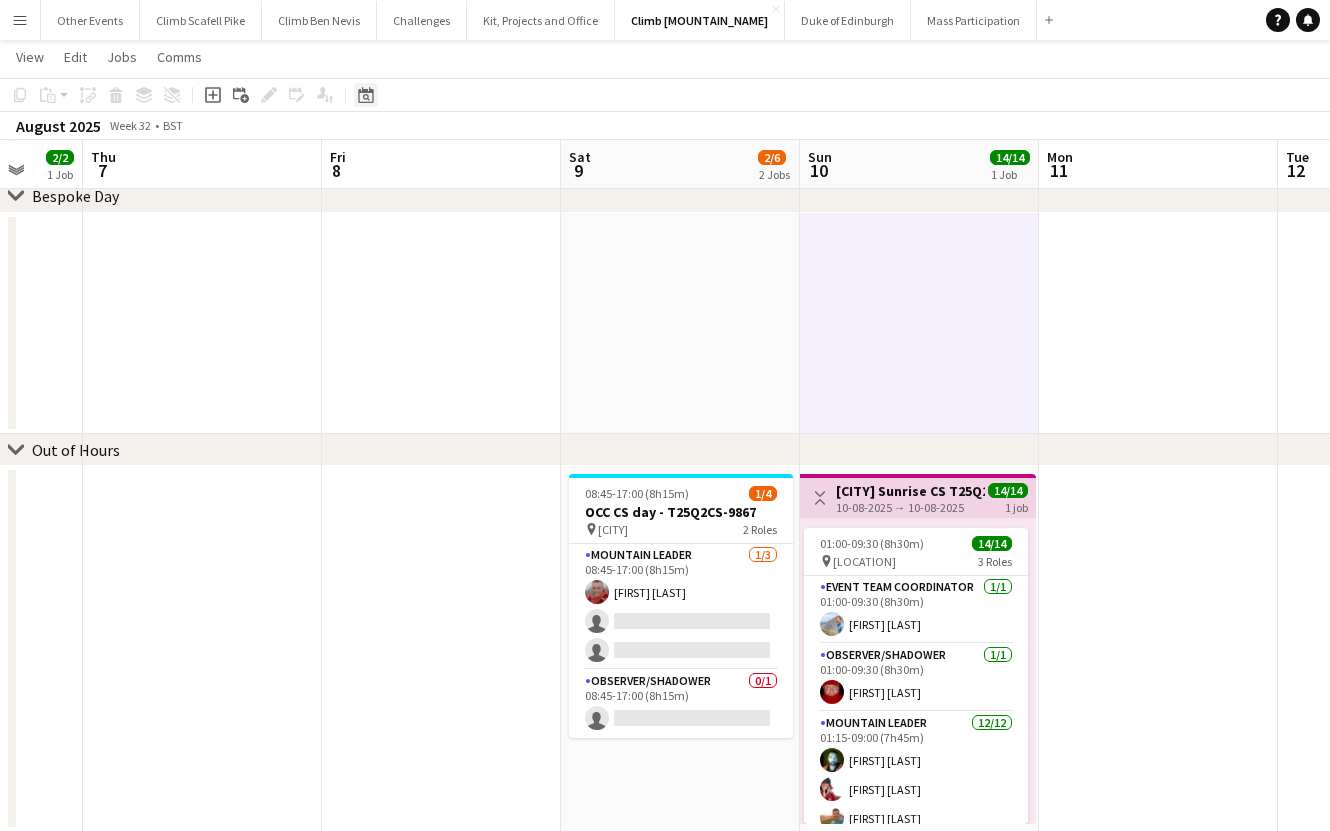 click on "Date picker" at bounding box center (366, 95) 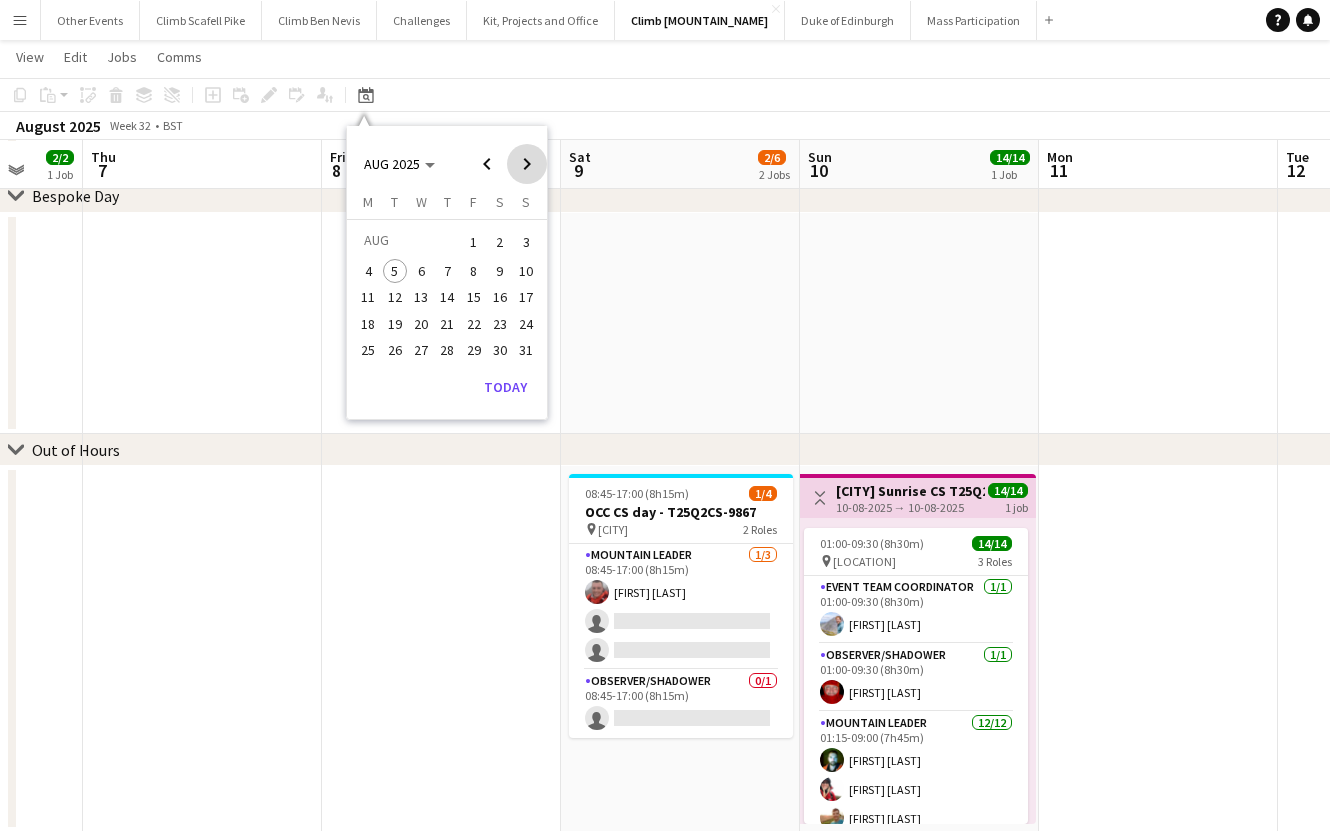 click at bounding box center [527, 164] 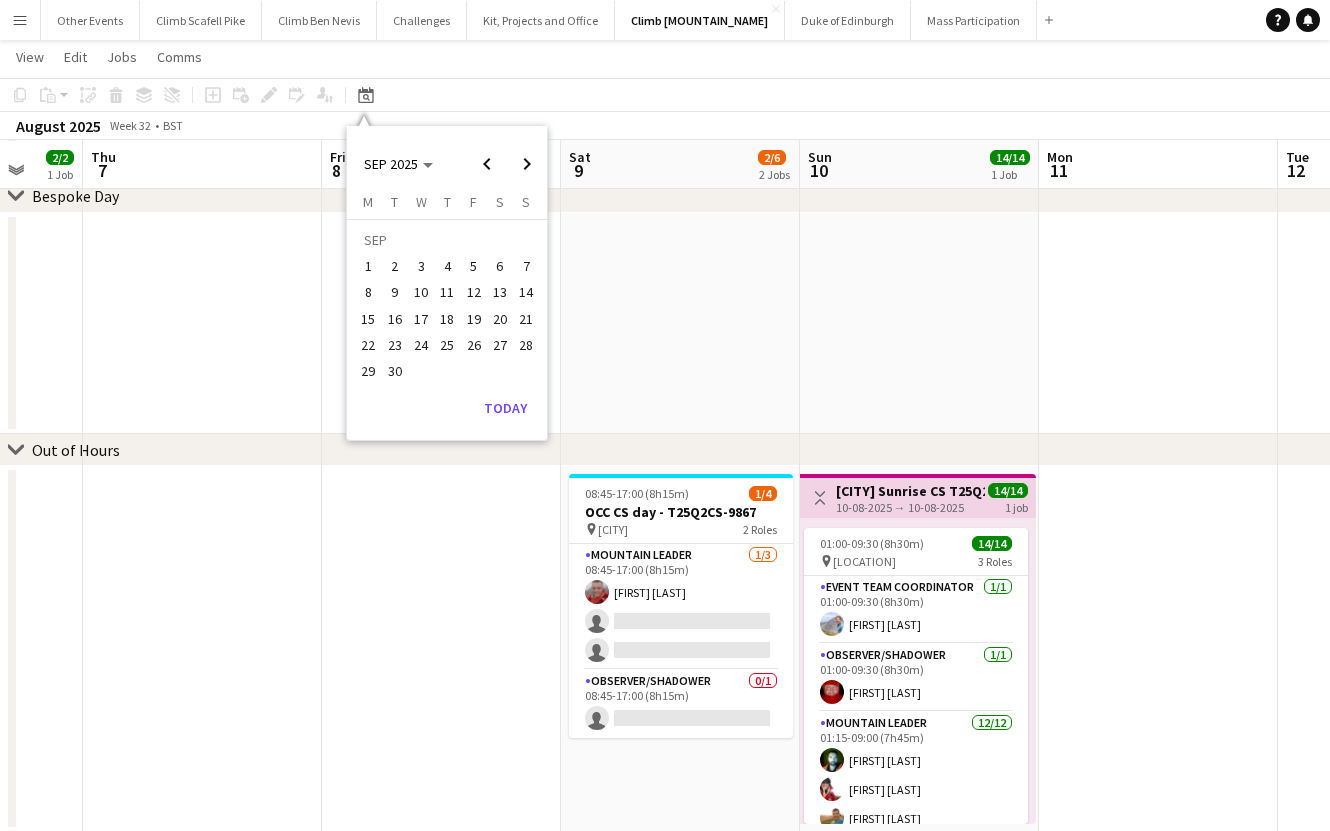 click on "27" at bounding box center (500, 345) 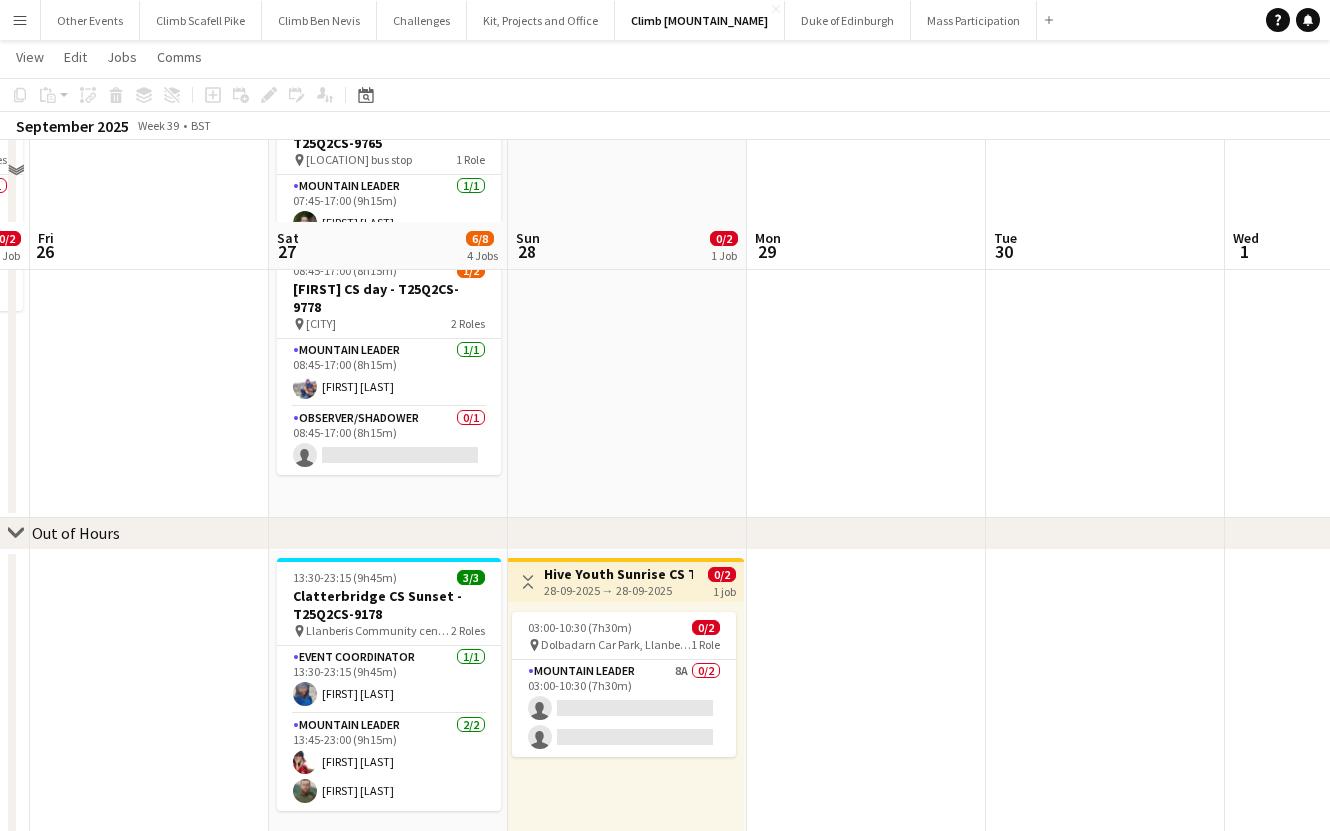 scroll, scrollTop: 0, scrollLeft: 0, axis: both 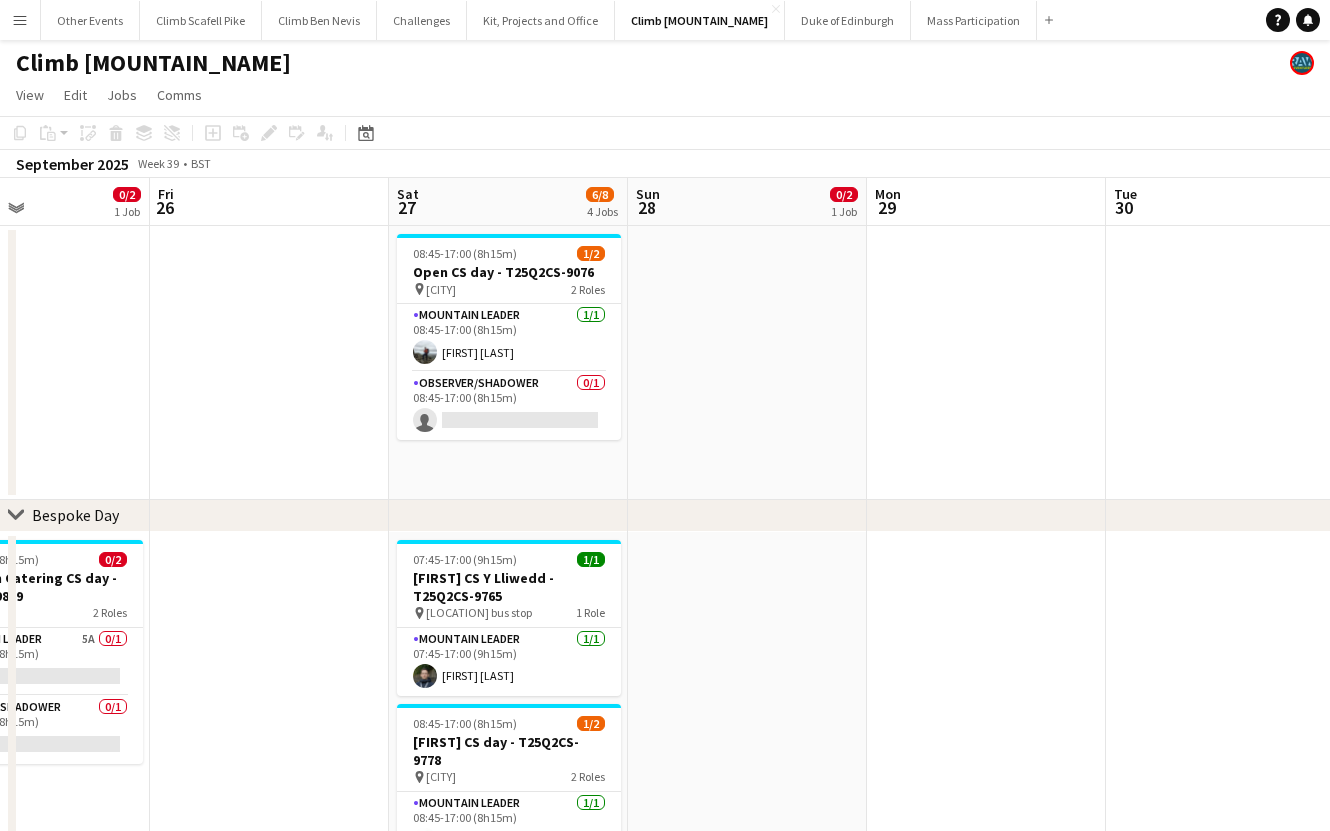 drag, startPoint x: 713, startPoint y: 405, endPoint x: 822, endPoint y: 389, distance: 110.16805 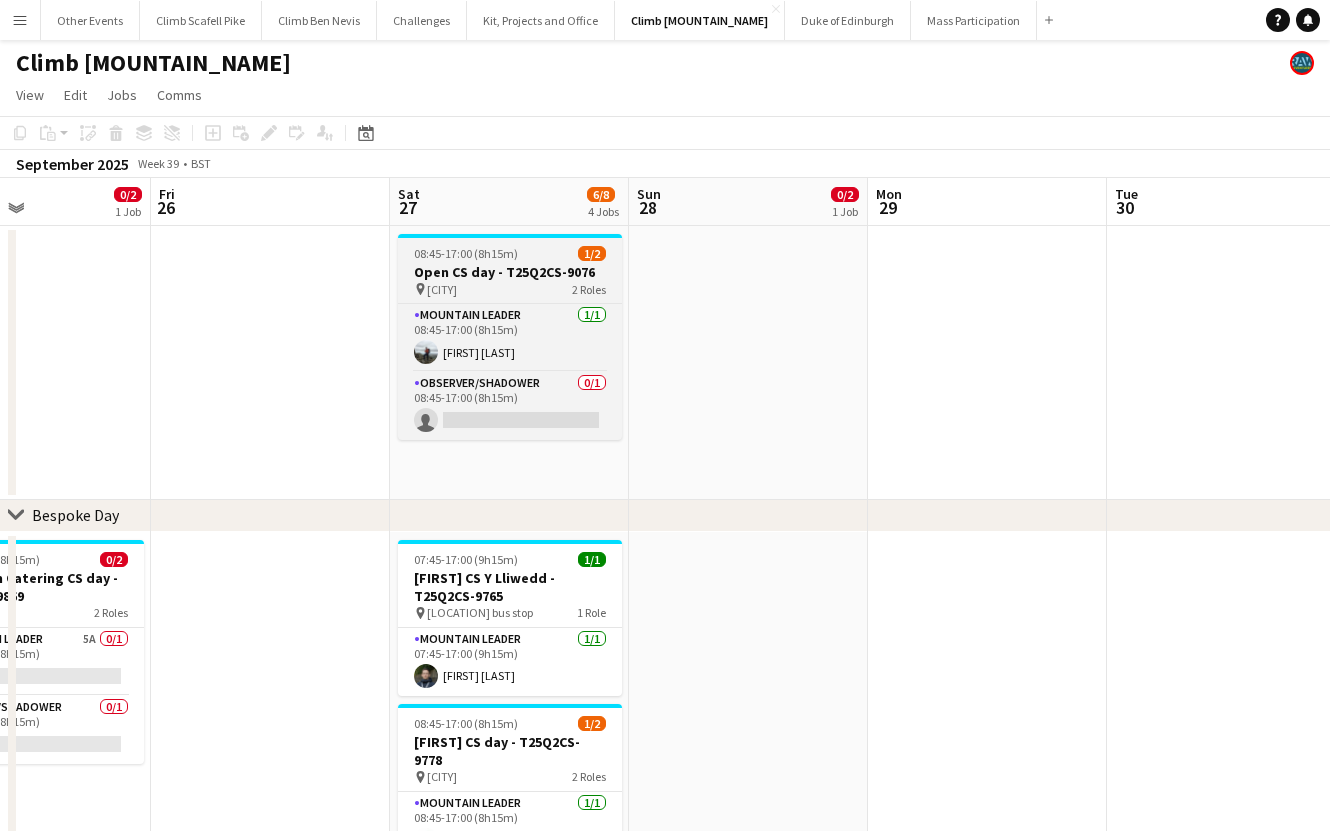 click on "Open CS day - T25Q2CS-9076" at bounding box center (510, 272) 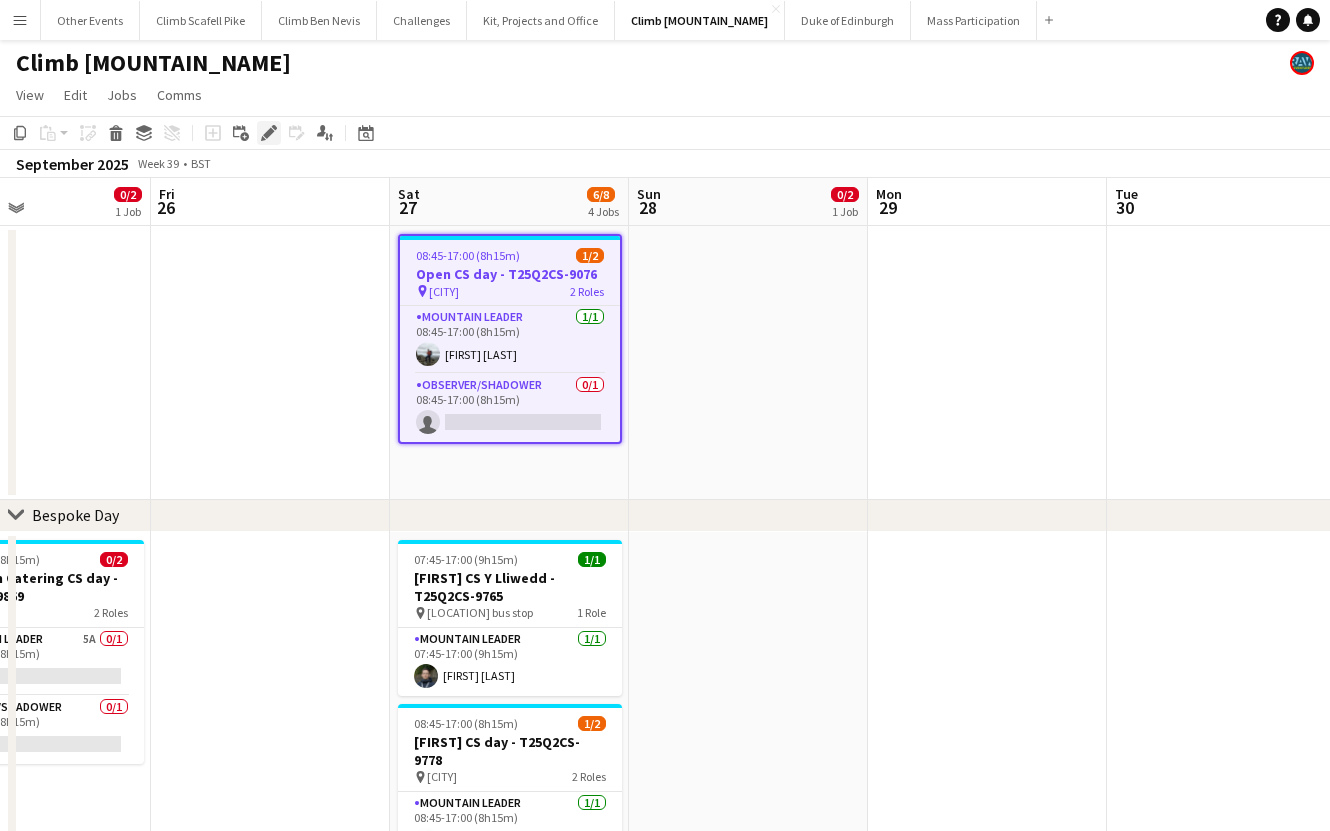 click on "Edit" 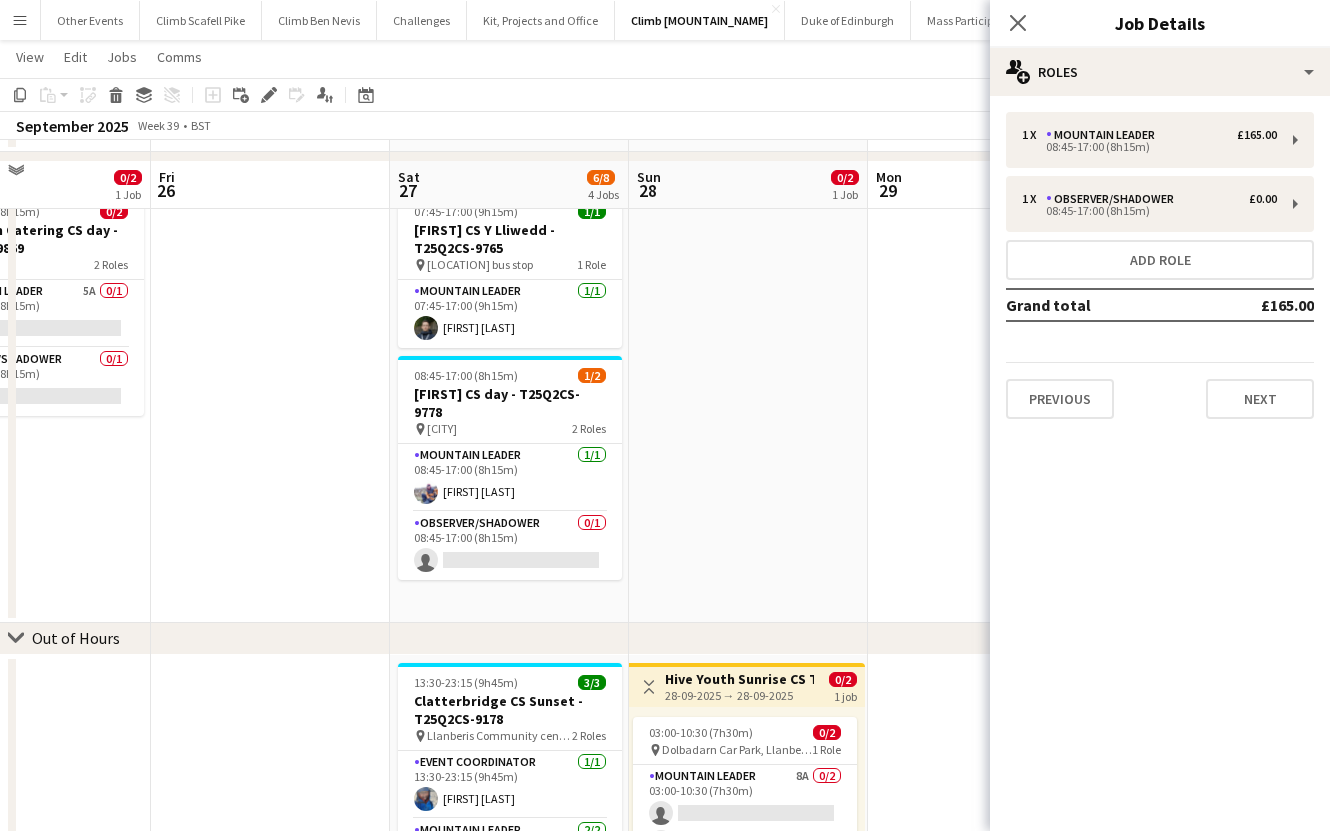 scroll, scrollTop: 341, scrollLeft: 0, axis: vertical 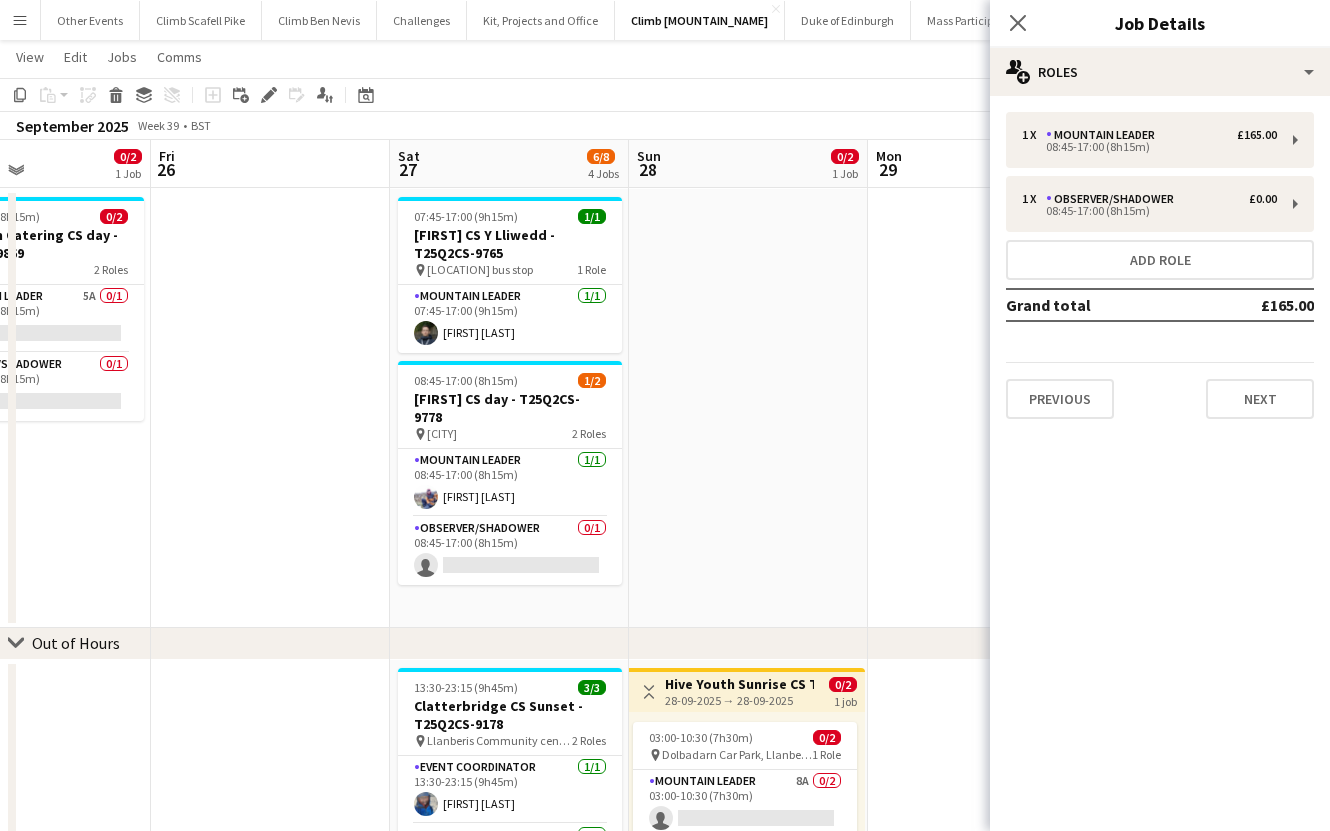 click on "[FIRST] CS Y Lliwedd - T25Q2CS-9765
pin
Llanberis bus stop   1 Role   Mountain Leader    1/1   07:45-17:00 (9h15m)
[FIRST] [LAST]     08:45-17:00 (8h15m)    1/2   [FIRST] [LAST] CS day - T25Q2CS-9778
pin
Llanberis   2 Roles   Mountain Leader    1/1   08:45-17:00 (8h15m)
[FIRST] [LAST]   Observer/Shadower   0/1   08:45-17:00 (8h15m)
single-neutral-actions" at bounding box center (509, 408) 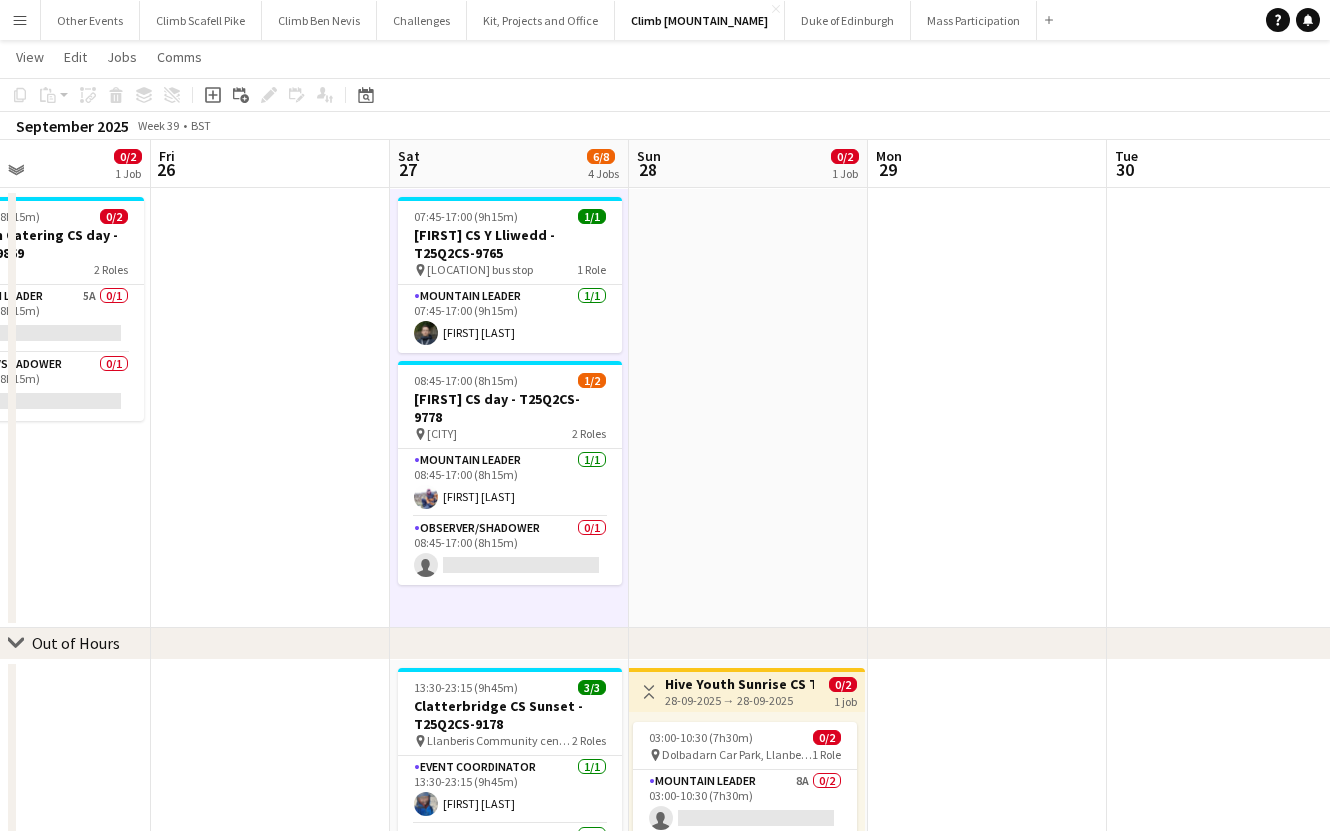 click on "[FIRST] CS Y Lliwedd - T25Q2CS-9765
pin
Llanberis bus stop   1 Role   Mountain Leader    1/1   07:45-17:00 (9h15m)
[FIRST] [LAST]     08:45-17:00 (8h15m)    1/2   [FIRST] [LAST] CS day - T25Q2CS-9778
pin
Llanberis   2 Roles   Mountain Leader    1/1   08:45-17:00 (8h15m)
[FIRST] [LAST]   Observer/Shadower   0/1   08:45-17:00 (8h15m)
single-neutral-actions" at bounding box center [509, 408] 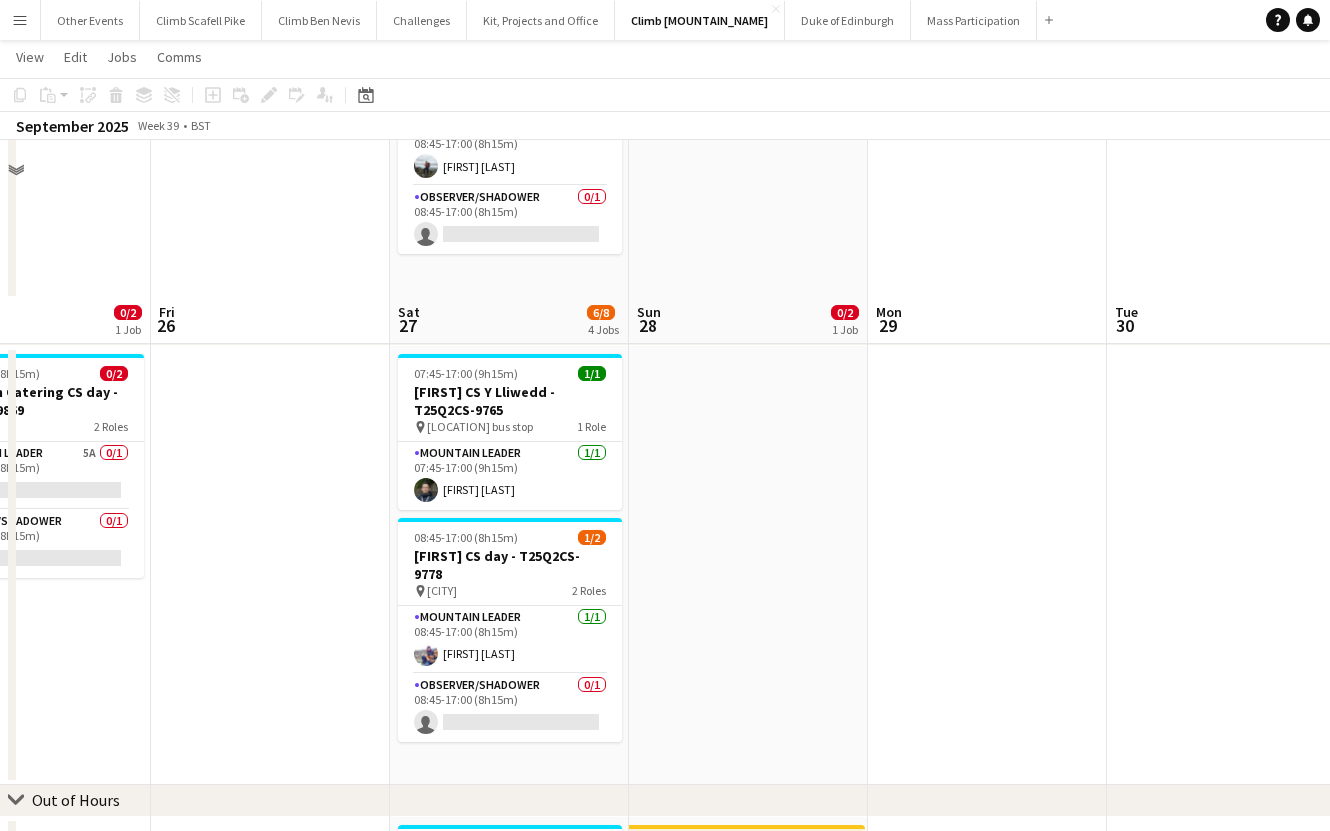 scroll, scrollTop: 0, scrollLeft: 0, axis: both 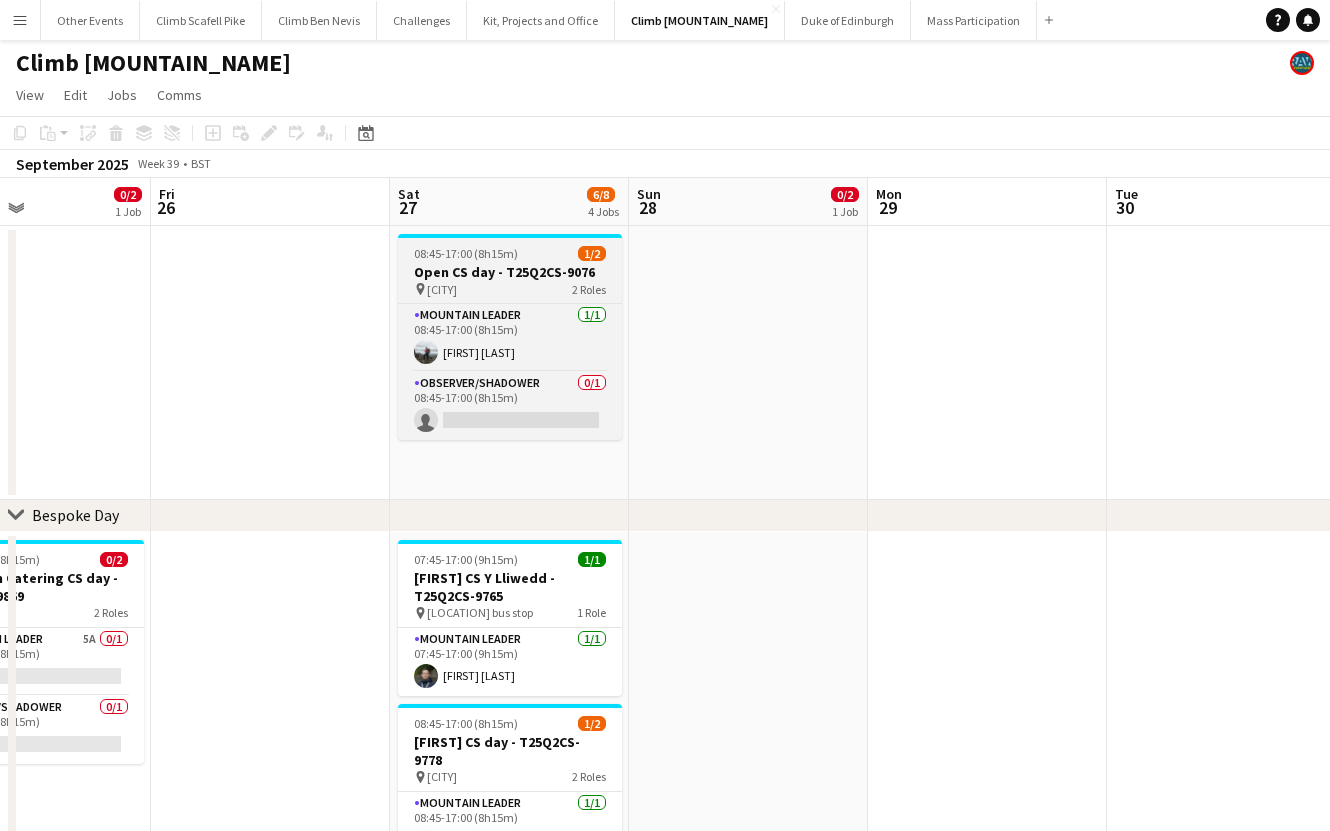 click on "pin
Llanberis   2 Roles" at bounding box center (510, 289) 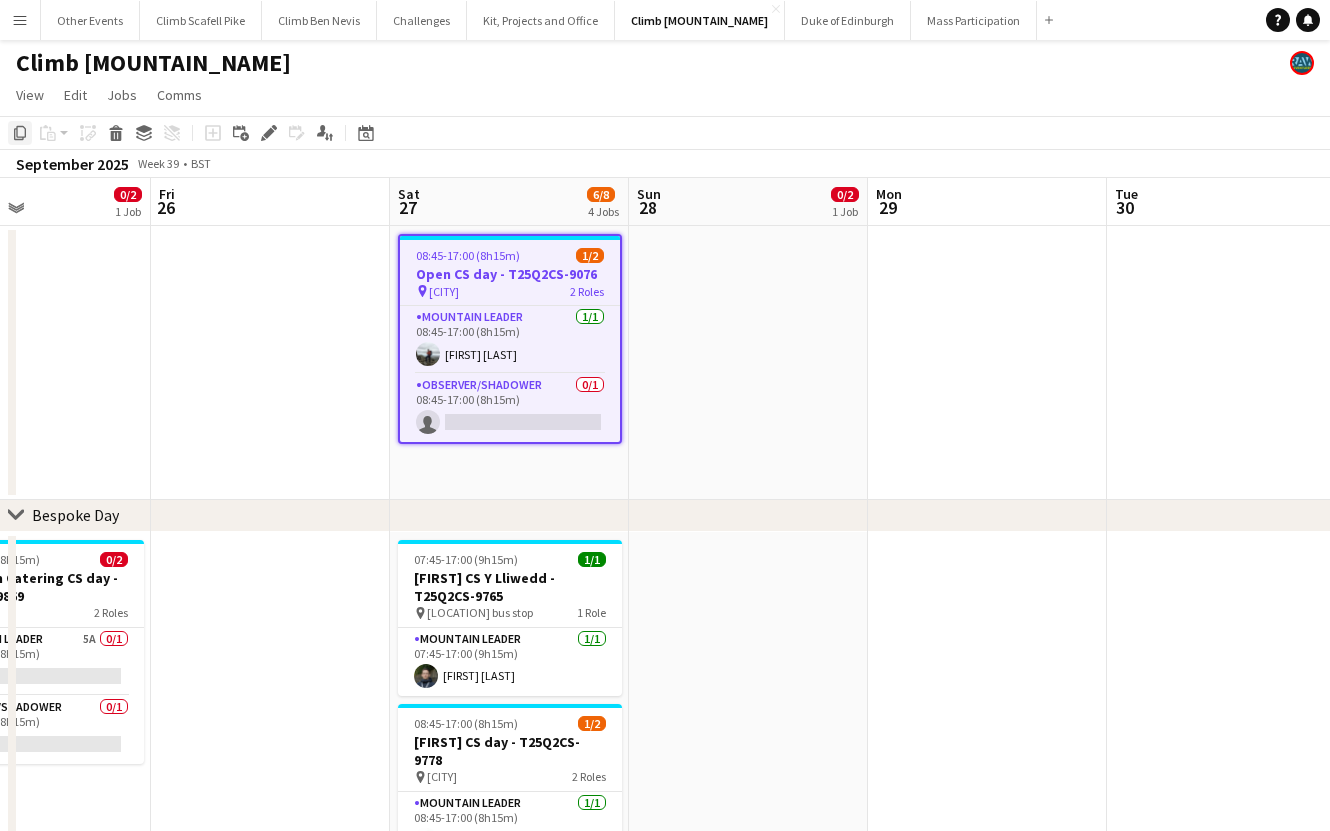 click 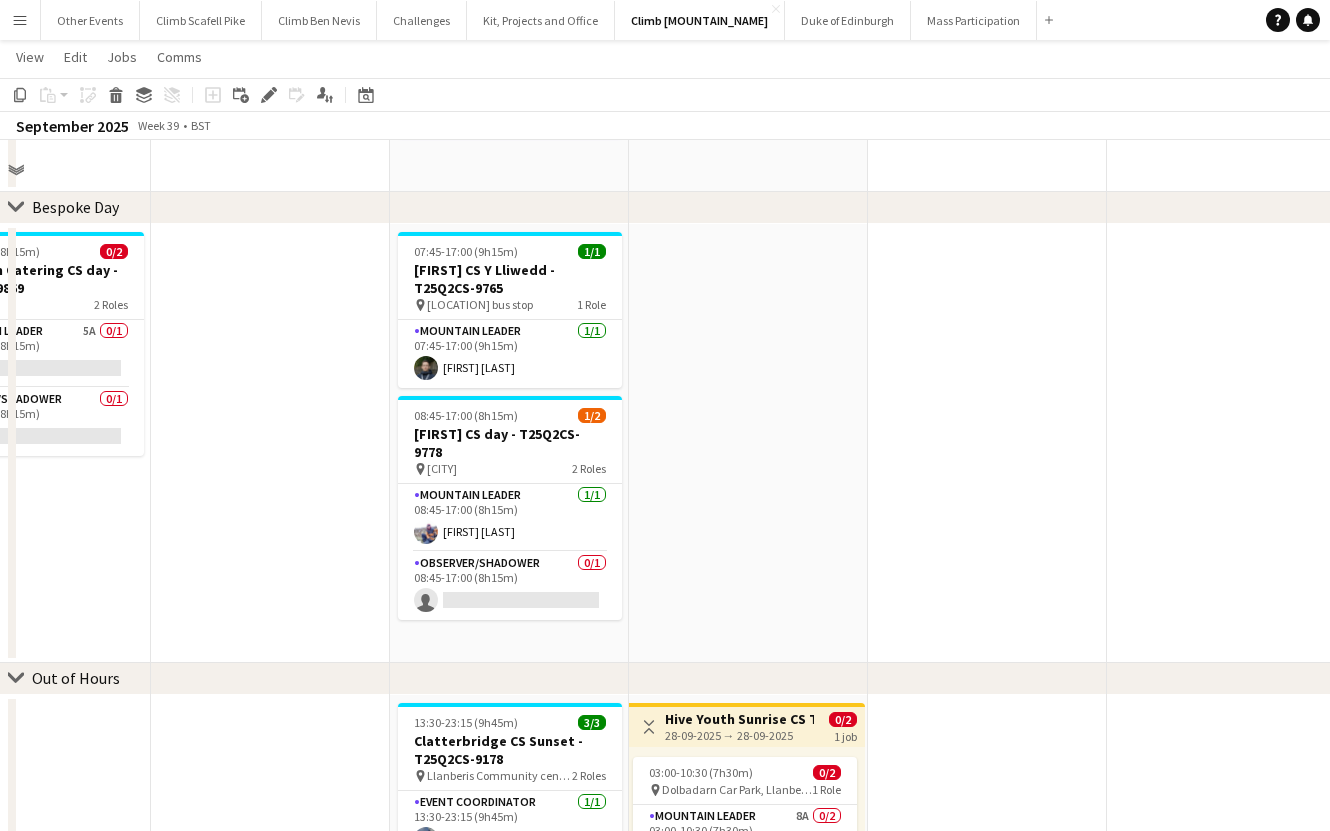 scroll, scrollTop: 393, scrollLeft: 0, axis: vertical 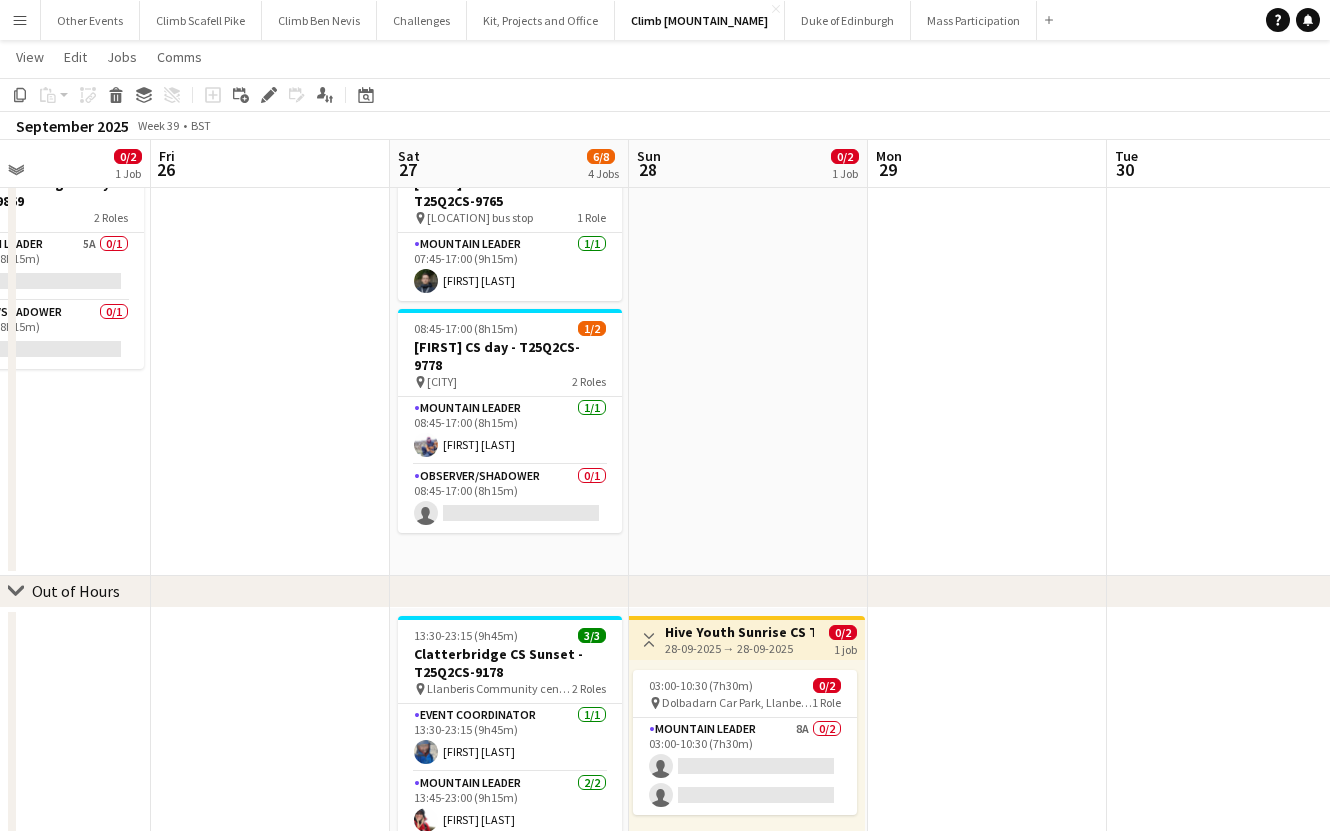 click on "[FIRST] CS Y Lliwedd - T25Q2CS-9765
pin
Llanberis bus stop   1 Role   Mountain Leader    1/1   07:45-17:00 (9h15m)
[FIRST] [LAST]     08:45-17:00 (8h15m)    1/2   [FIRST] [LAST] CS day - T25Q2CS-9778
pin
Llanberis   2 Roles   Mountain Leader    1/1   08:45-17:00 (8h15m)
[FIRST] [LAST]   Observer/Shadower   0/1   08:45-17:00 (8h15m)
single-neutral-actions" at bounding box center [509, 356] 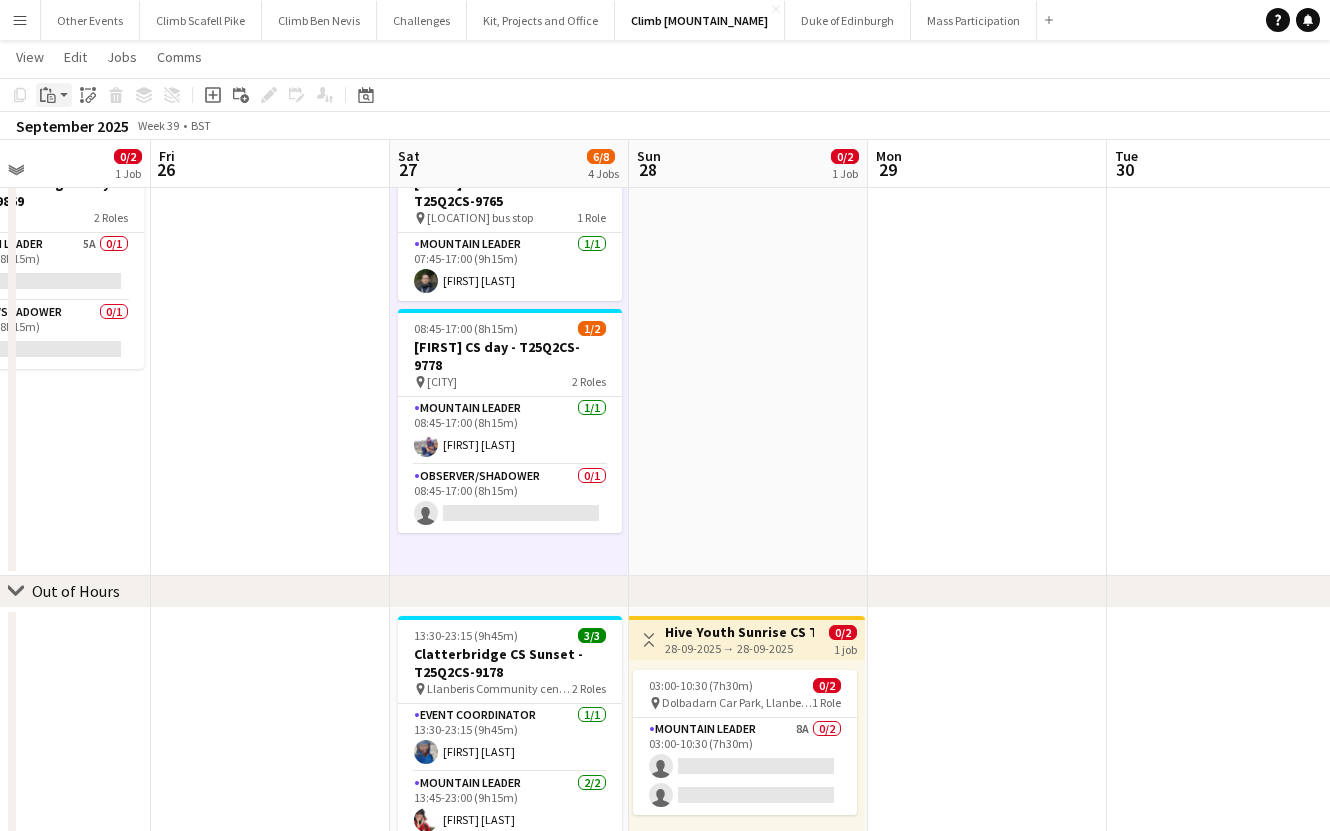 click on "Paste" 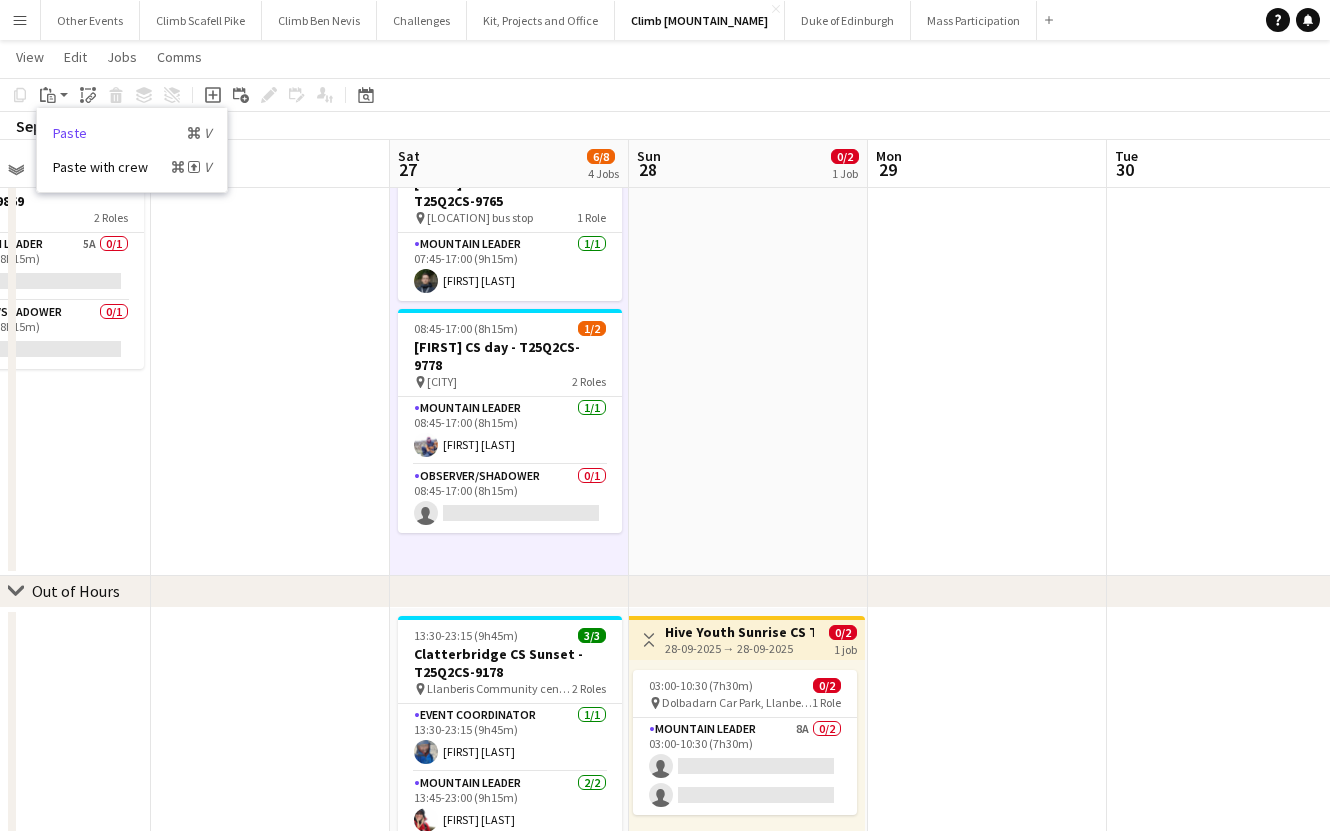 click on "Paste
Command
V" at bounding box center (132, 133) 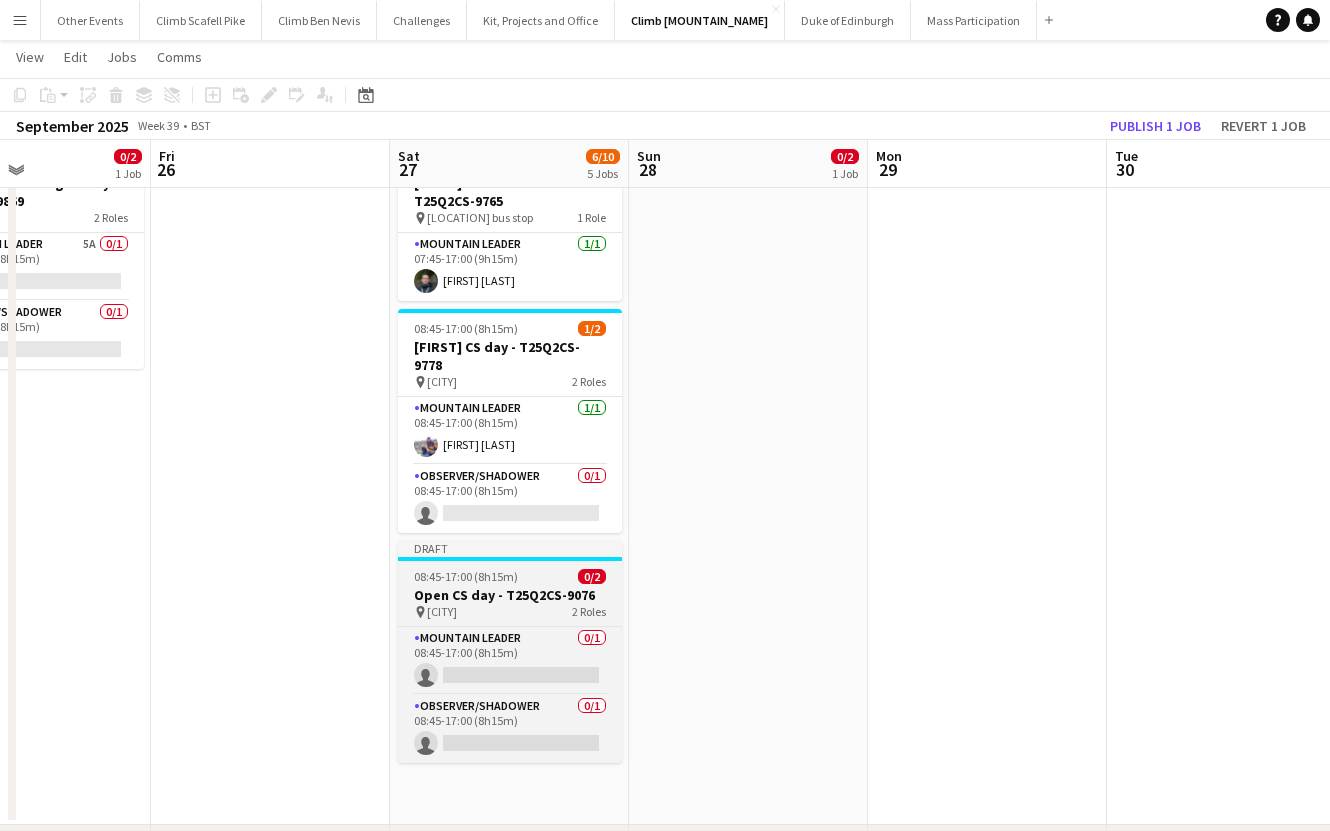 click on "pin
Llanberis   2 Roles" at bounding box center (510, 612) 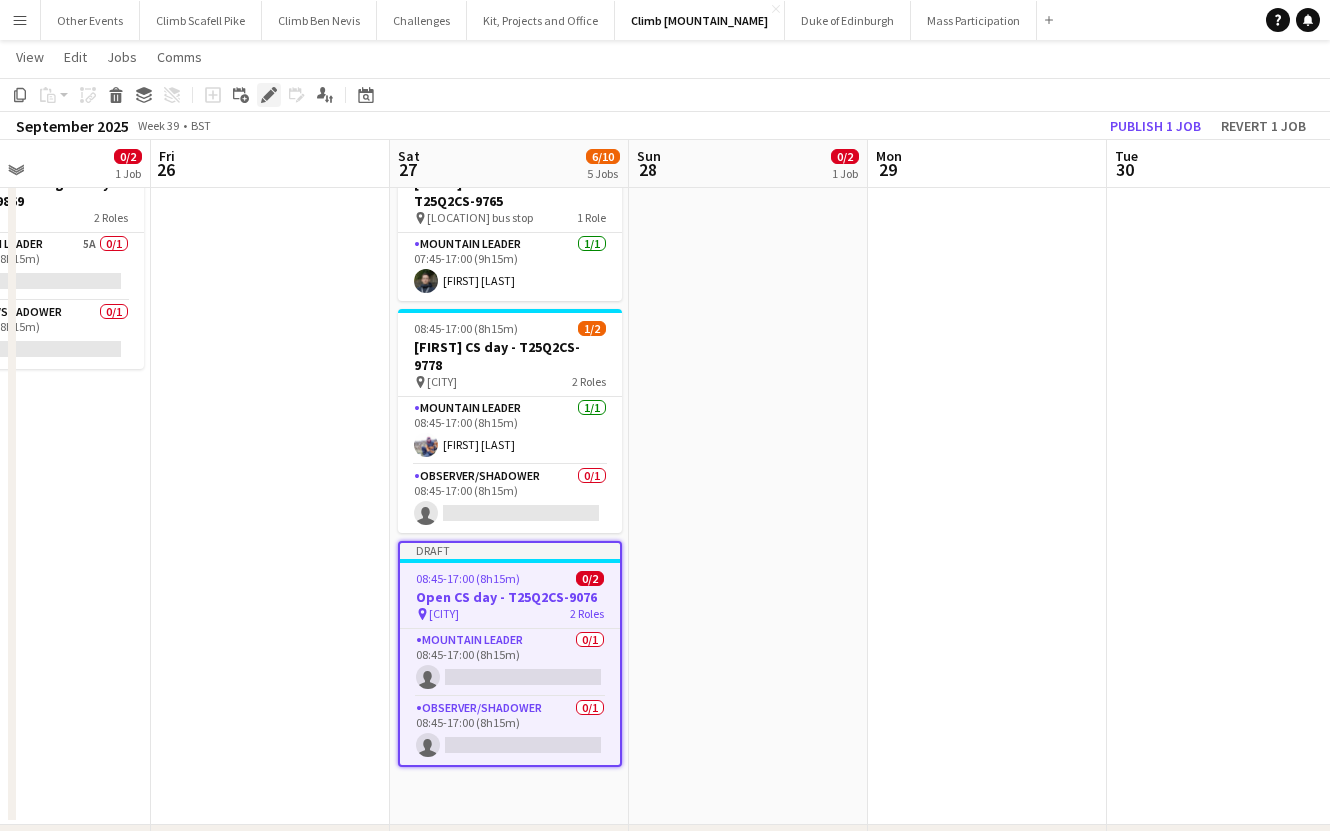 click on "Edit" 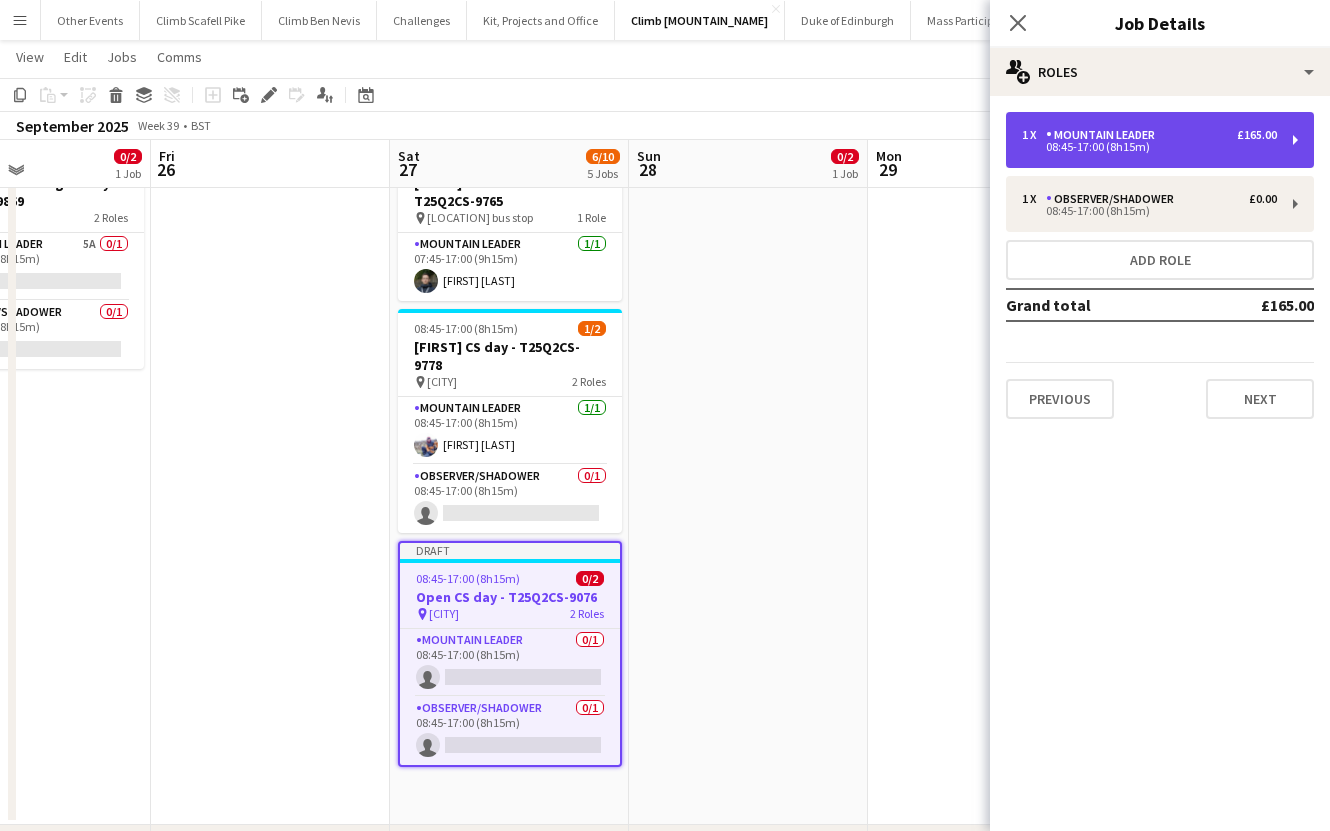 click on "08:45-17:00 (8h15m)" at bounding box center (1149, 147) 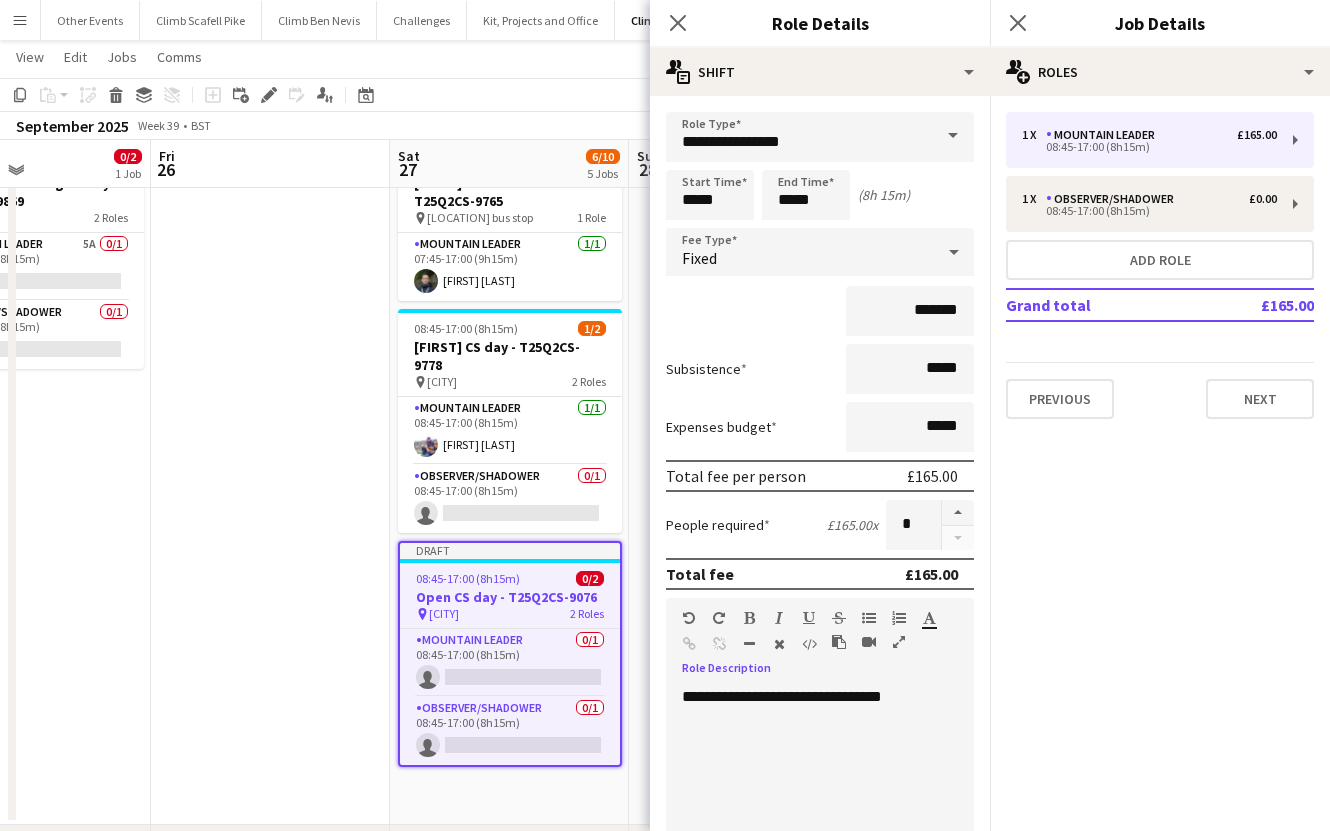 drag, startPoint x: 782, startPoint y: 697, endPoint x: 683, endPoint y: 695, distance: 99.0202 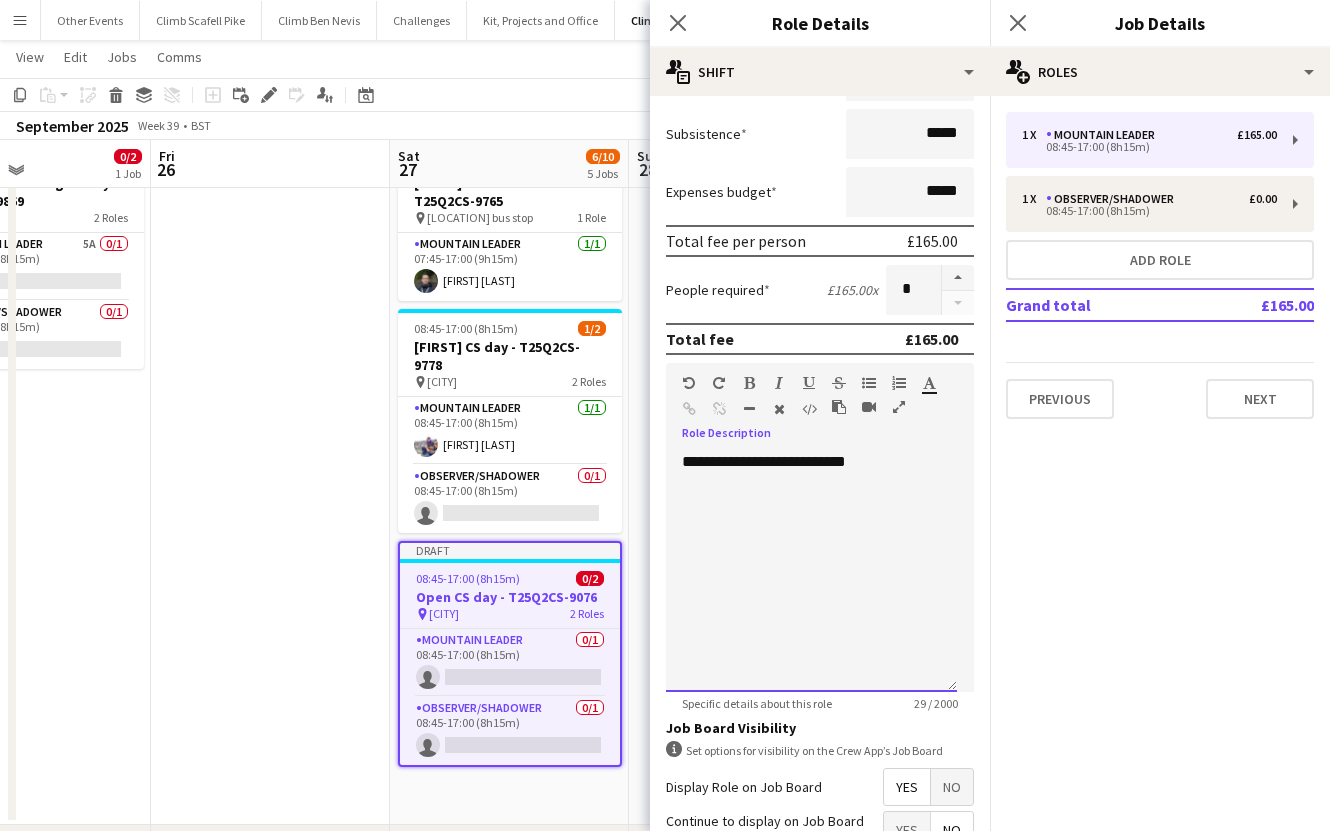 scroll, scrollTop: 418, scrollLeft: 0, axis: vertical 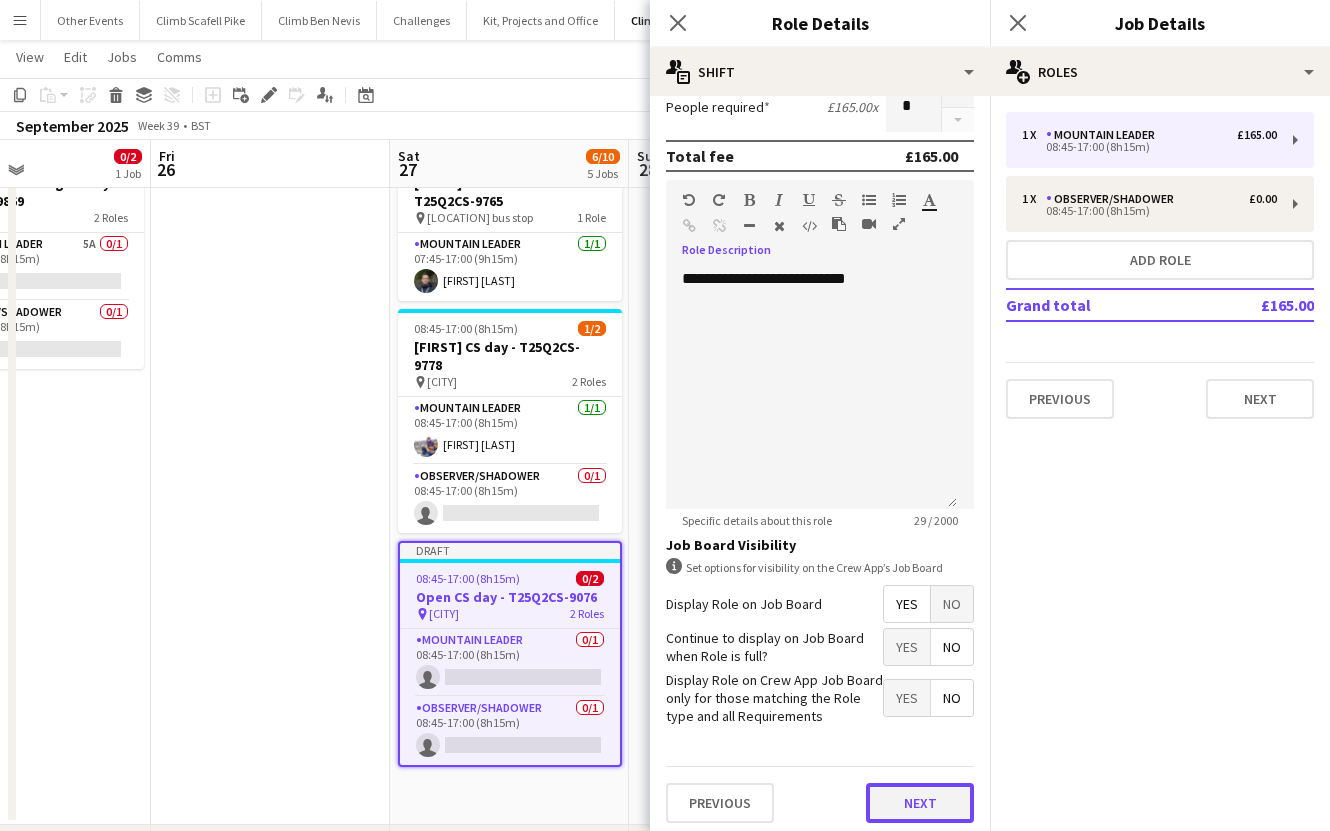 click on "Next" at bounding box center [920, 803] 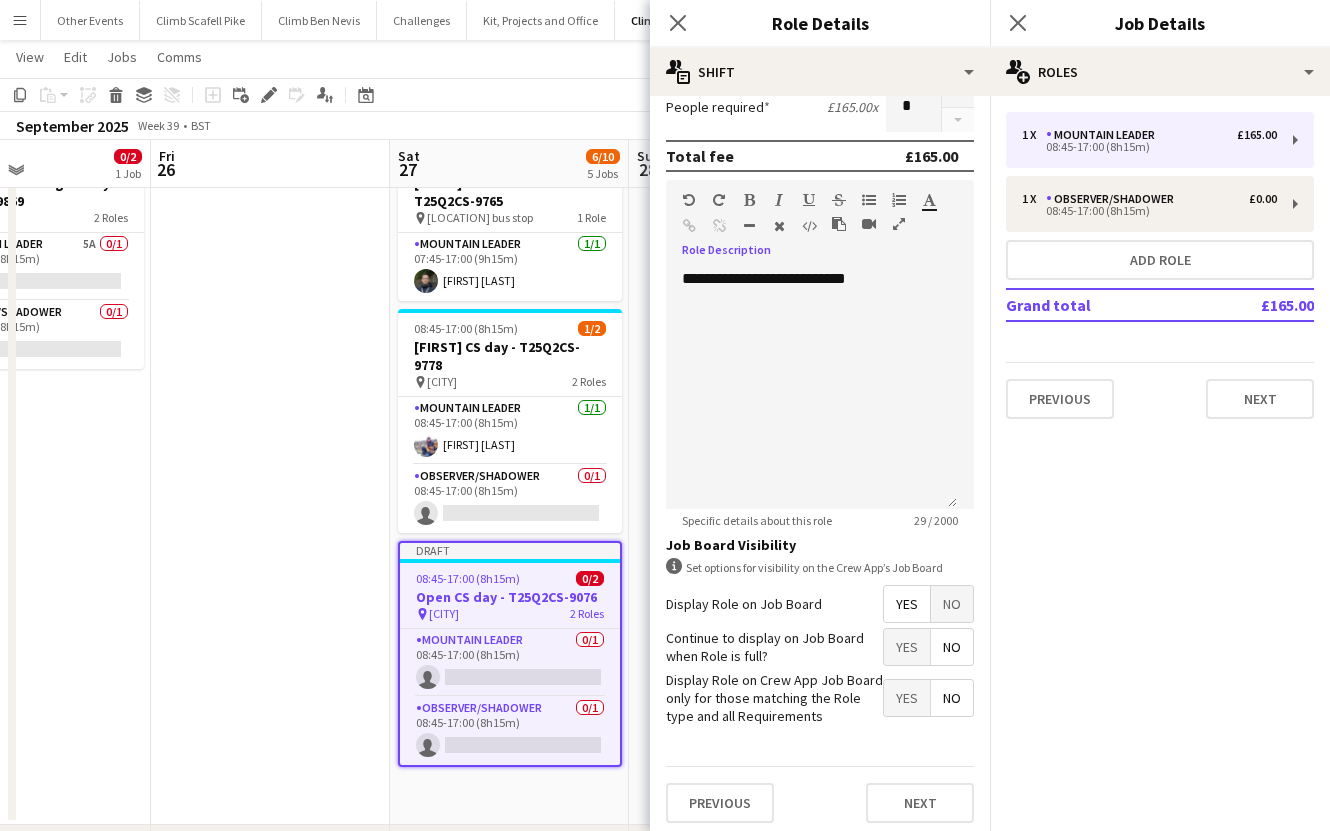 scroll, scrollTop: 0, scrollLeft: 0, axis: both 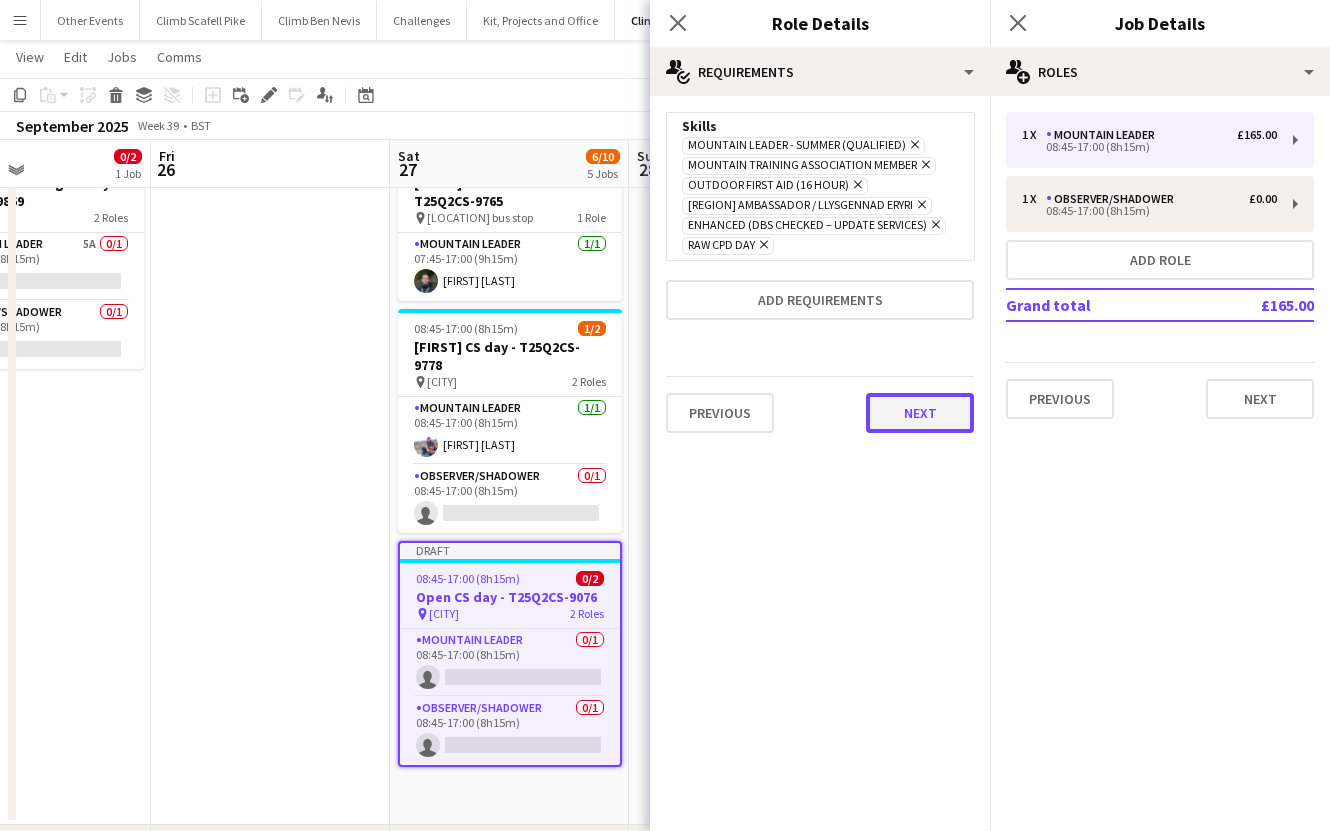 click on "Next" at bounding box center [920, 413] 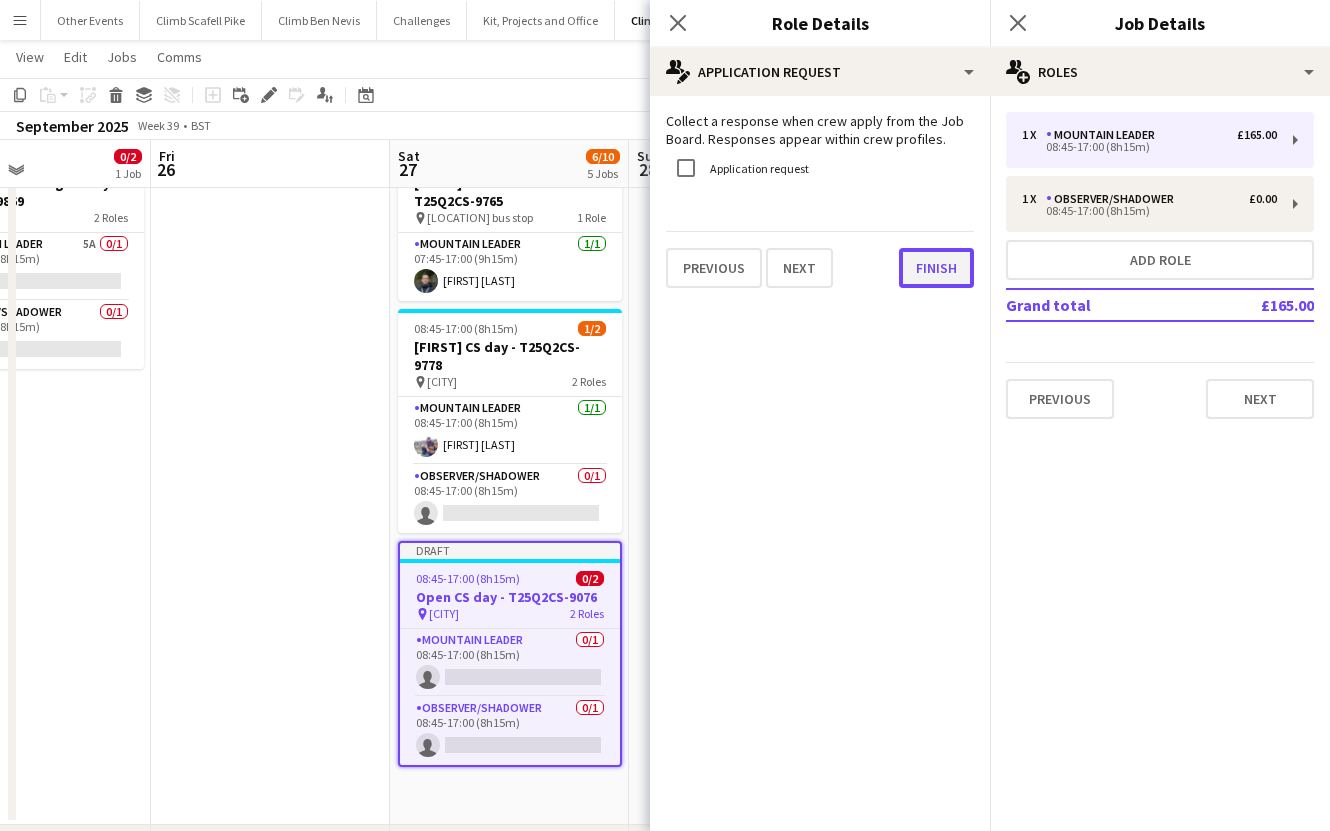 click on "Finish" at bounding box center (936, 268) 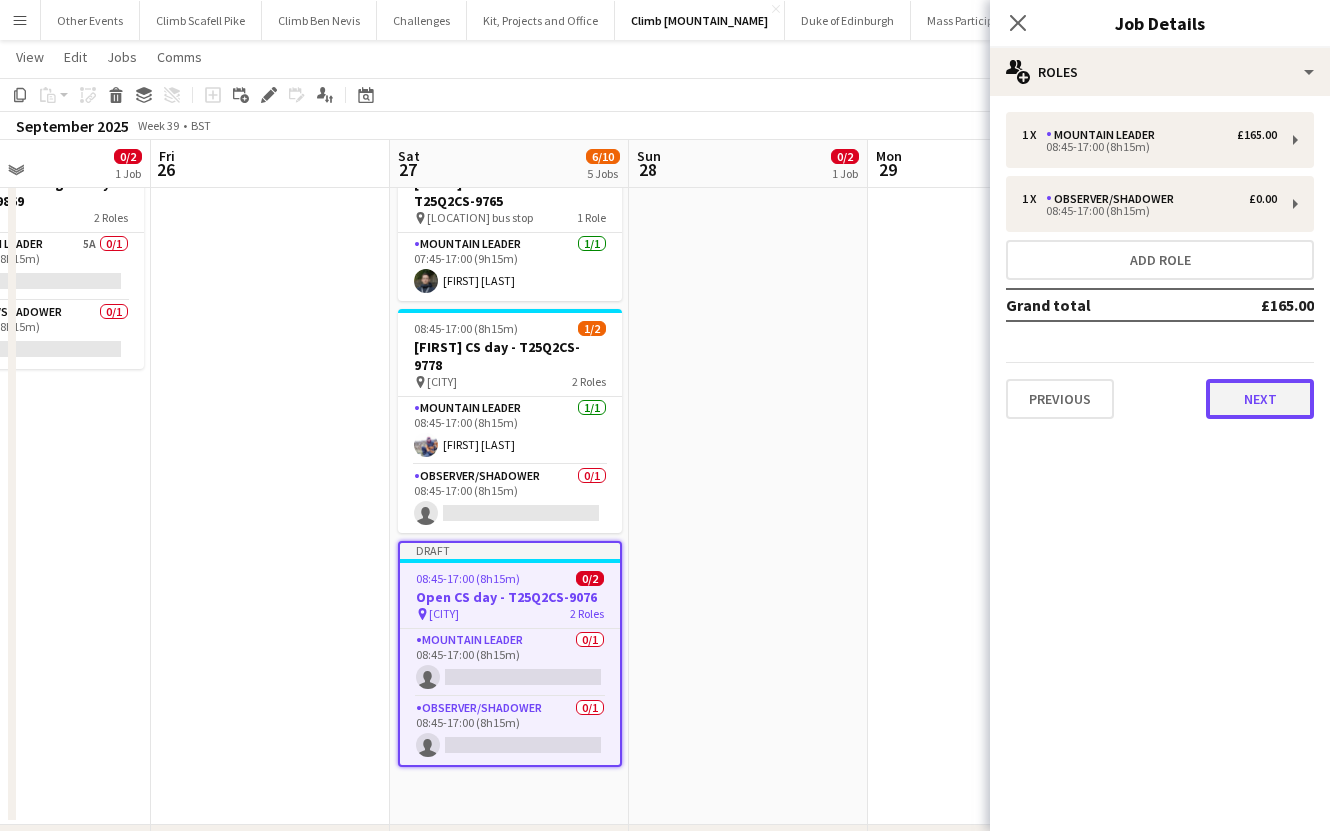 click on "Next" at bounding box center (1260, 399) 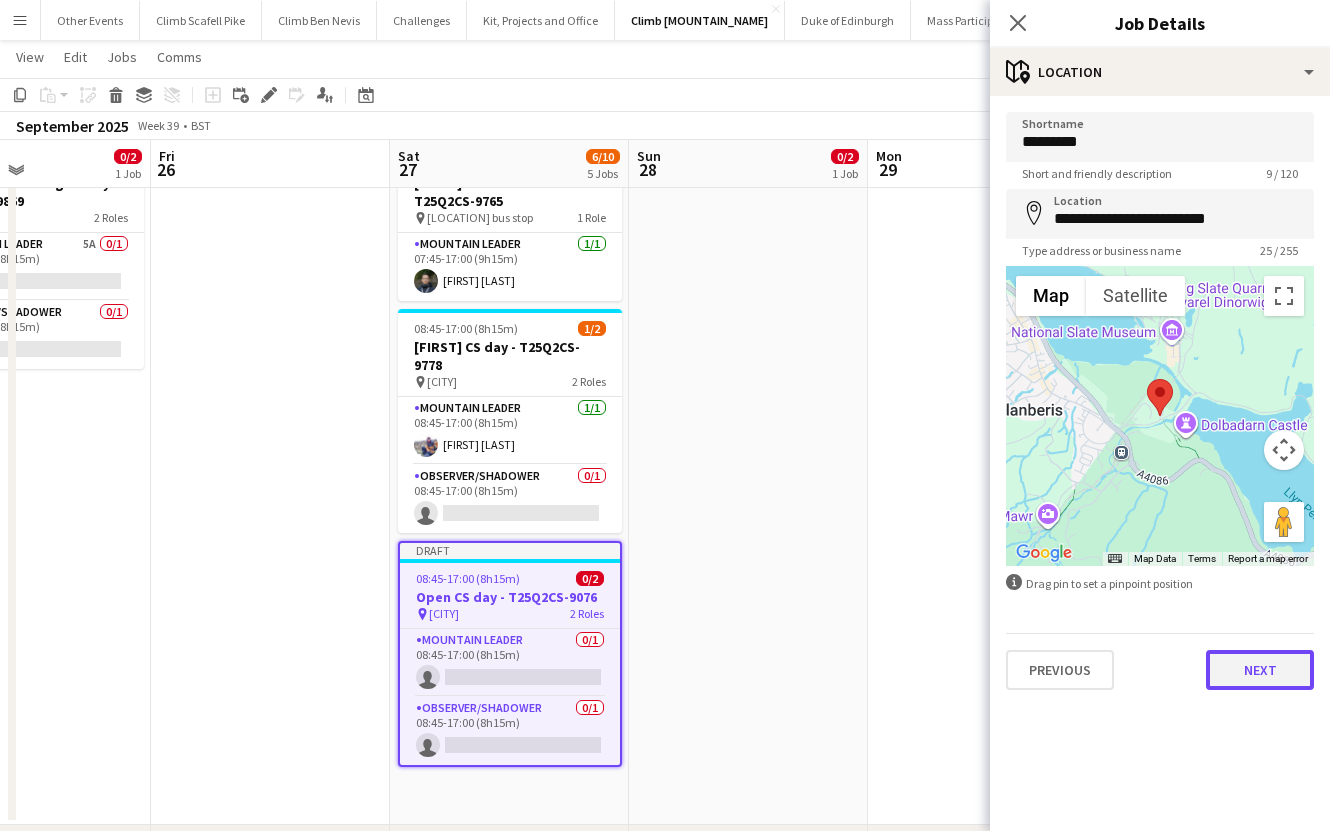 click on "Next" at bounding box center [1260, 670] 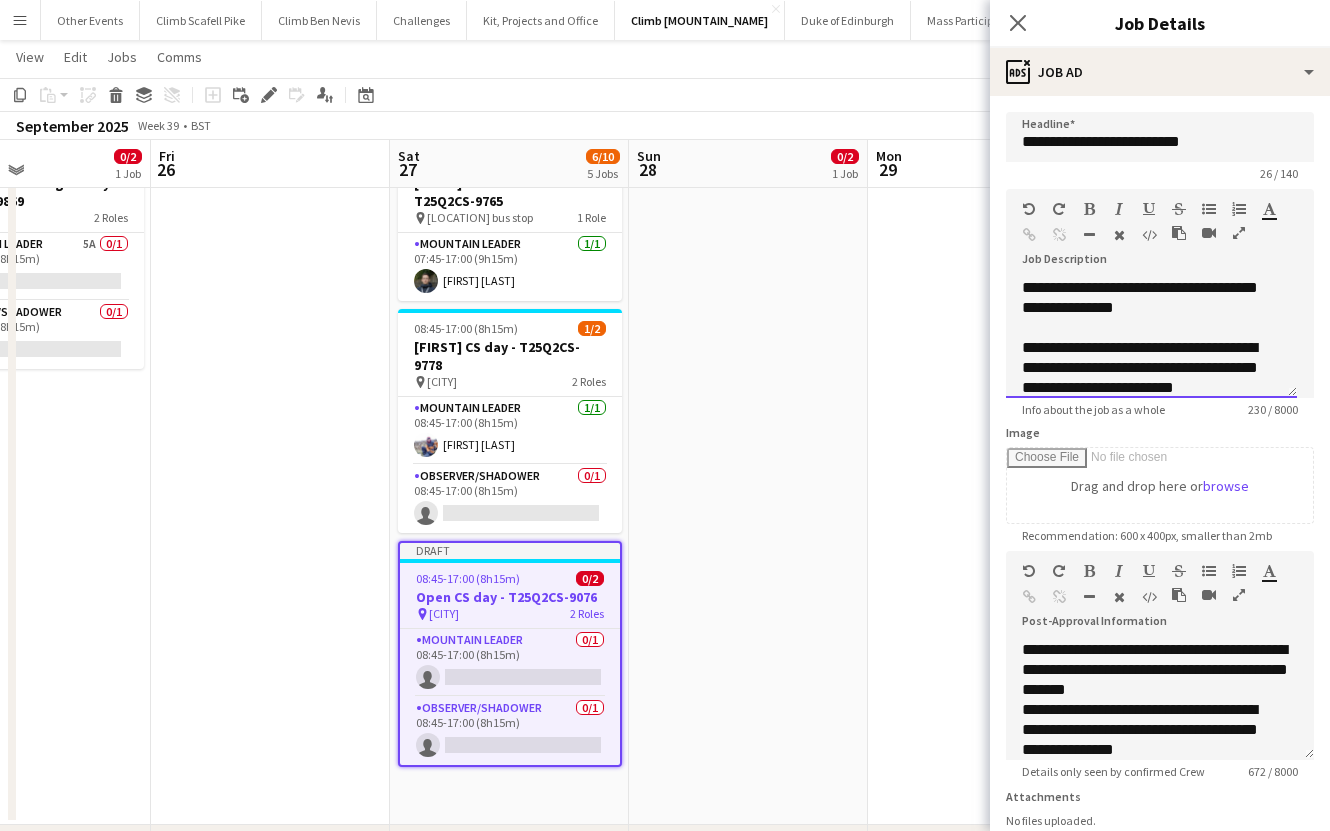 click on "**********" at bounding box center [1151, 338] 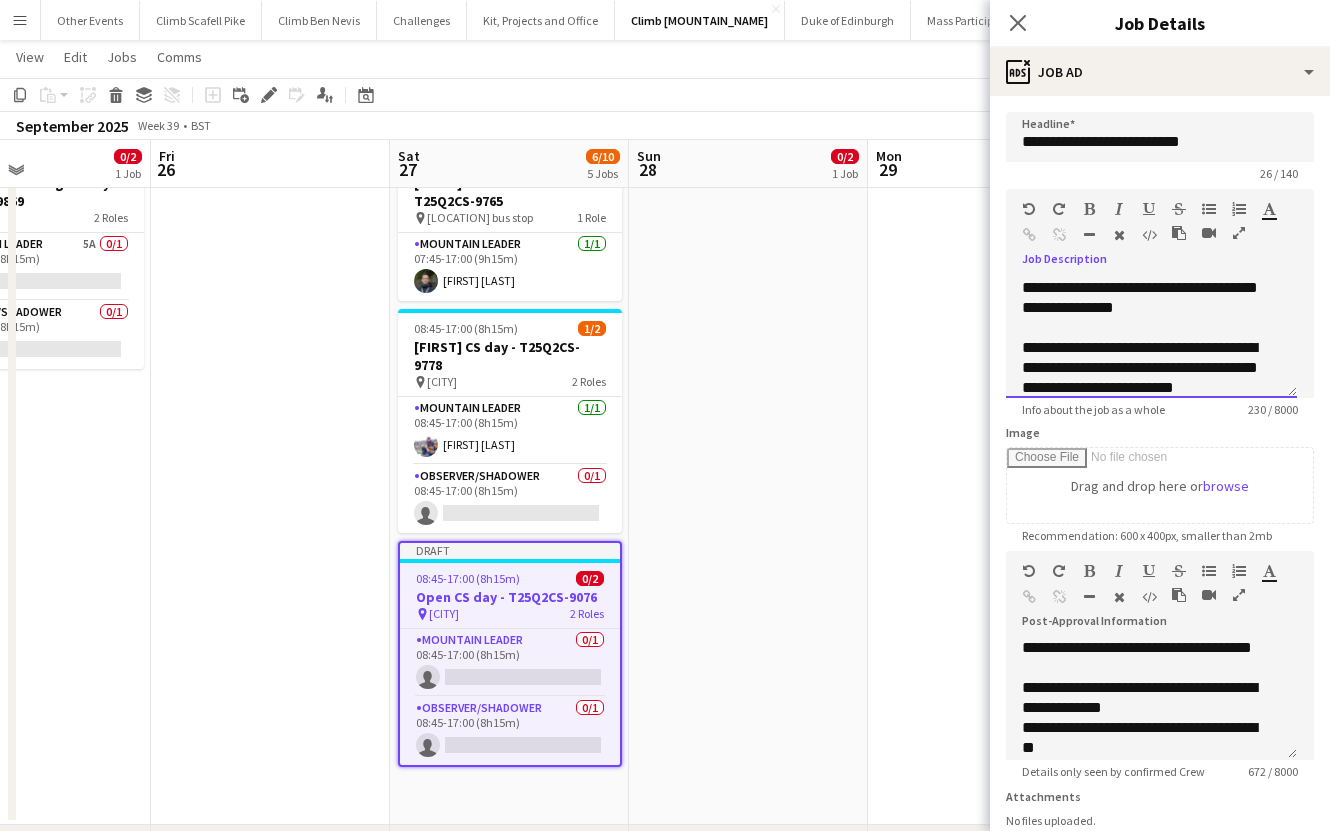 scroll, scrollTop: 395, scrollLeft: 0, axis: vertical 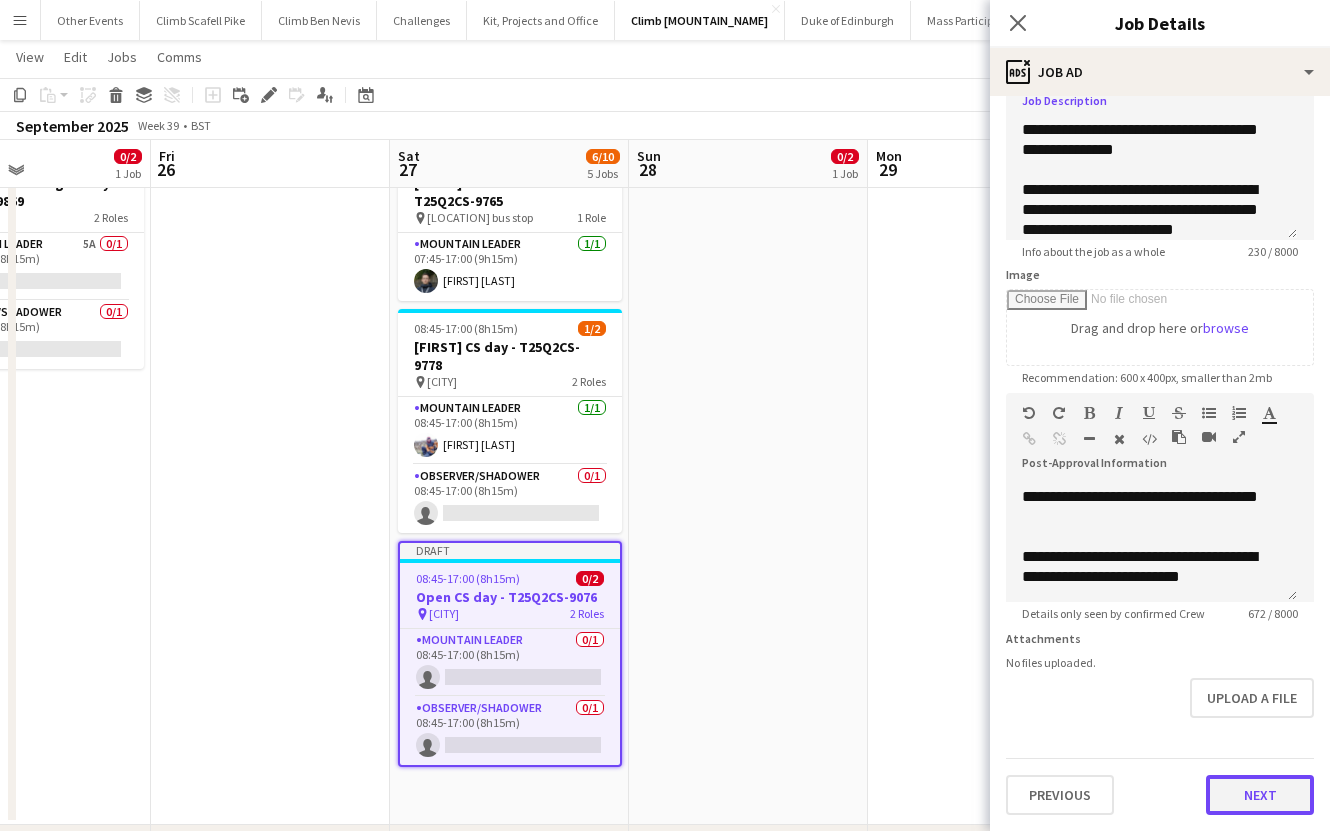 click on "Next" at bounding box center (1260, 795) 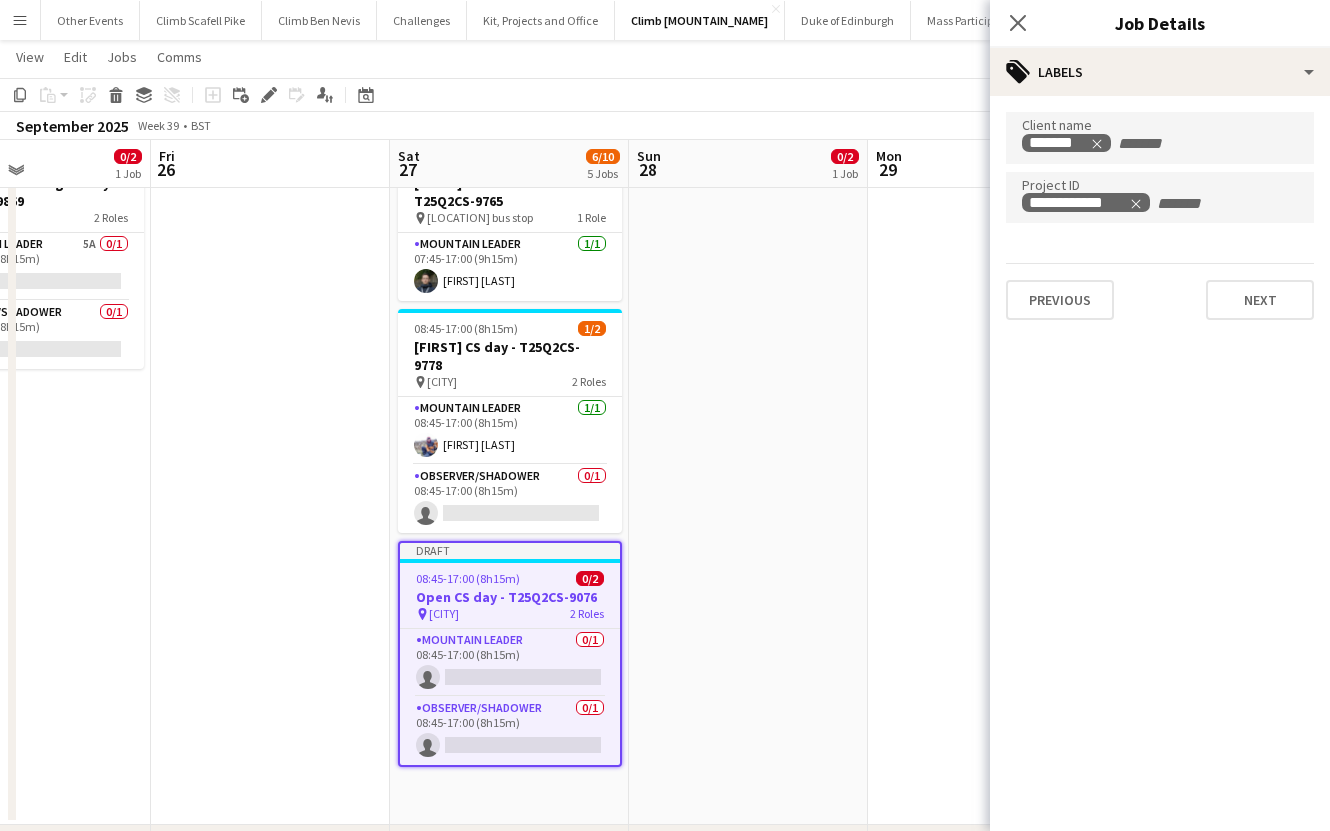 scroll, scrollTop: 0, scrollLeft: 0, axis: both 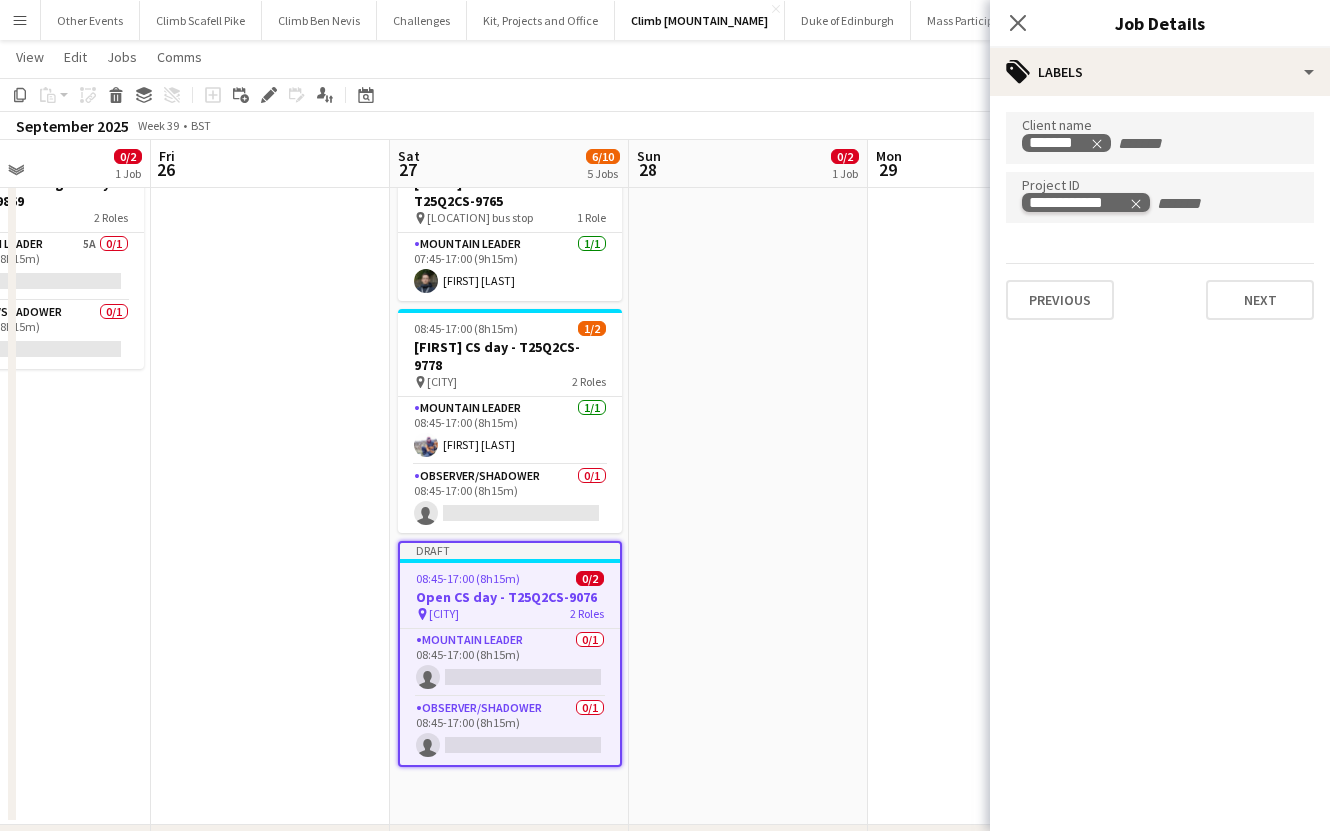 click 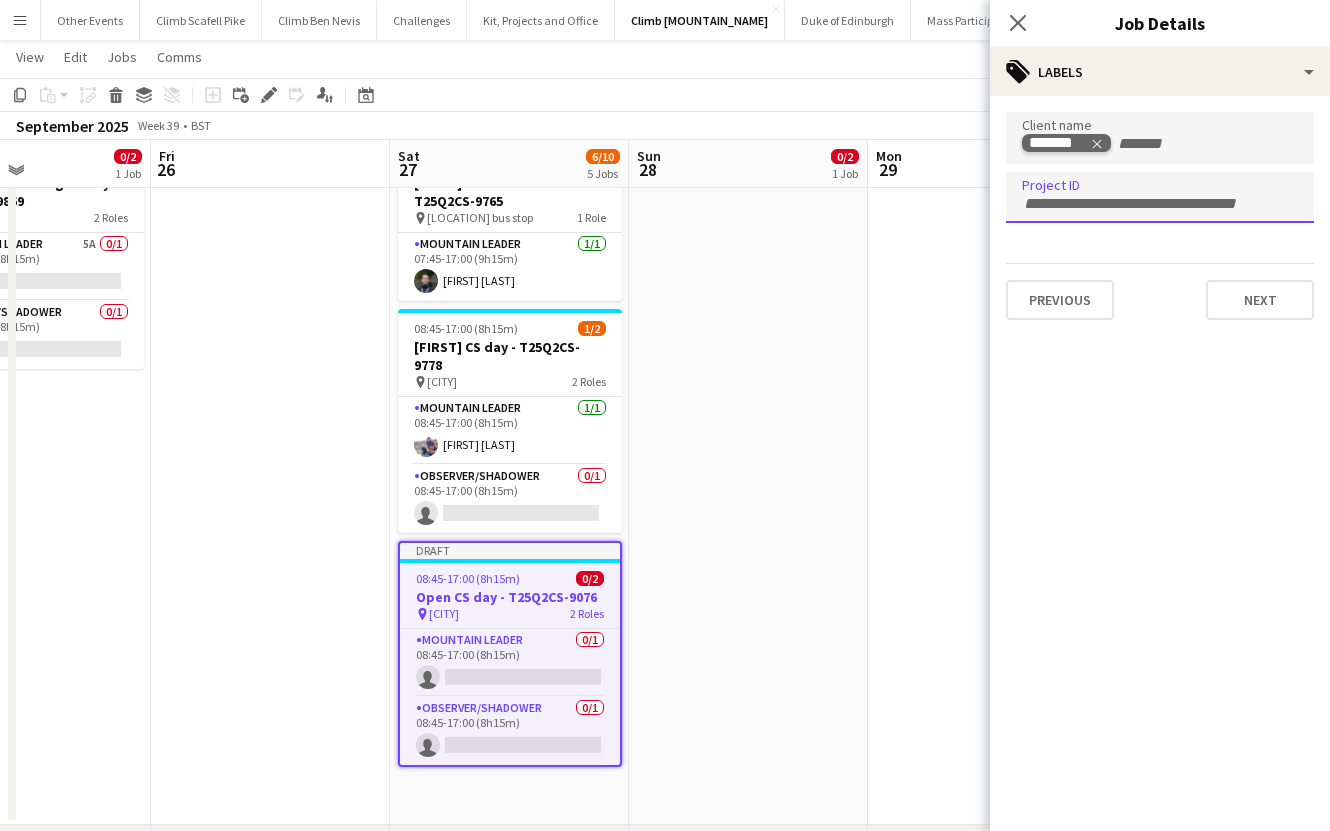 click 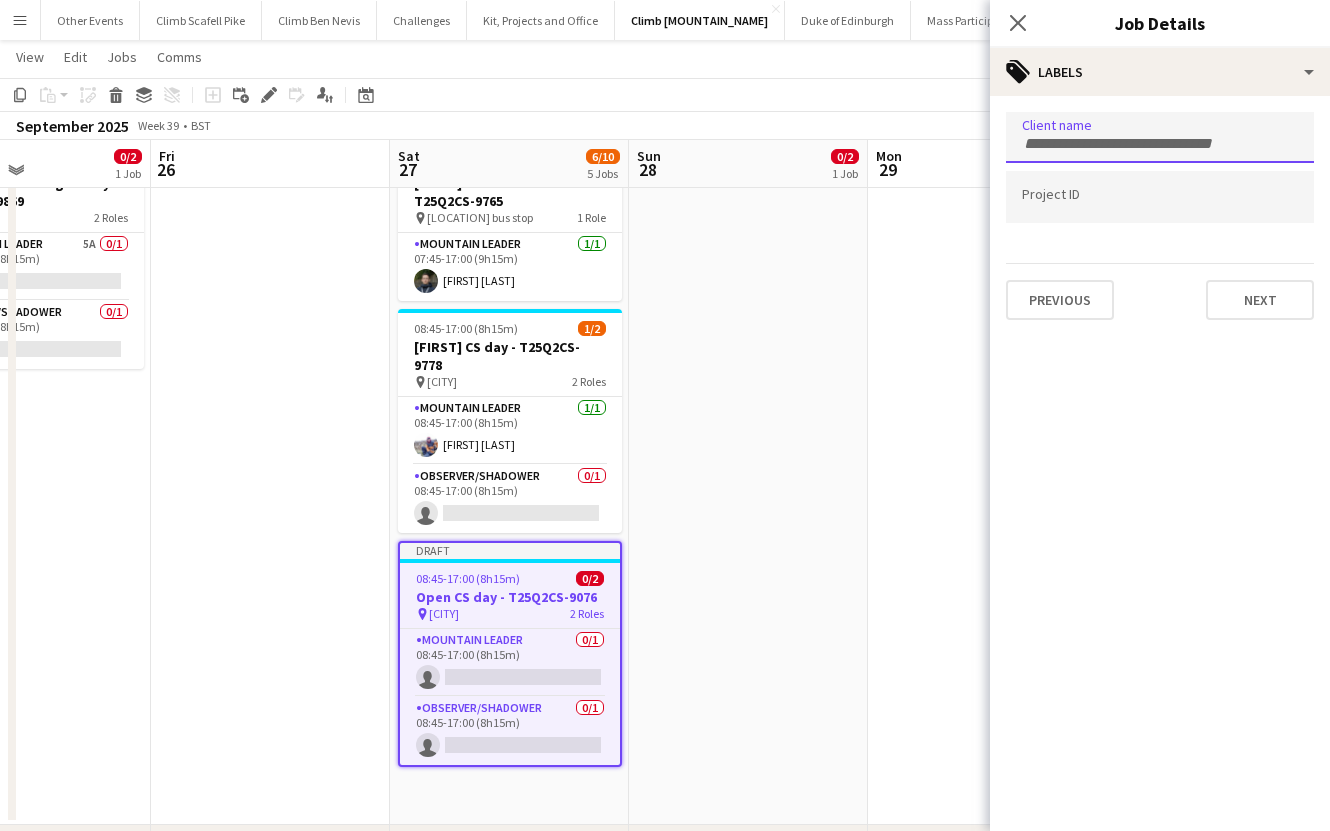 click at bounding box center [1160, 144] 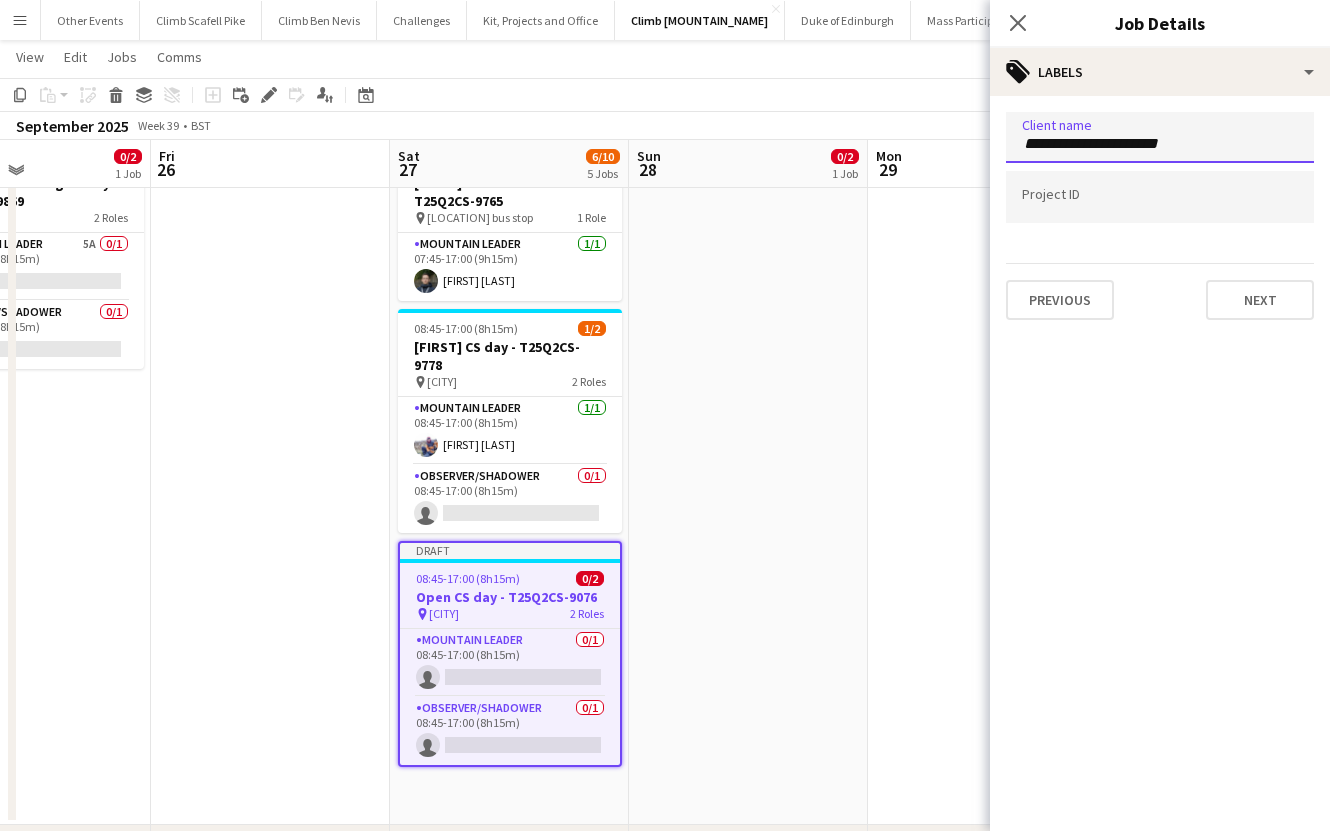 type on "**********" 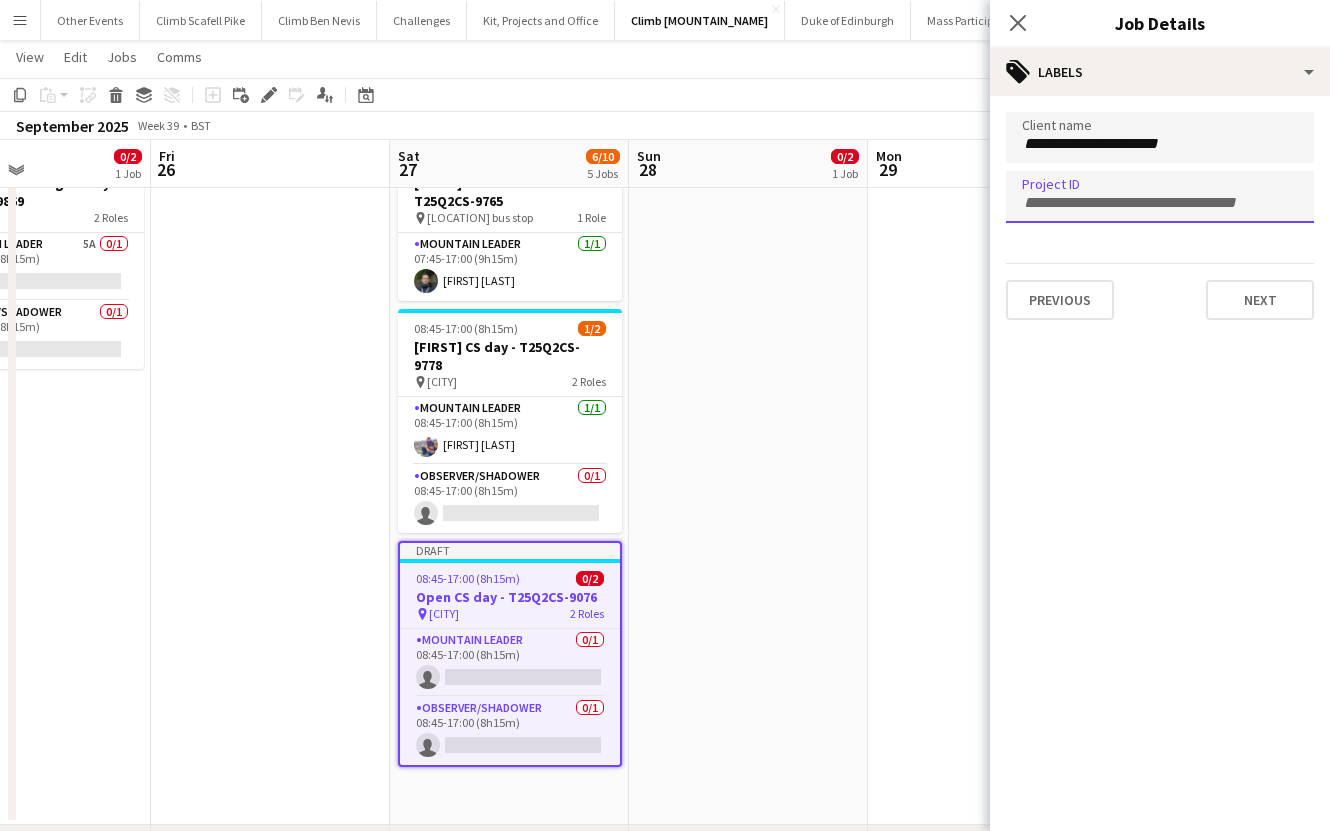 click at bounding box center (1160, 196) 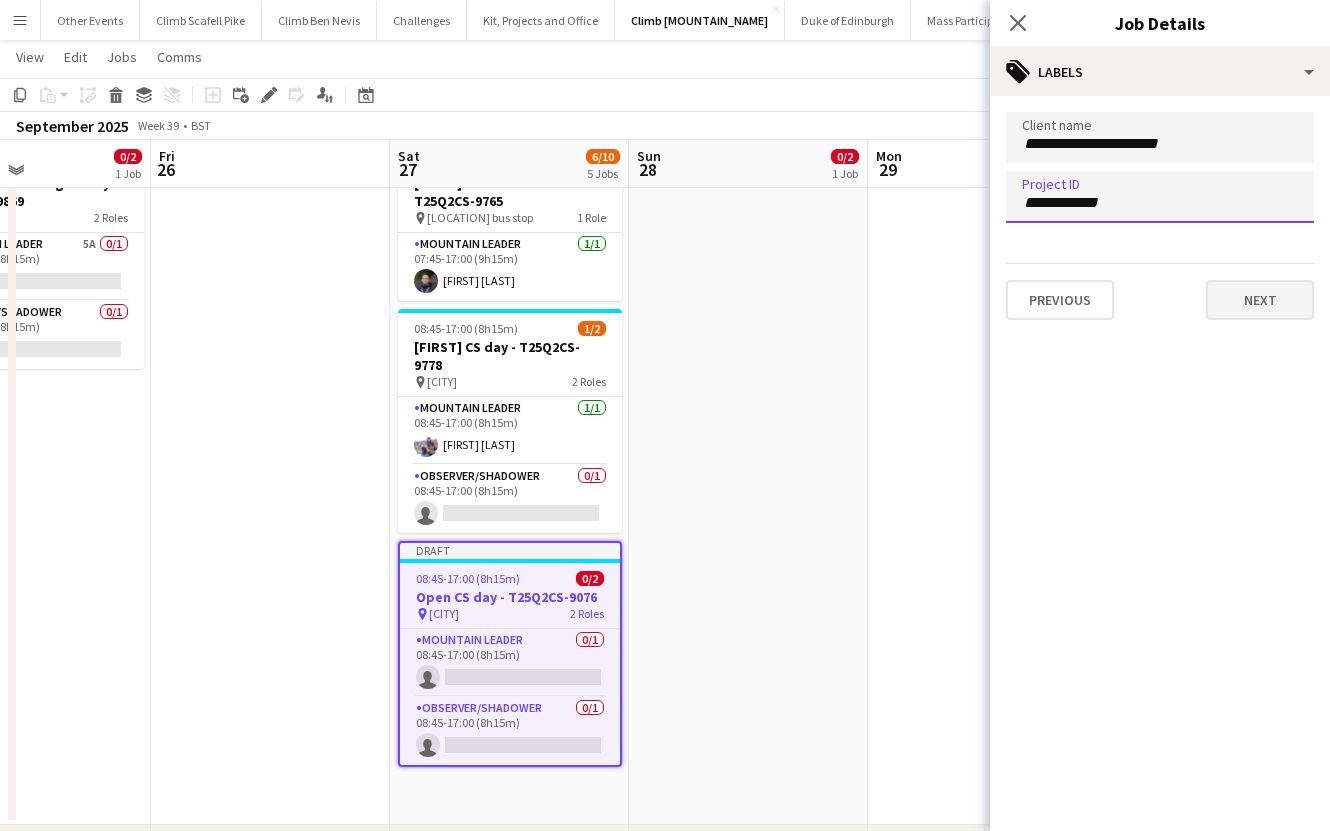 type on "**********" 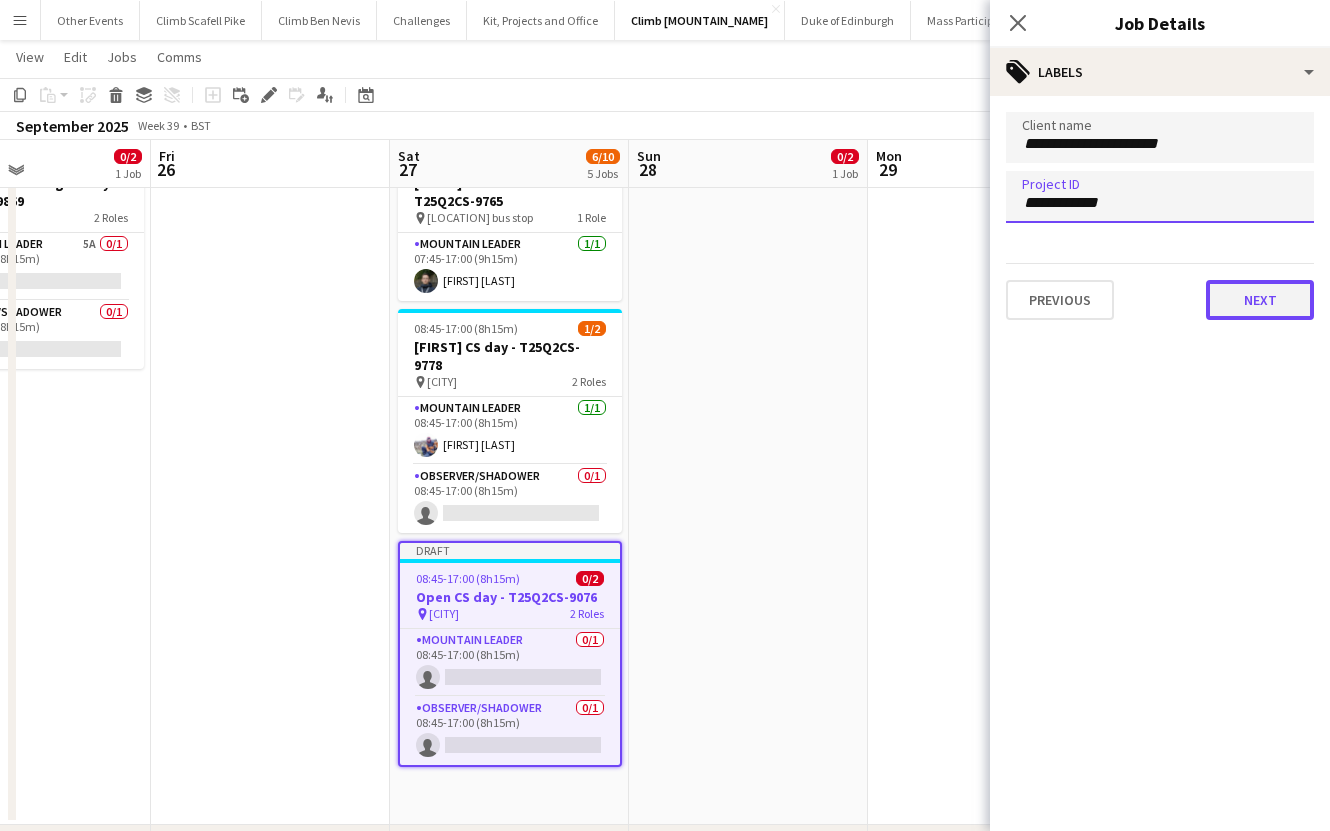 click on "Next" at bounding box center (1260, 300) 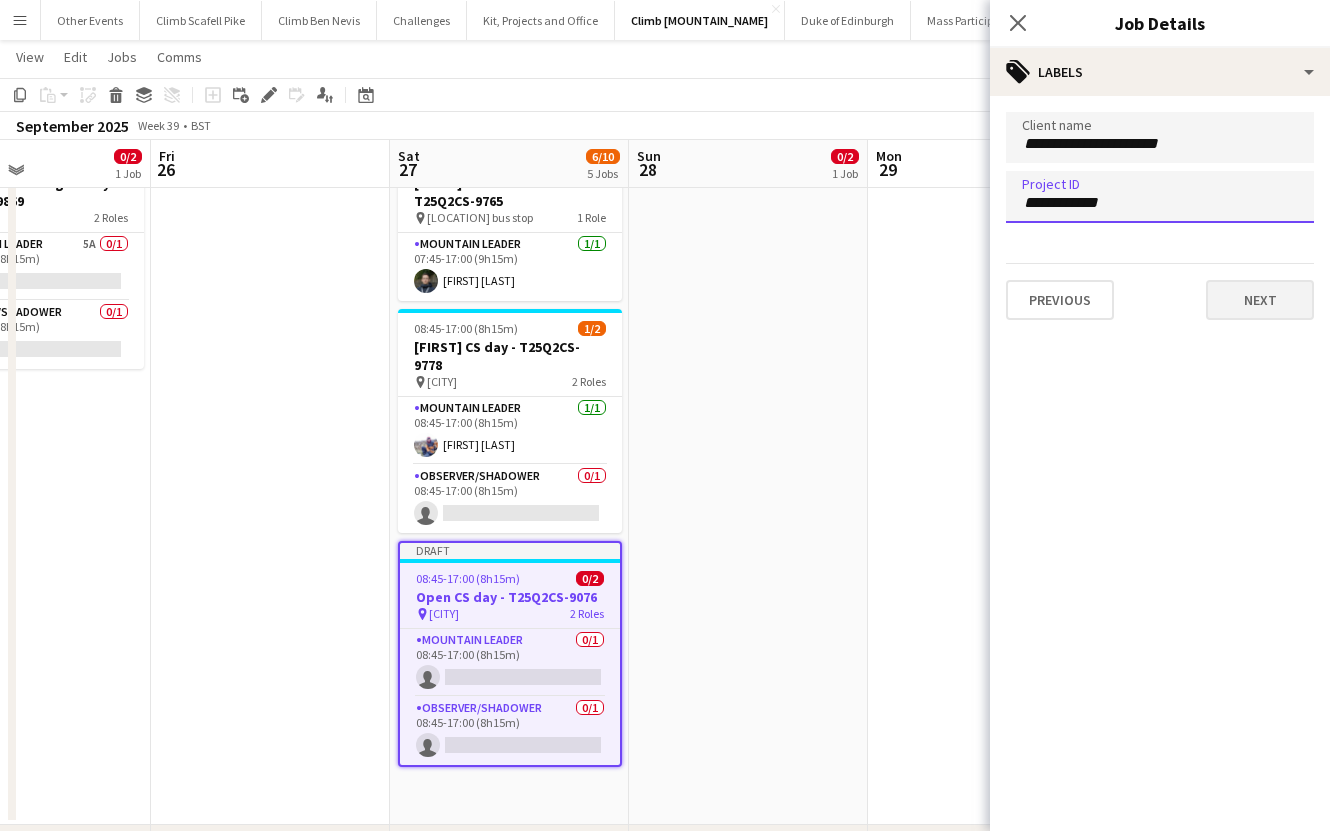 type on "*******" 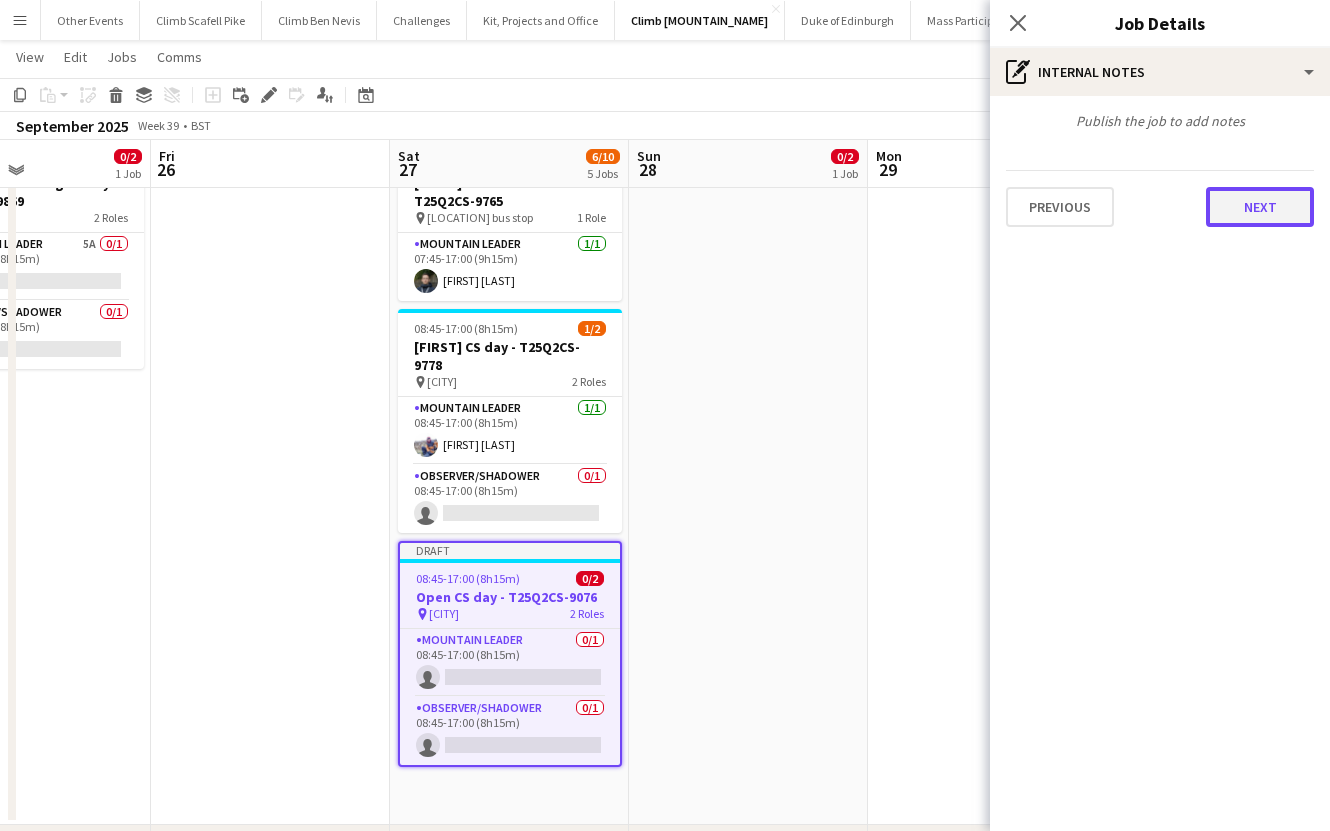 click on "Next" at bounding box center (1260, 207) 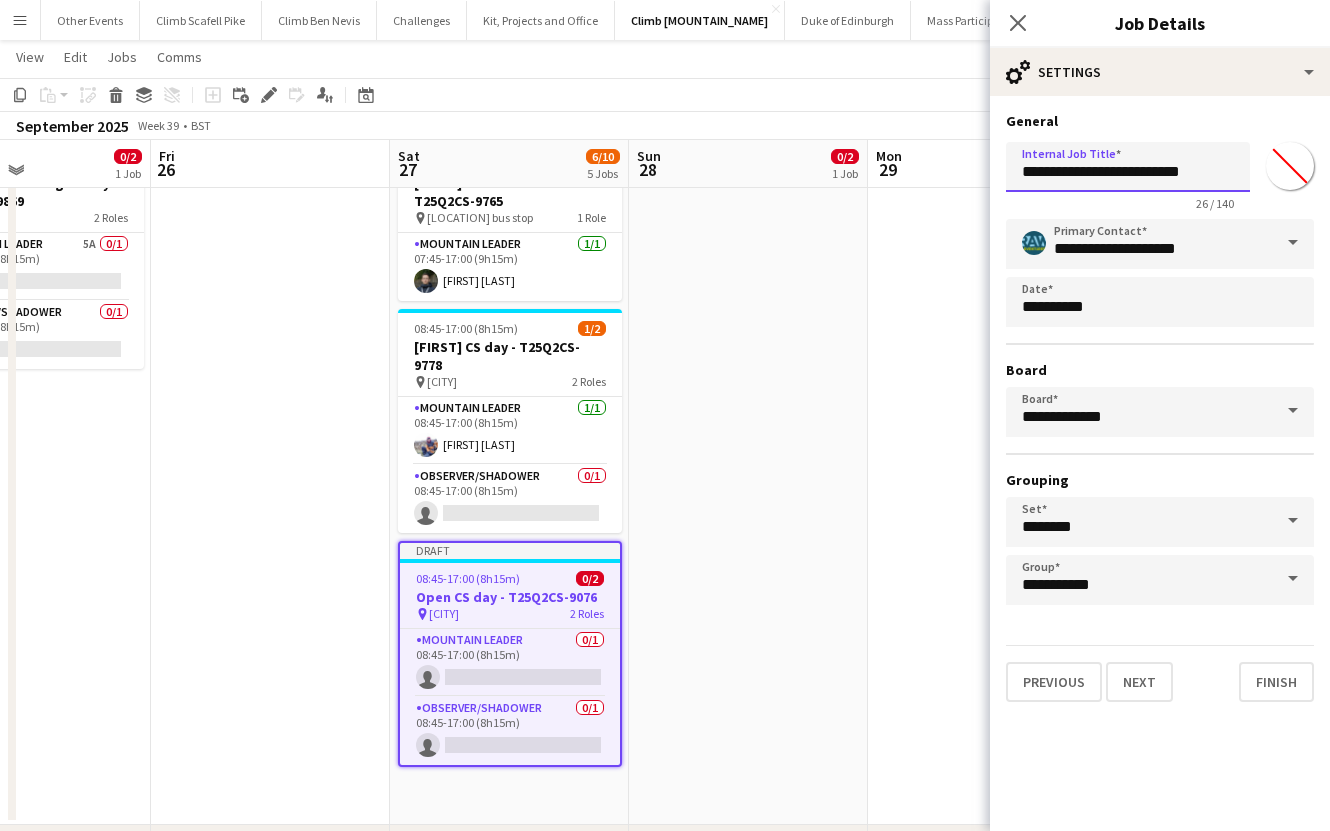 drag, startPoint x: 1123, startPoint y: 173, endPoint x: 1234, endPoint y: 176, distance: 111.040535 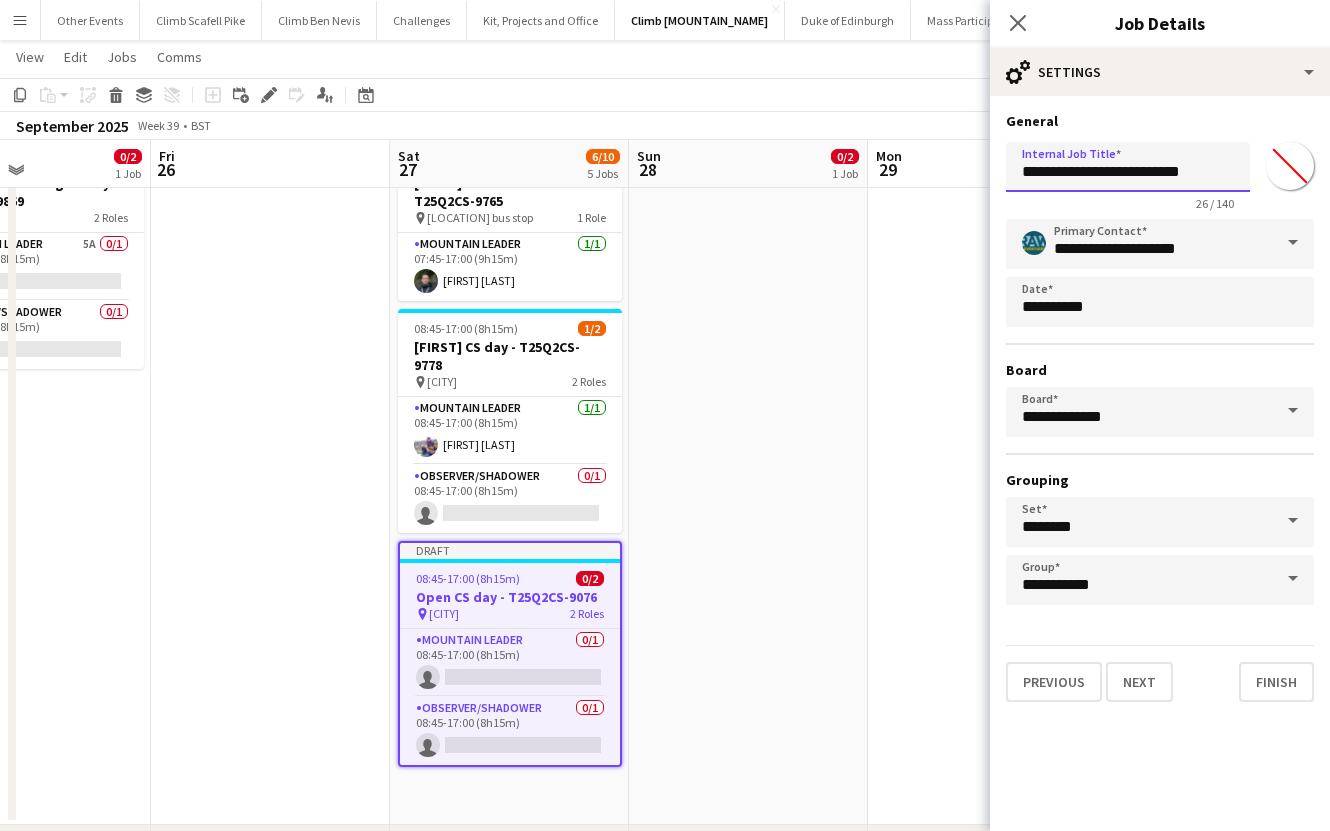click on "**********" at bounding box center (1128, 167) 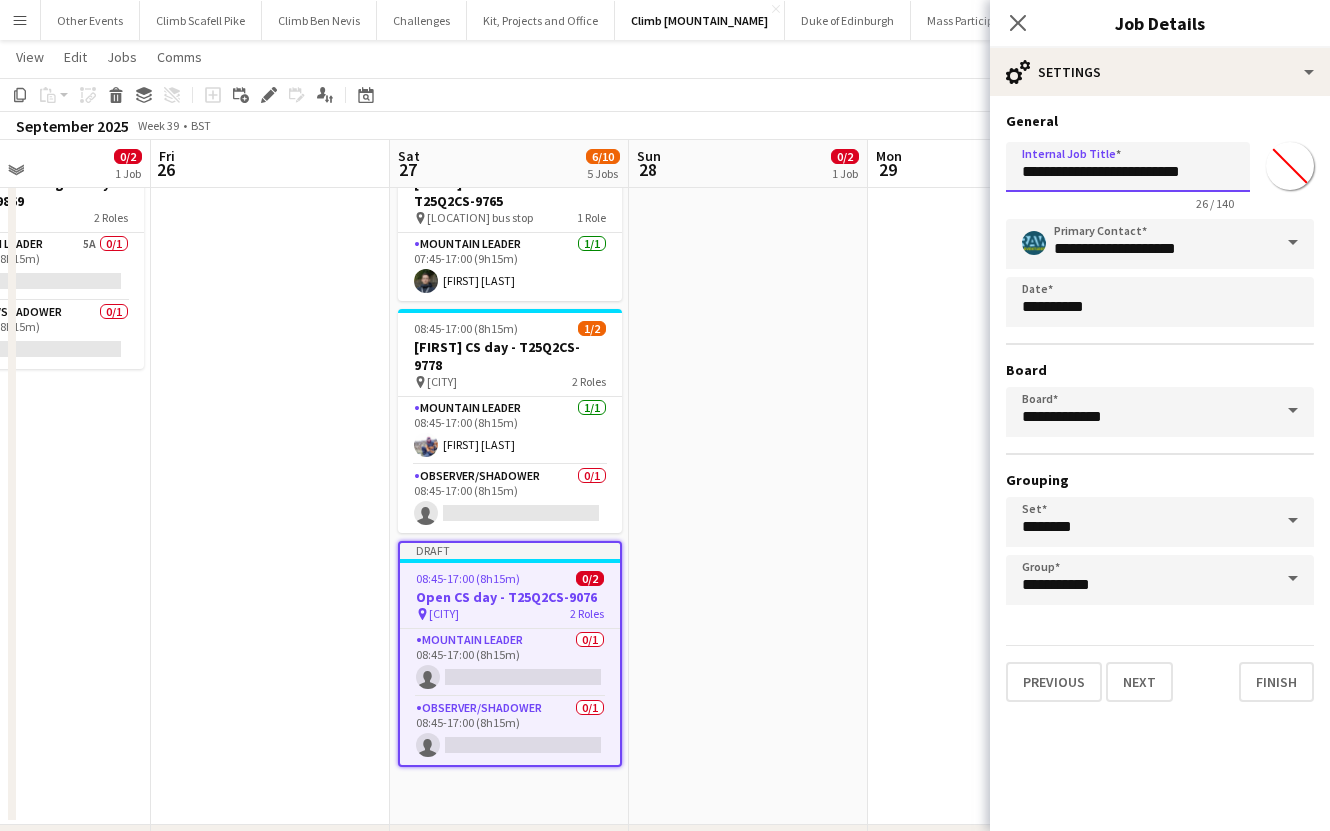 paste 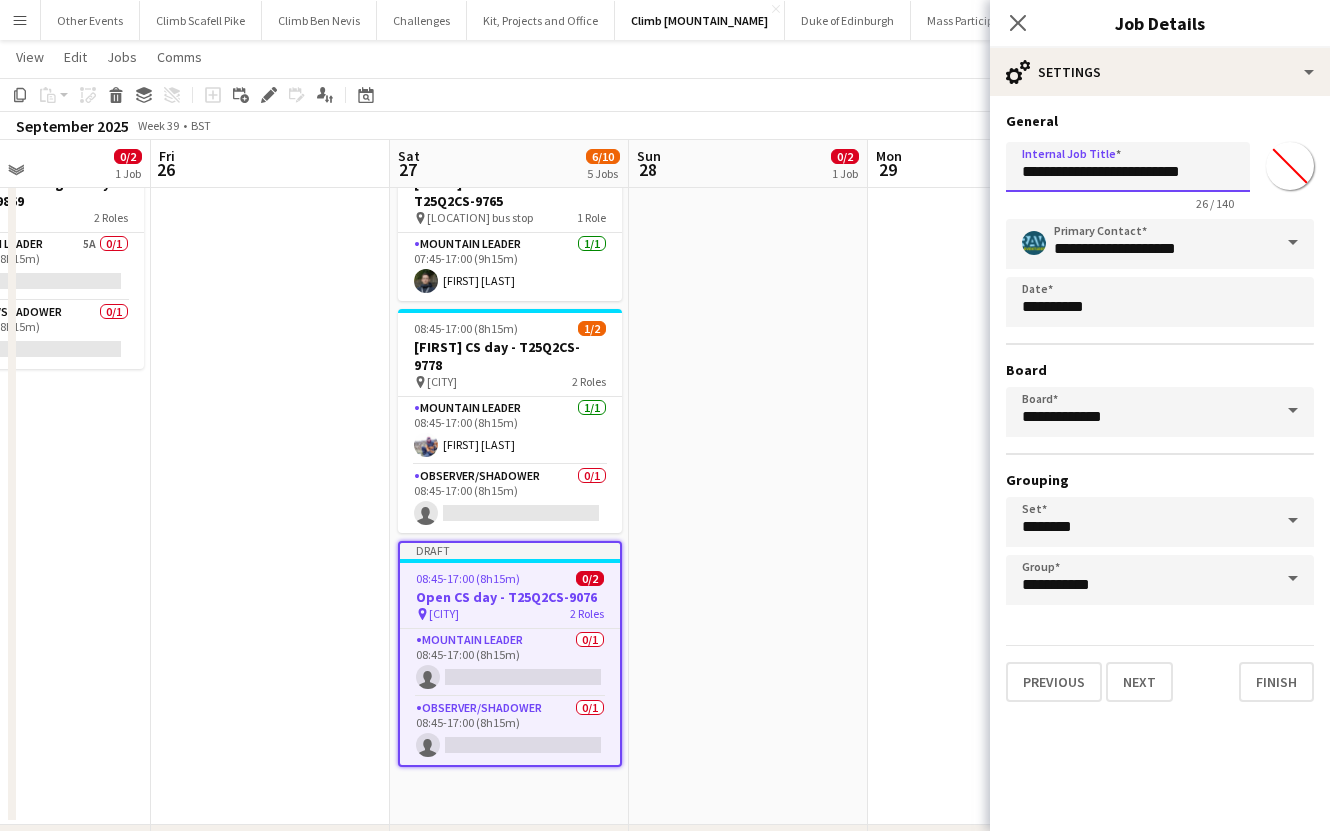 drag, startPoint x: 1058, startPoint y: 175, endPoint x: 991, endPoint y: 178, distance: 67.06713 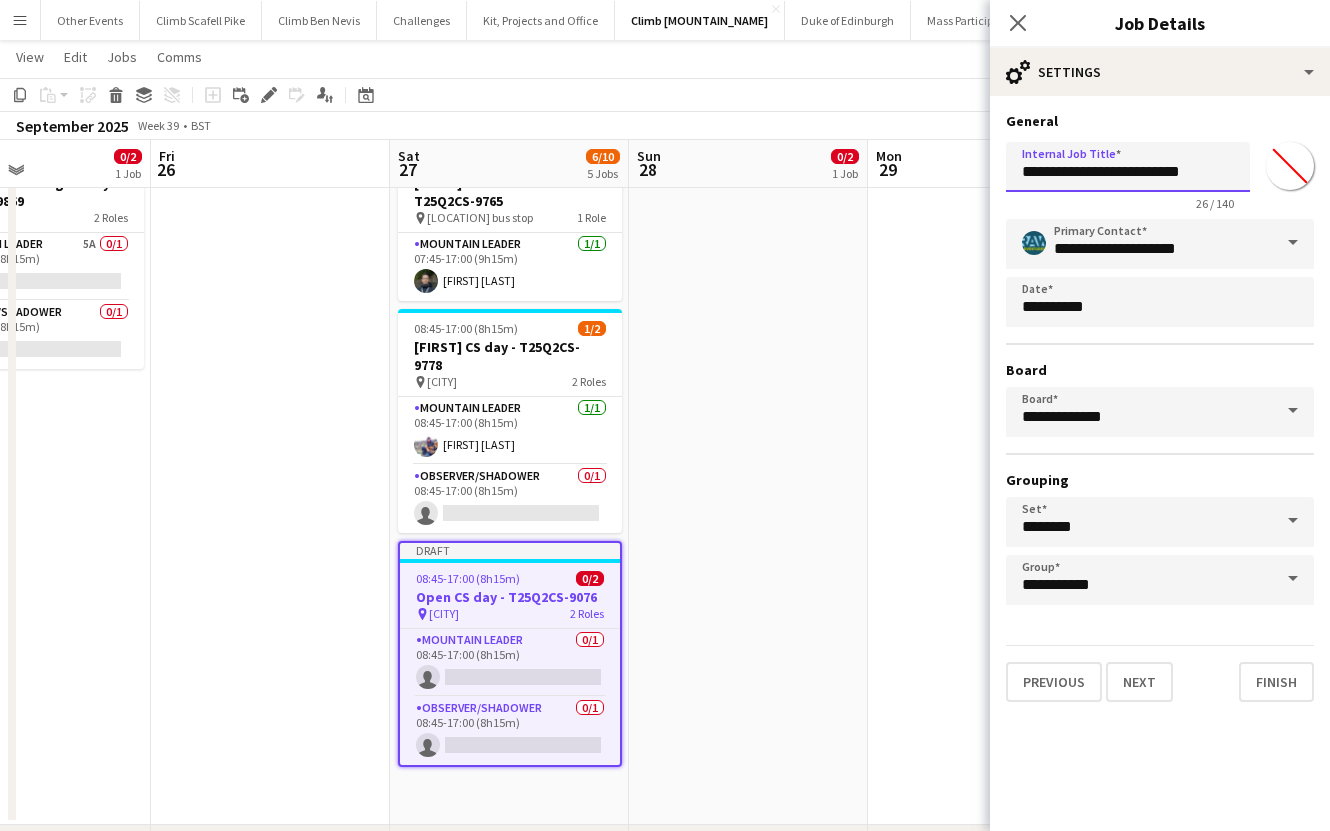 click on "**********" at bounding box center (1160, 407) 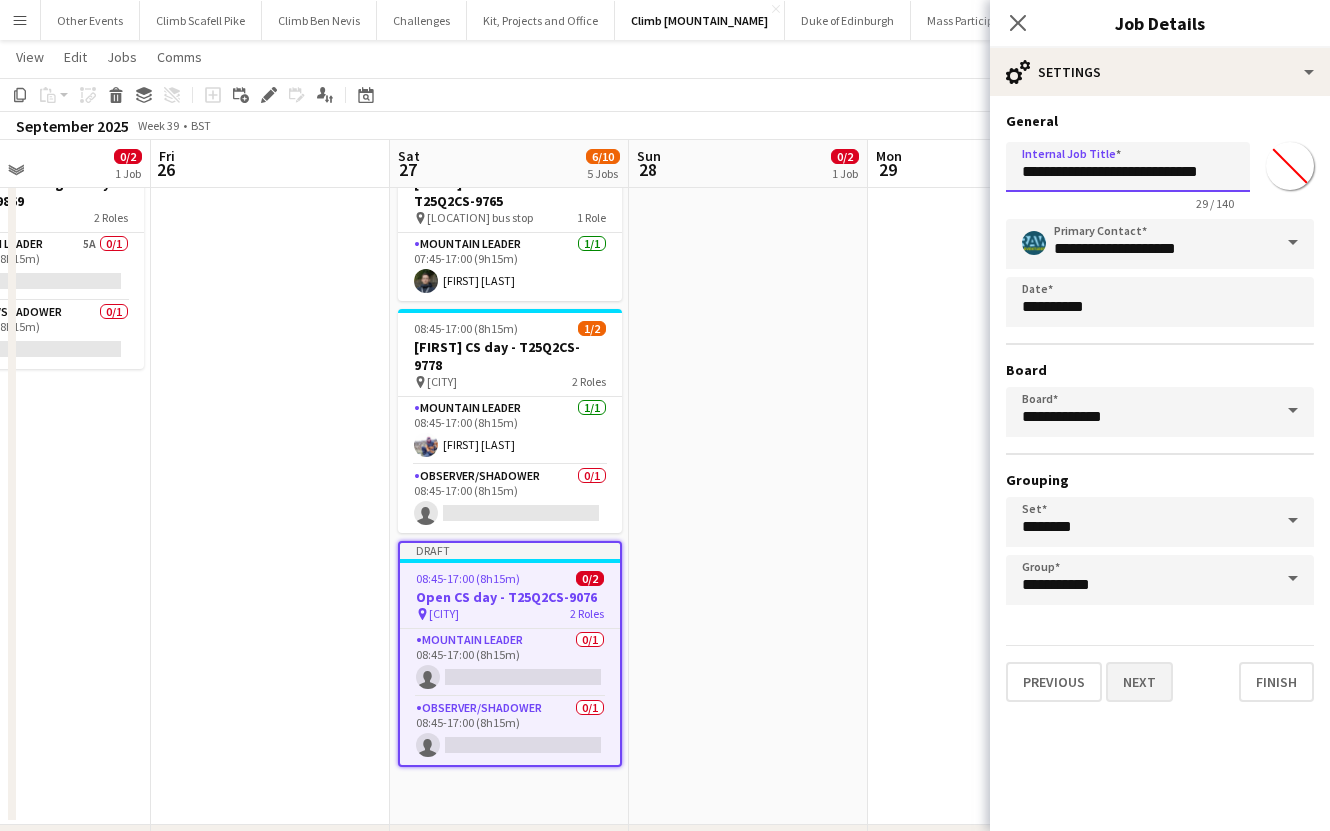 type on "**********" 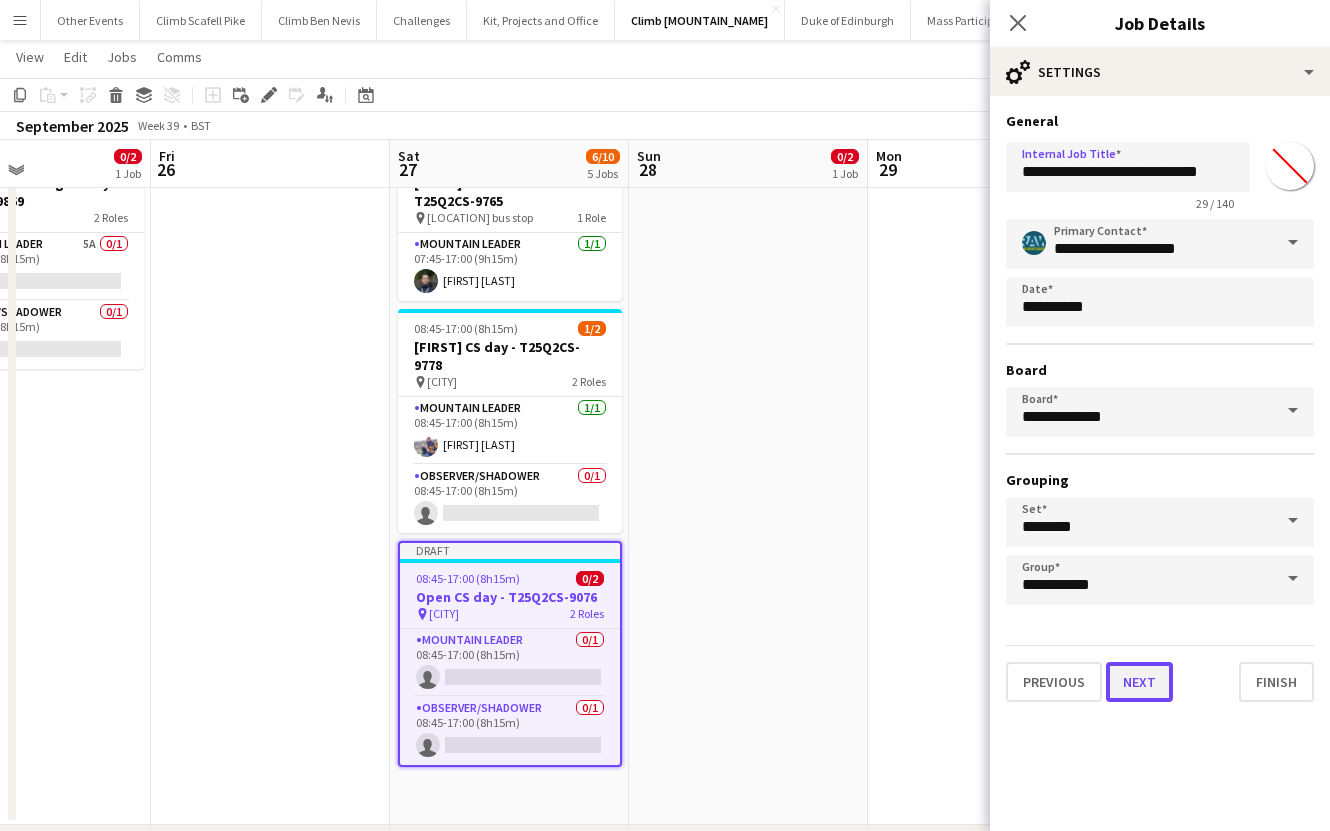 drag, startPoint x: 1151, startPoint y: 672, endPoint x: 1153, endPoint y: 658, distance: 14.142136 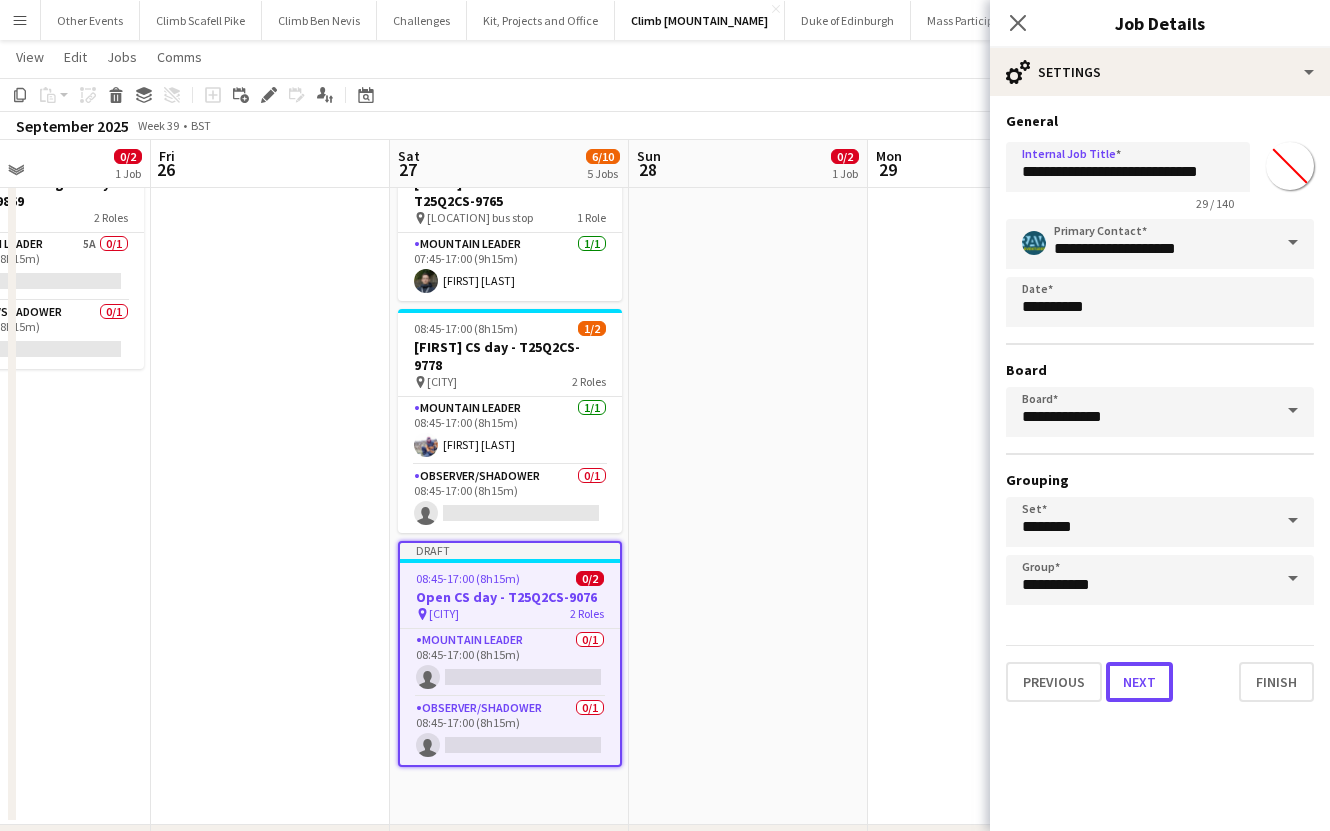 click on "Next" at bounding box center (1139, 682) 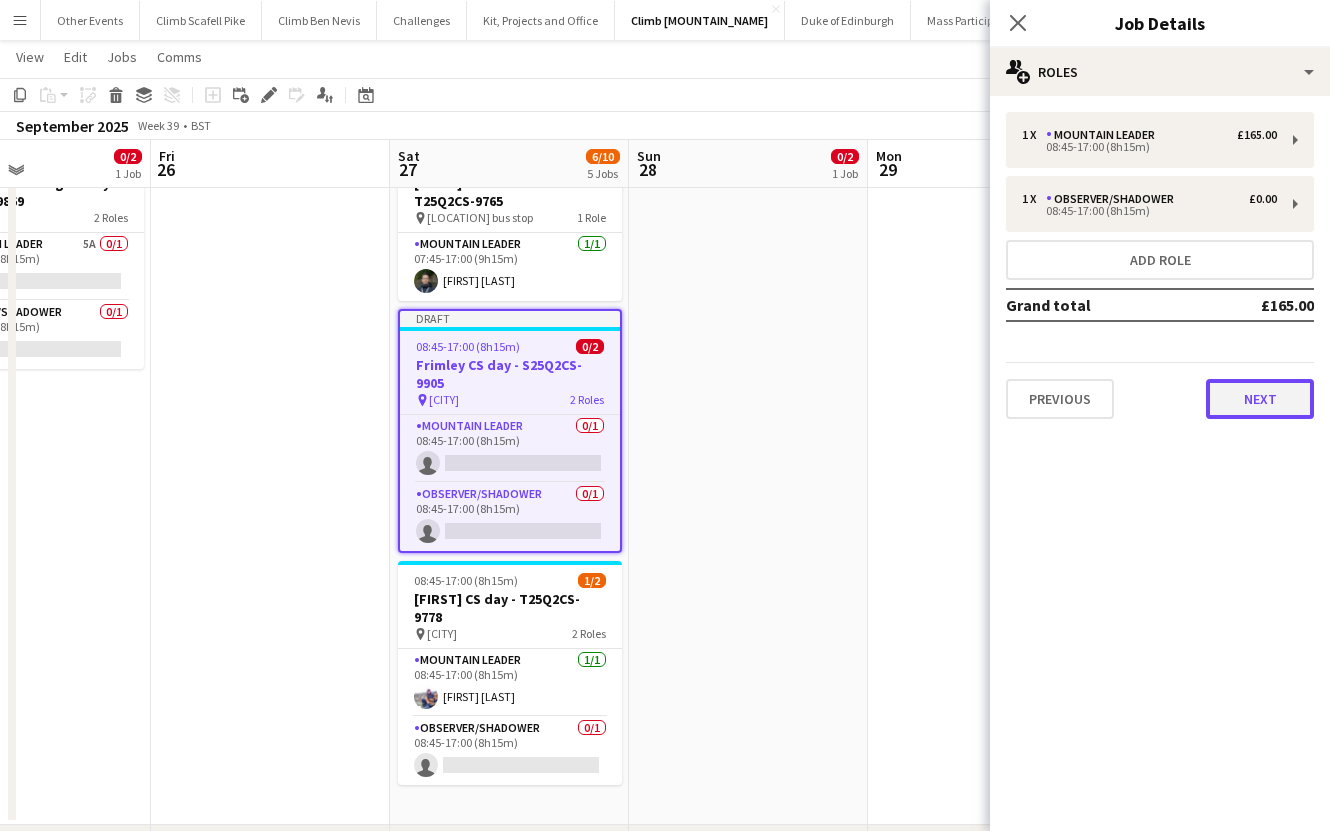 click on "Next" at bounding box center [1260, 399] 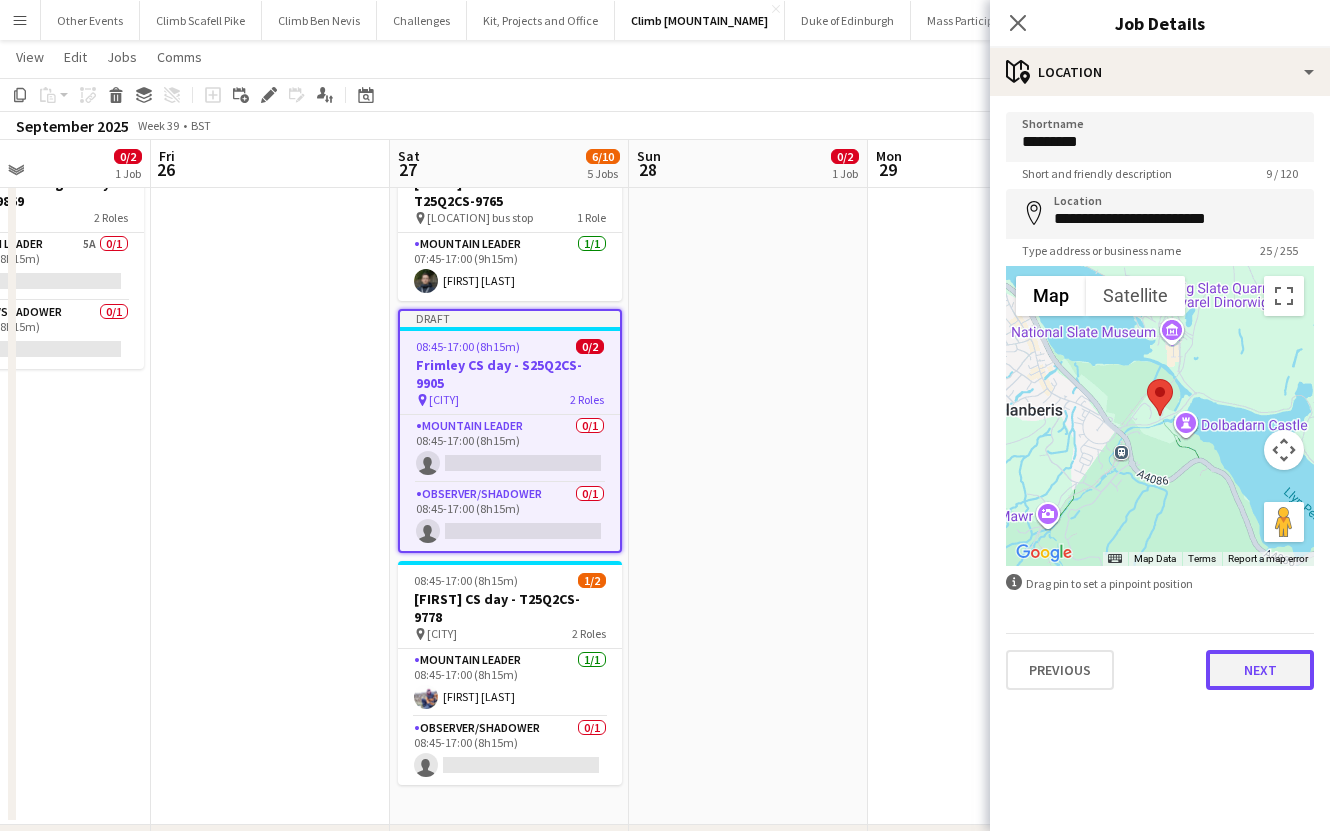 click on "Next" at bounding box center (1260, 670) 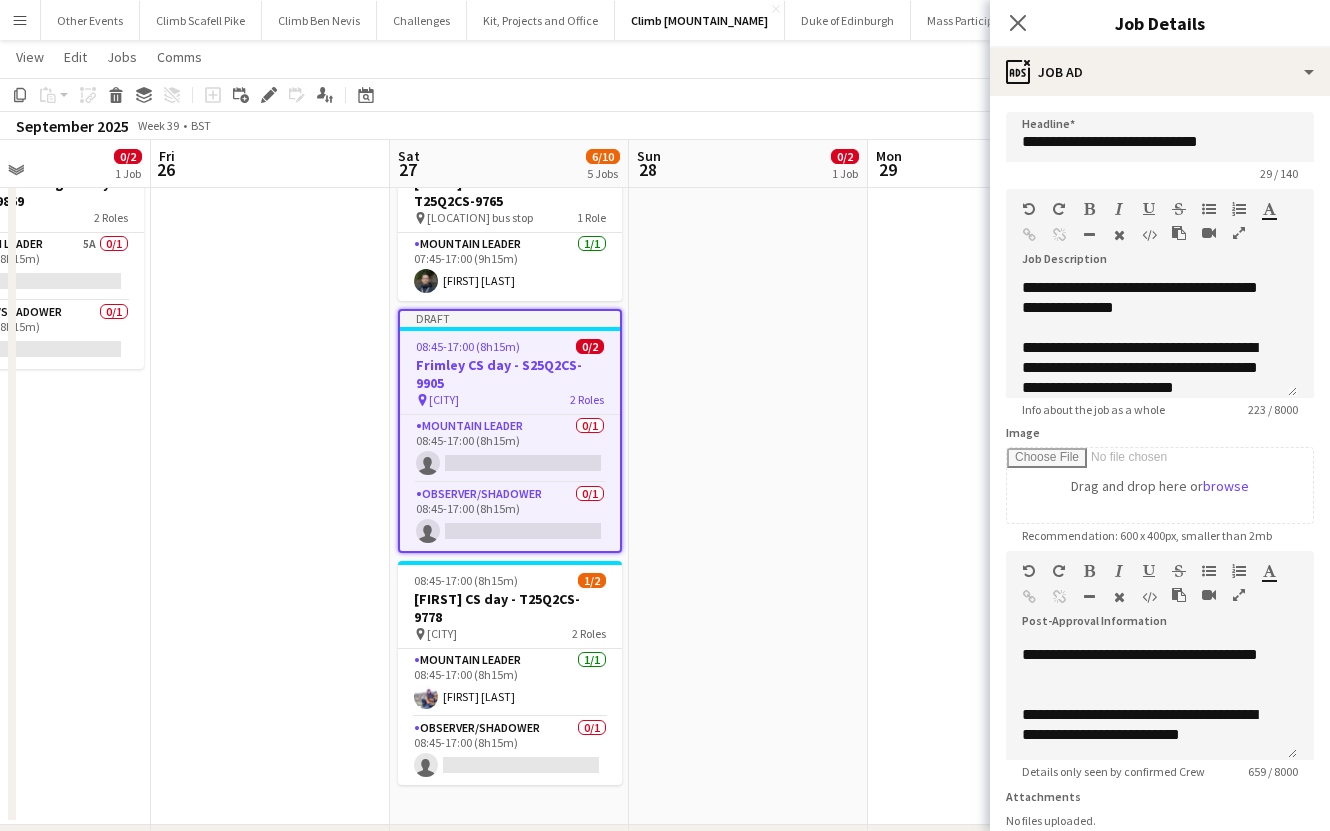 scroll, scrollTop: 435, scrollLeft: 0, axis: vertical 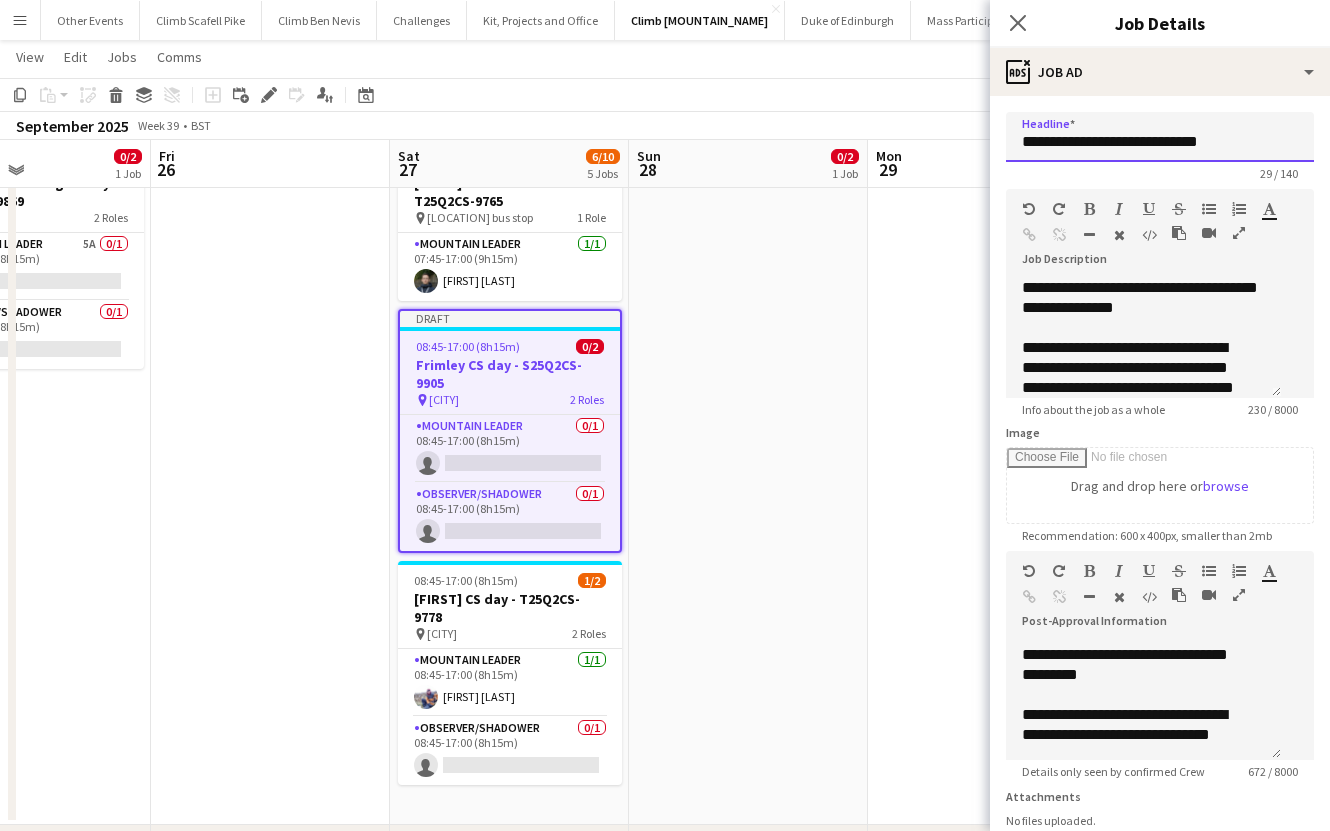 drag, startPoint x: 1069, startPoint y: 140, endPoint x: 1003, endPoint y: 141, distance: 66.007576 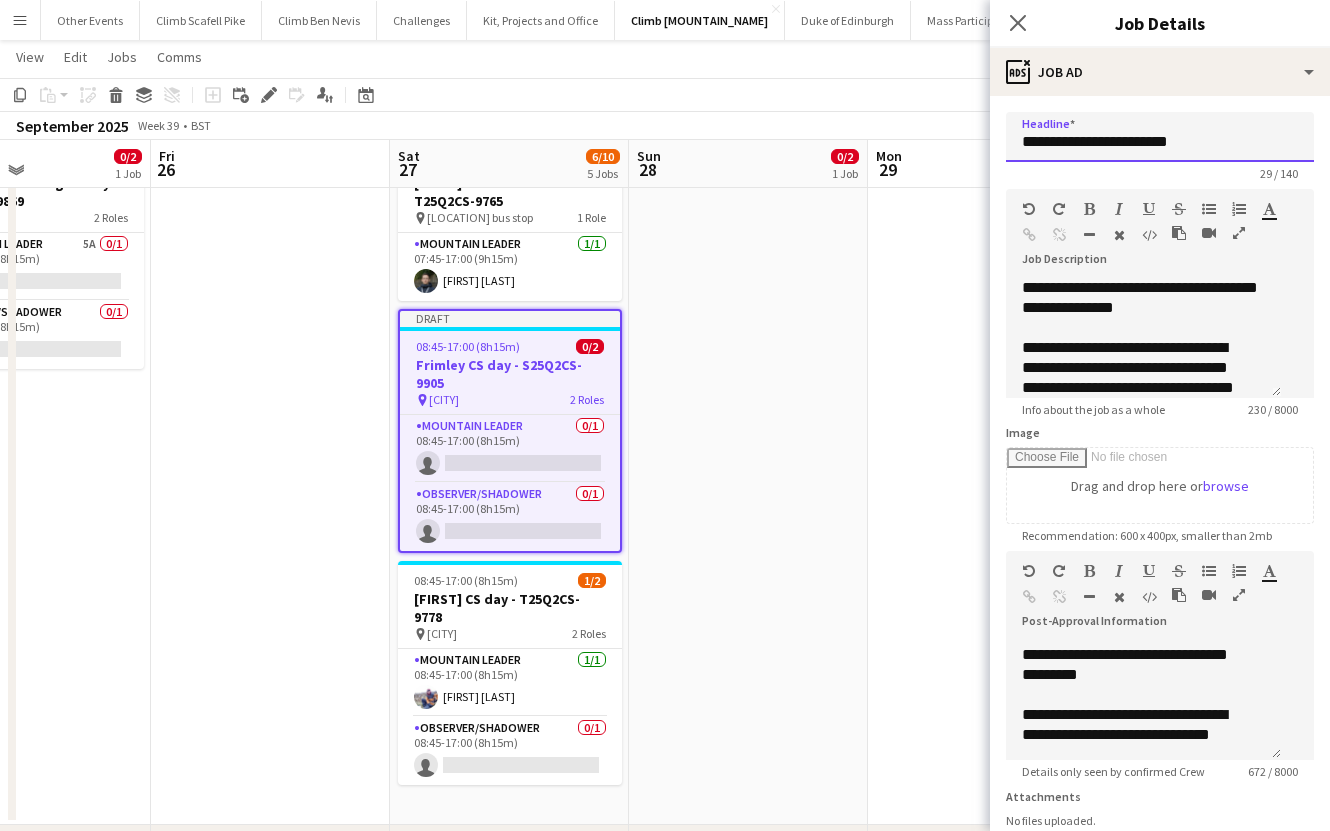 scroll, scrollTop: 395, scrollLeft: 0, axis: vertical 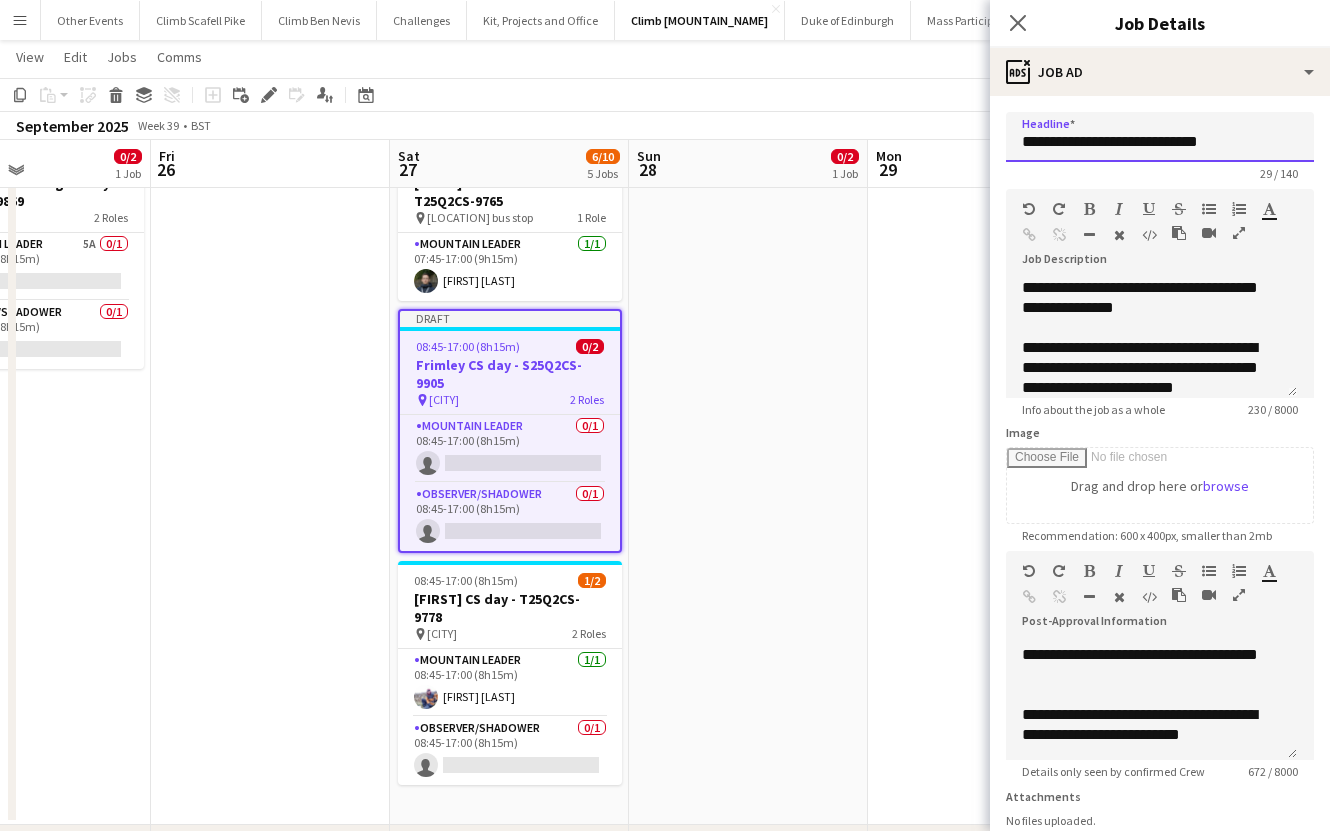 click on "**********" at bounding box center [1160, 137] 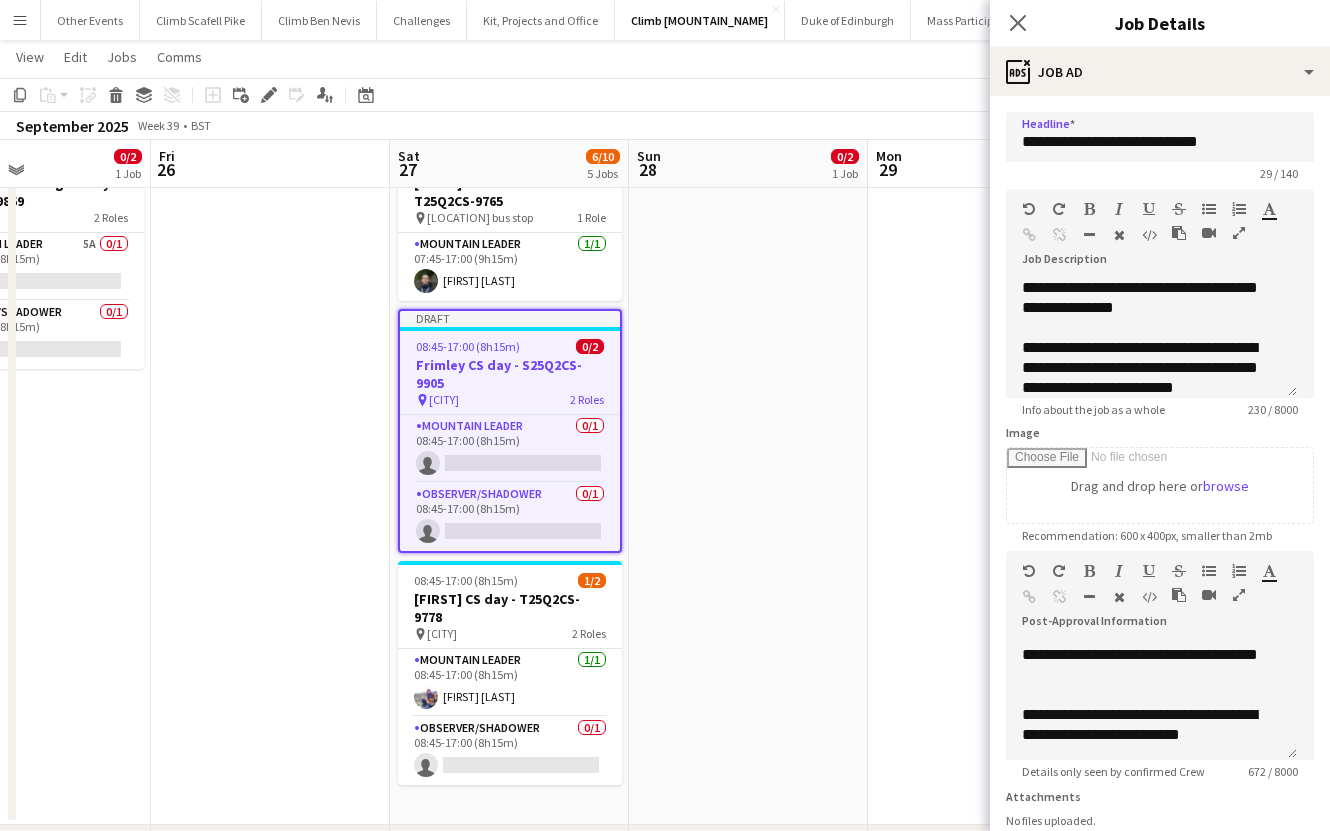 click at bounding box center (987, 481) 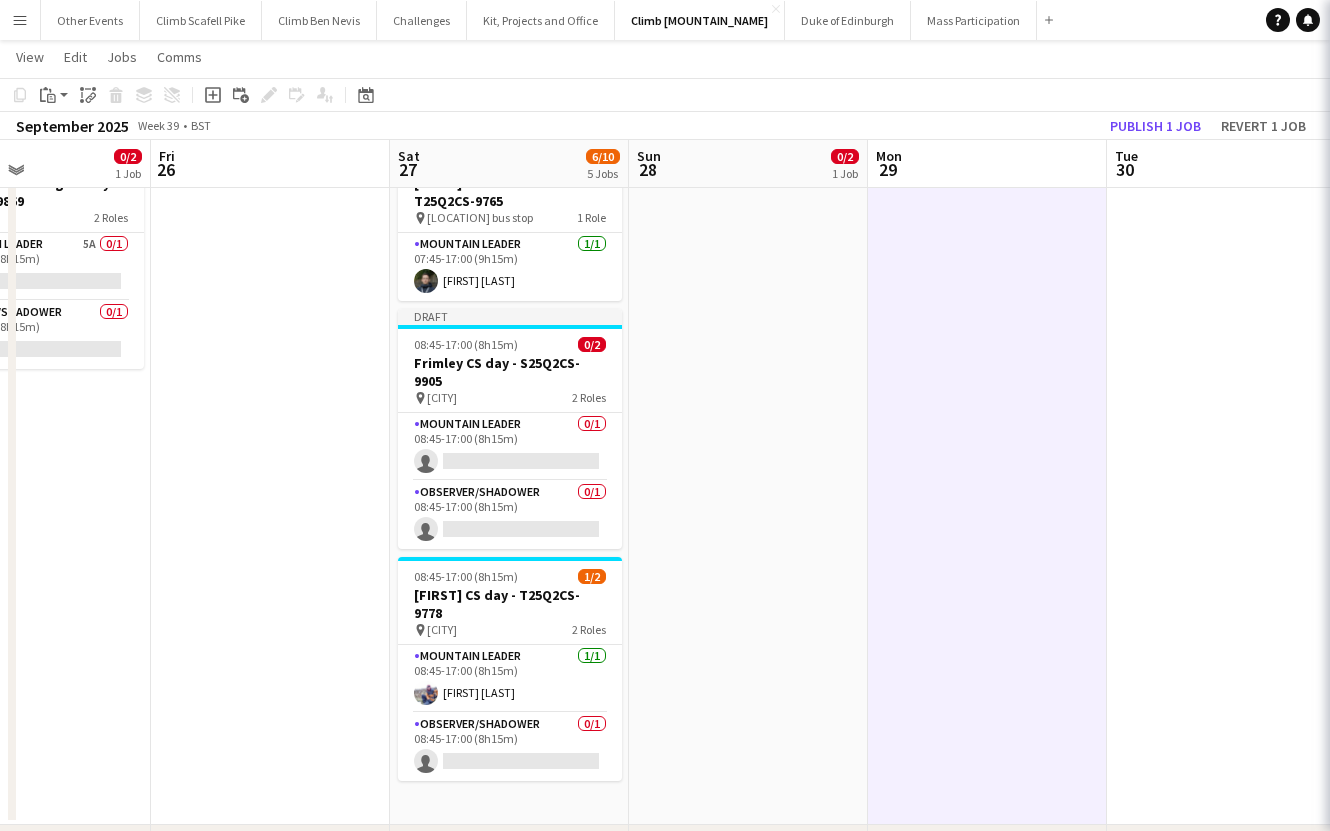 scroll, scrollTop: 0, scrollLeft: 567, axis: horizontal 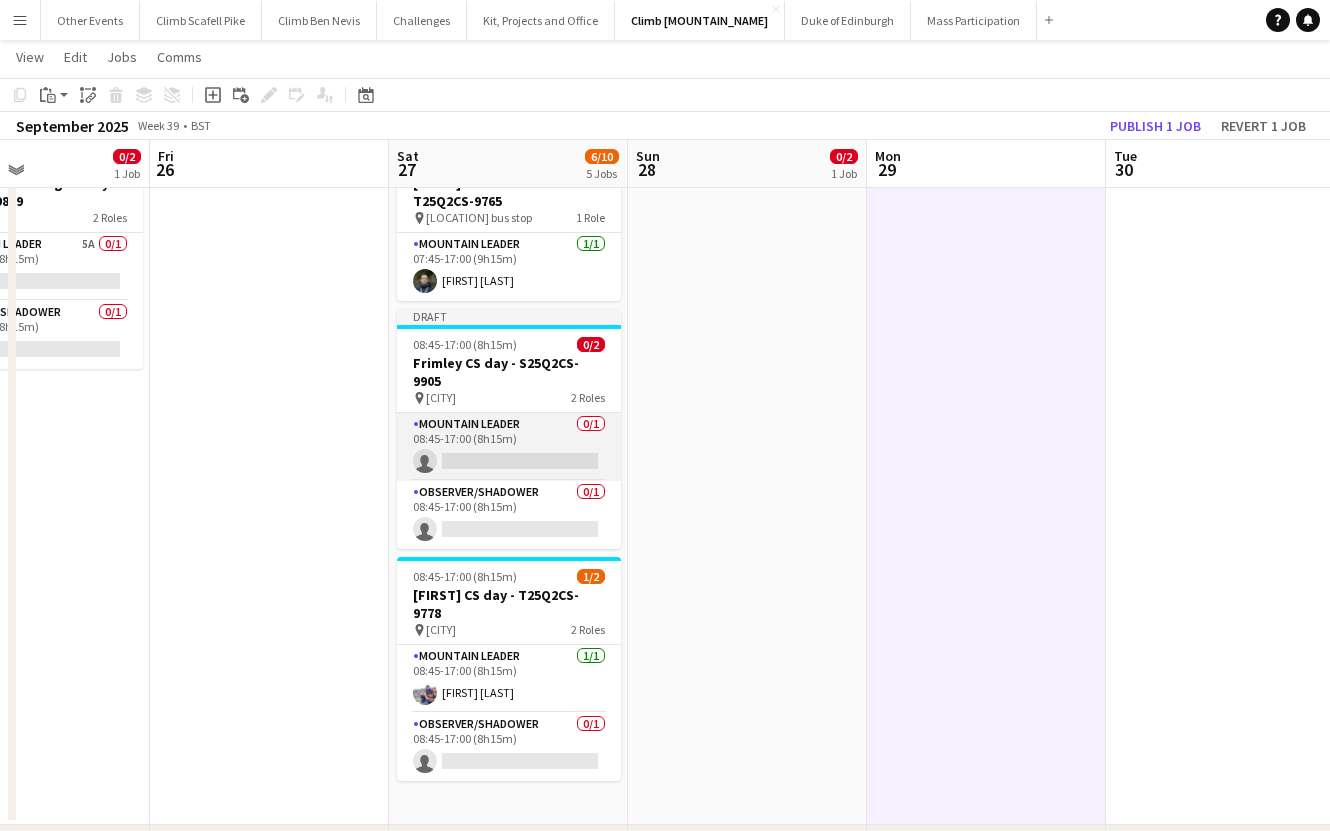 click on "Mountain Leader    0/1   [TIME] (8h15m)
single-neutral-actions" at bounding box center [509, 447] 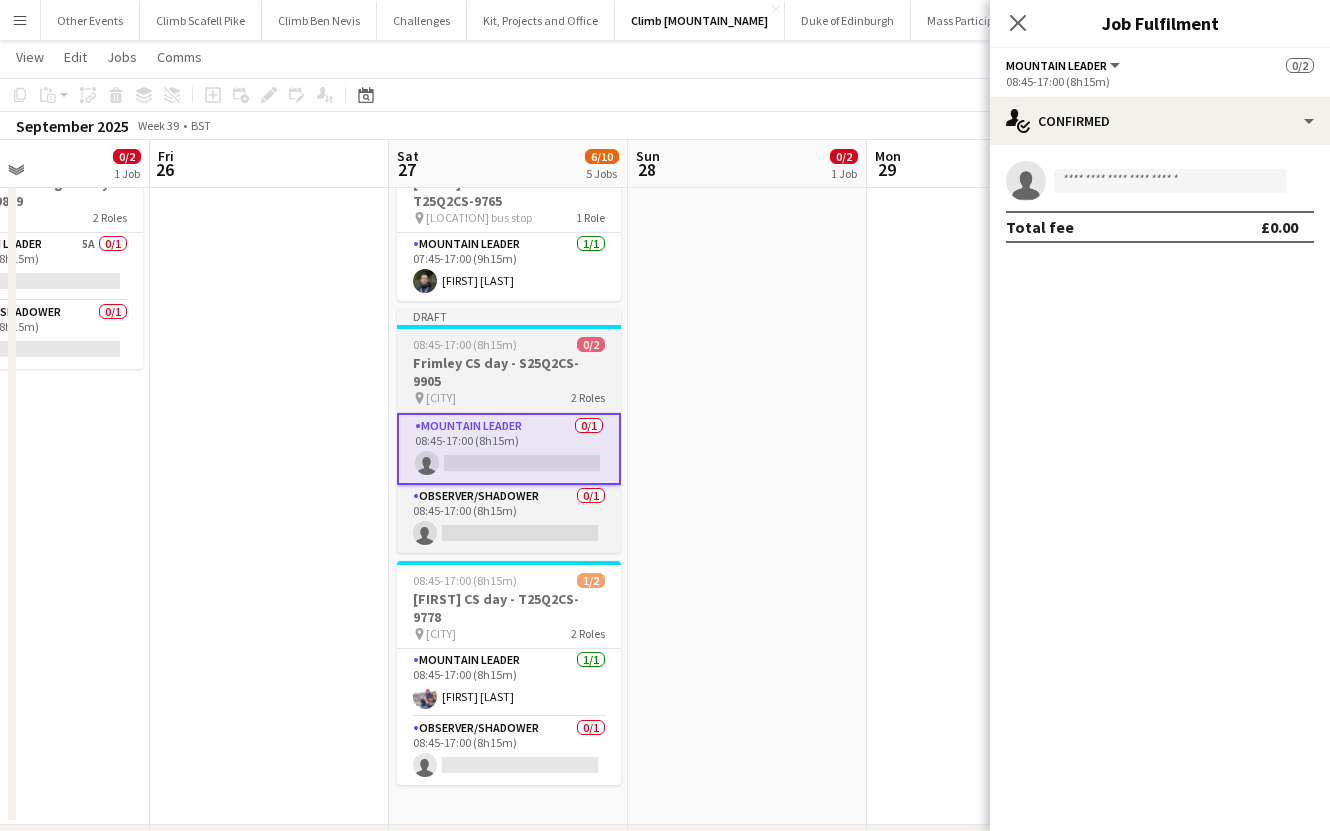 click on "Mountain Leader    0/1   [TIME] (8h15m)
single-neutral-actions" at bounding box center (509, 449) 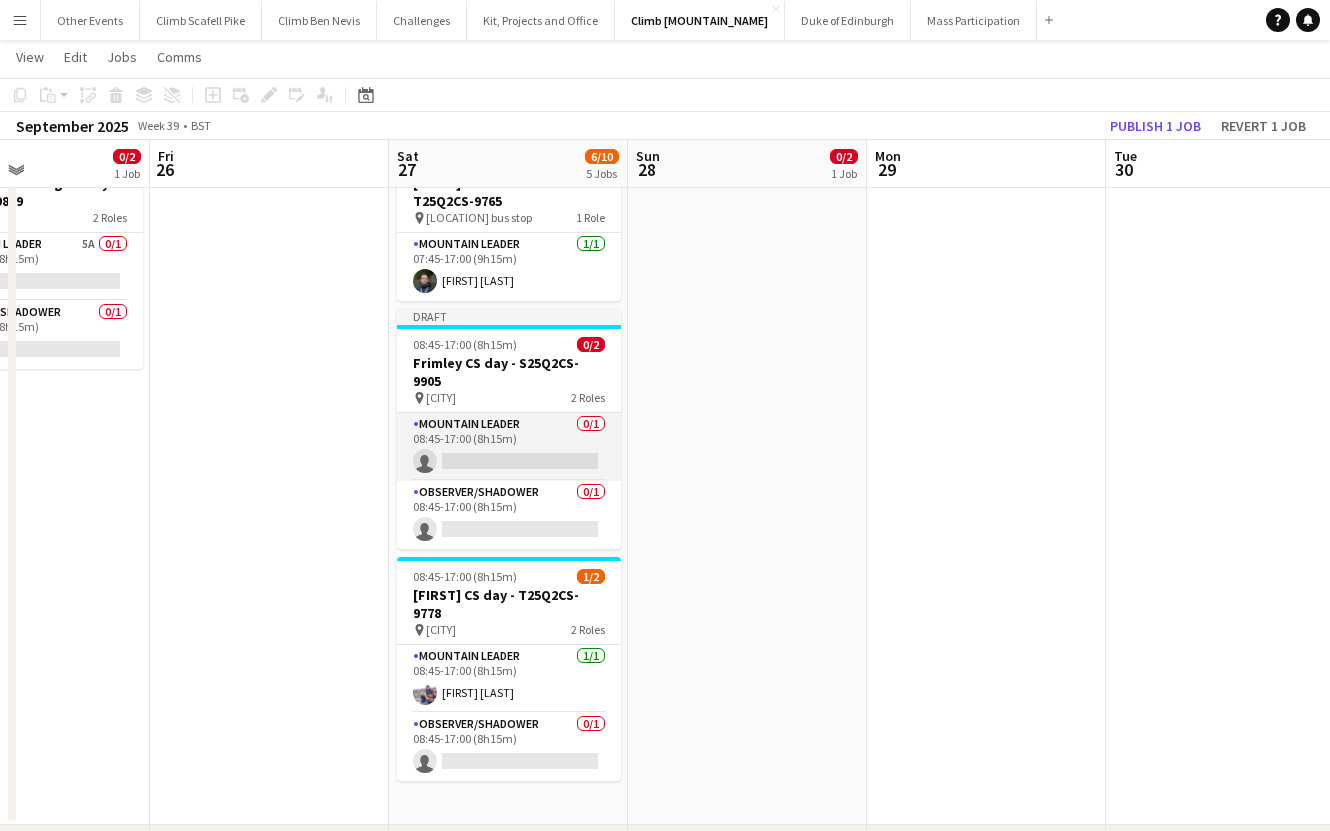 click on "Mountain Leader    0/1   [TIME] (8h15m)
single-neutral-actions" at bounding box center (509, 447) 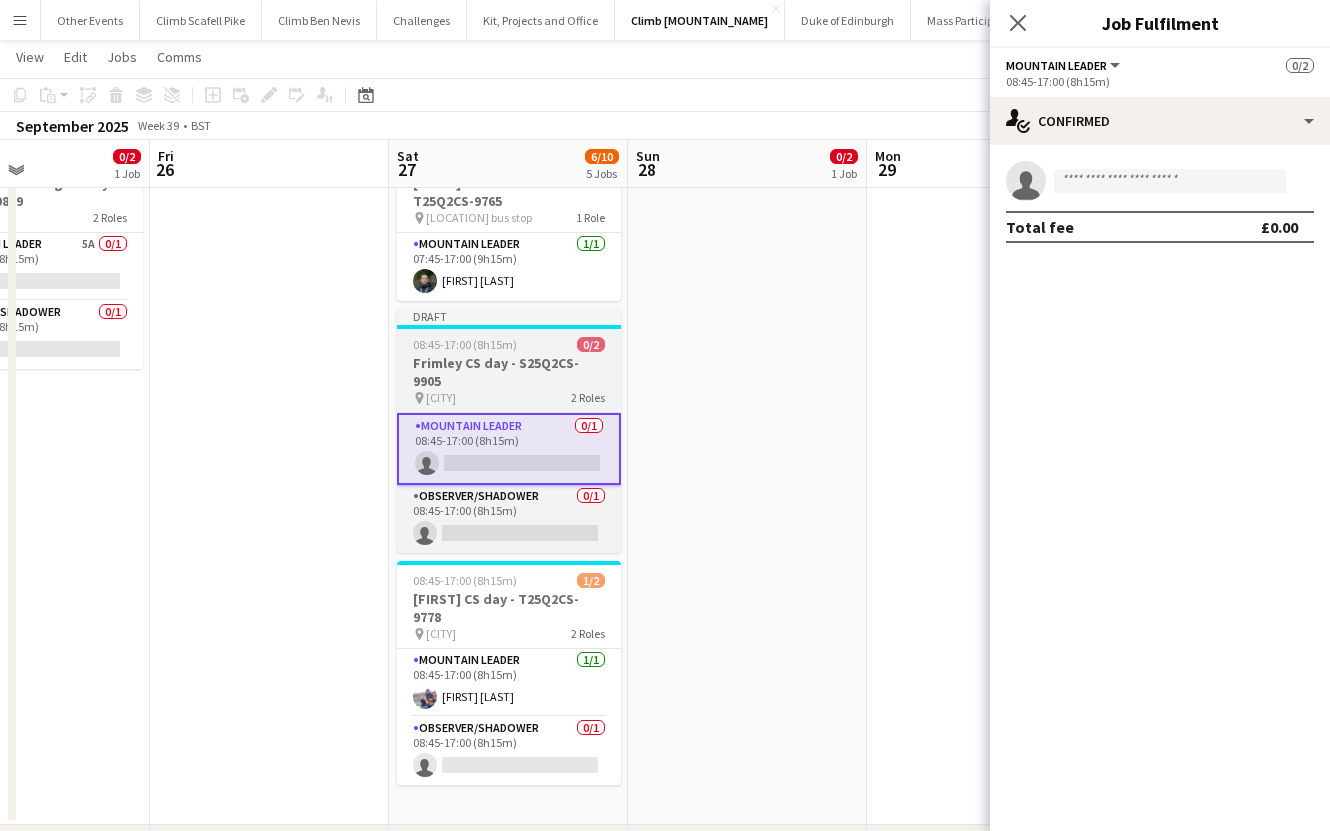click on "08:45-17:00 (8h15m)" at bounding box center [465, 344] 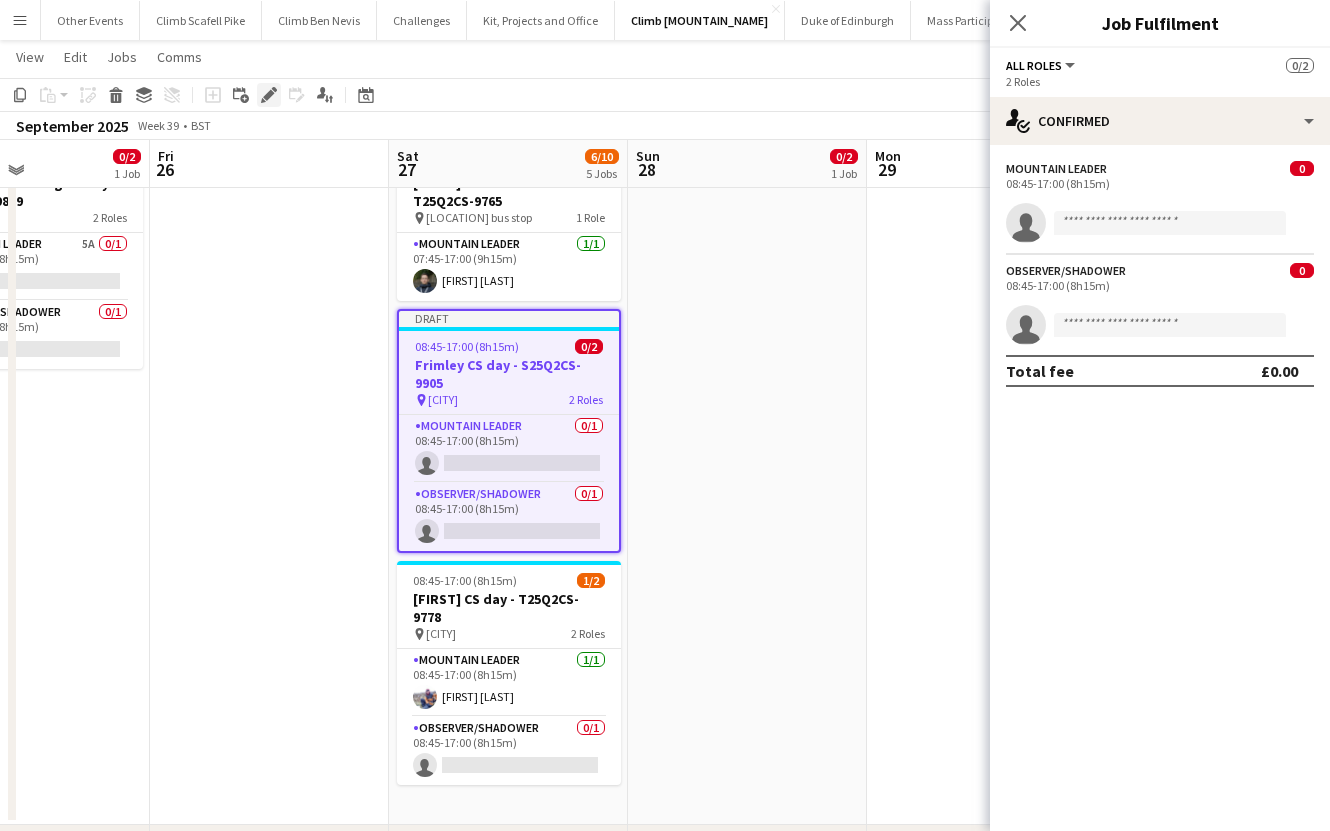 click on "Edit" 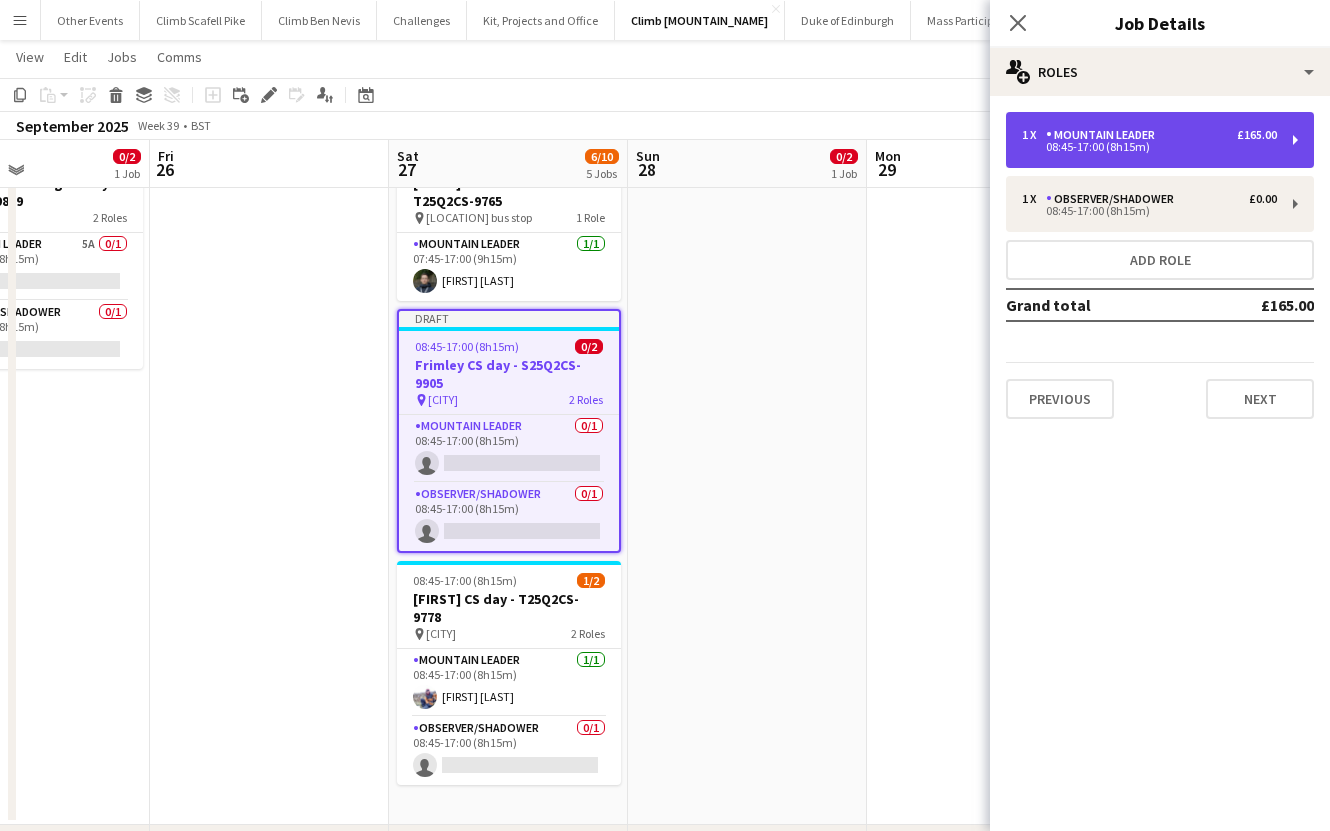 click on "1 x   Mountain Leader    £165.00   08:45-17:00 (8h15m)" at bounding box center [1160, 140] 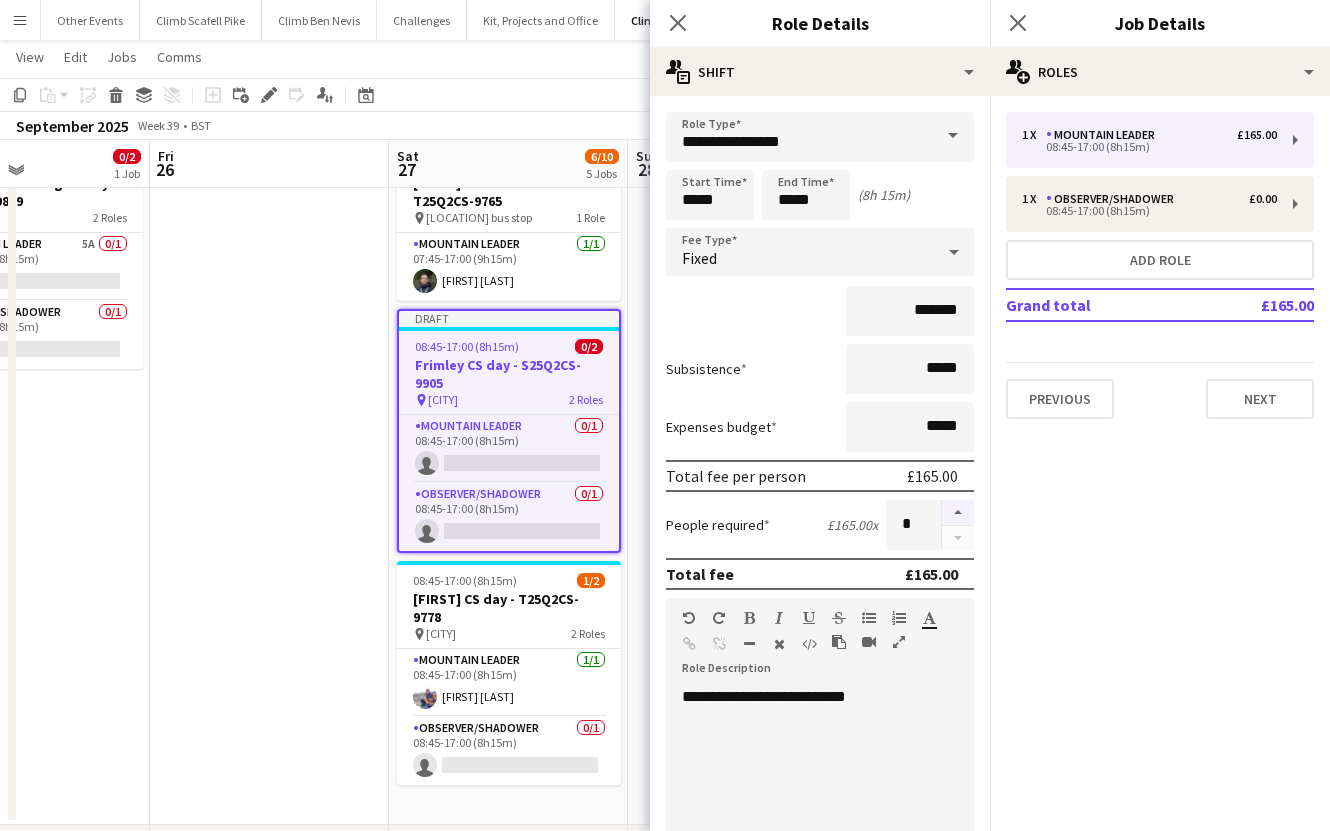 click at bounding box center (958, 513) 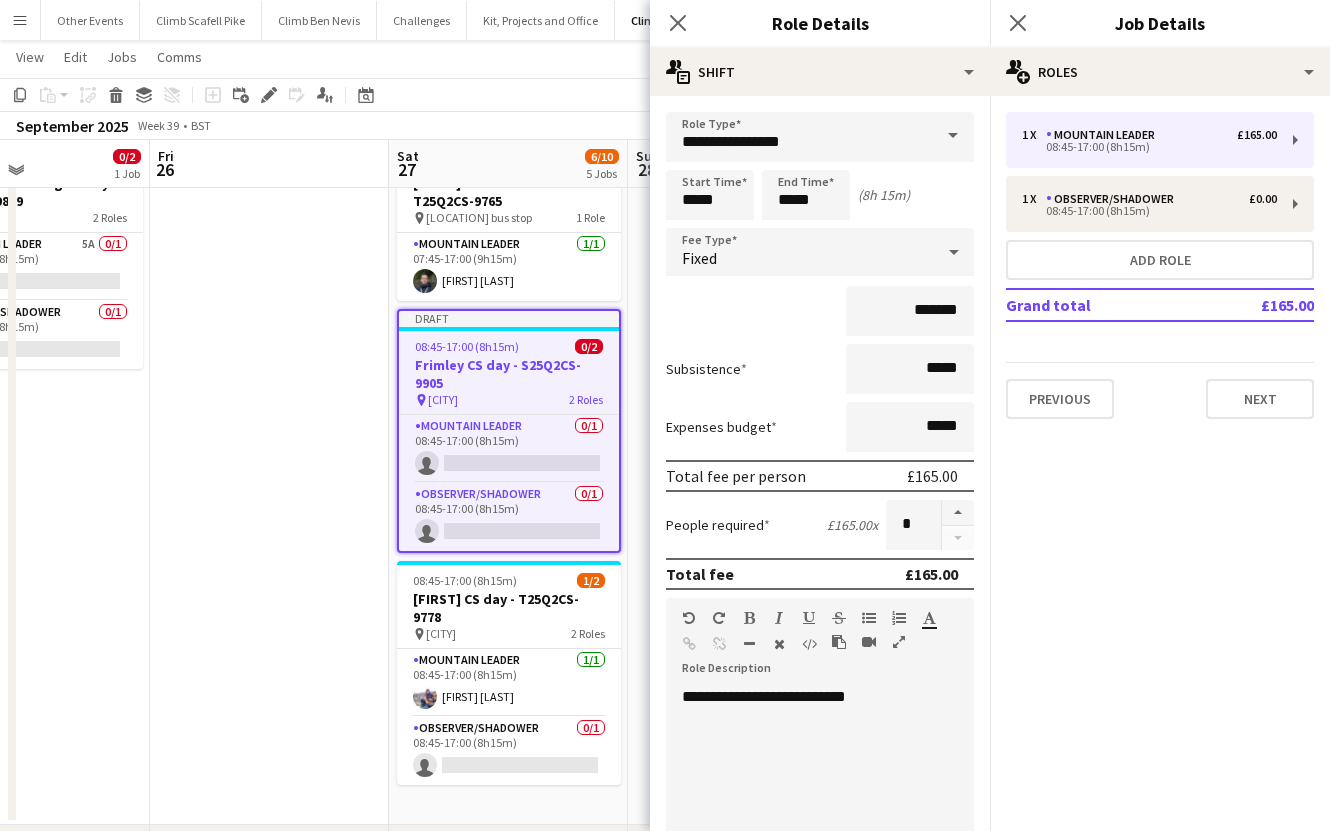 type on "*" 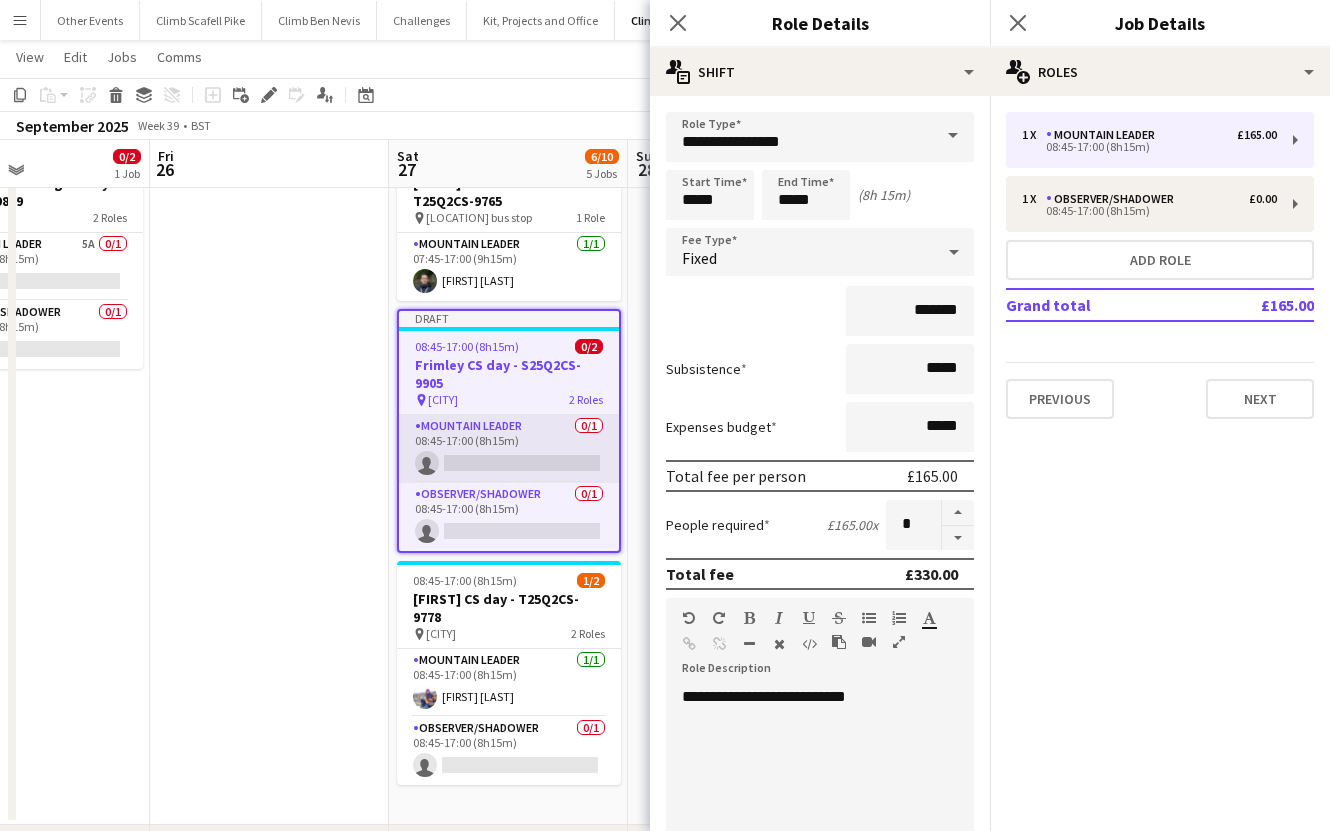 drag, startPoint x: 405, startPoint y: 453, endPoint x: 420, endPoint y: 442, distance: 18.601076 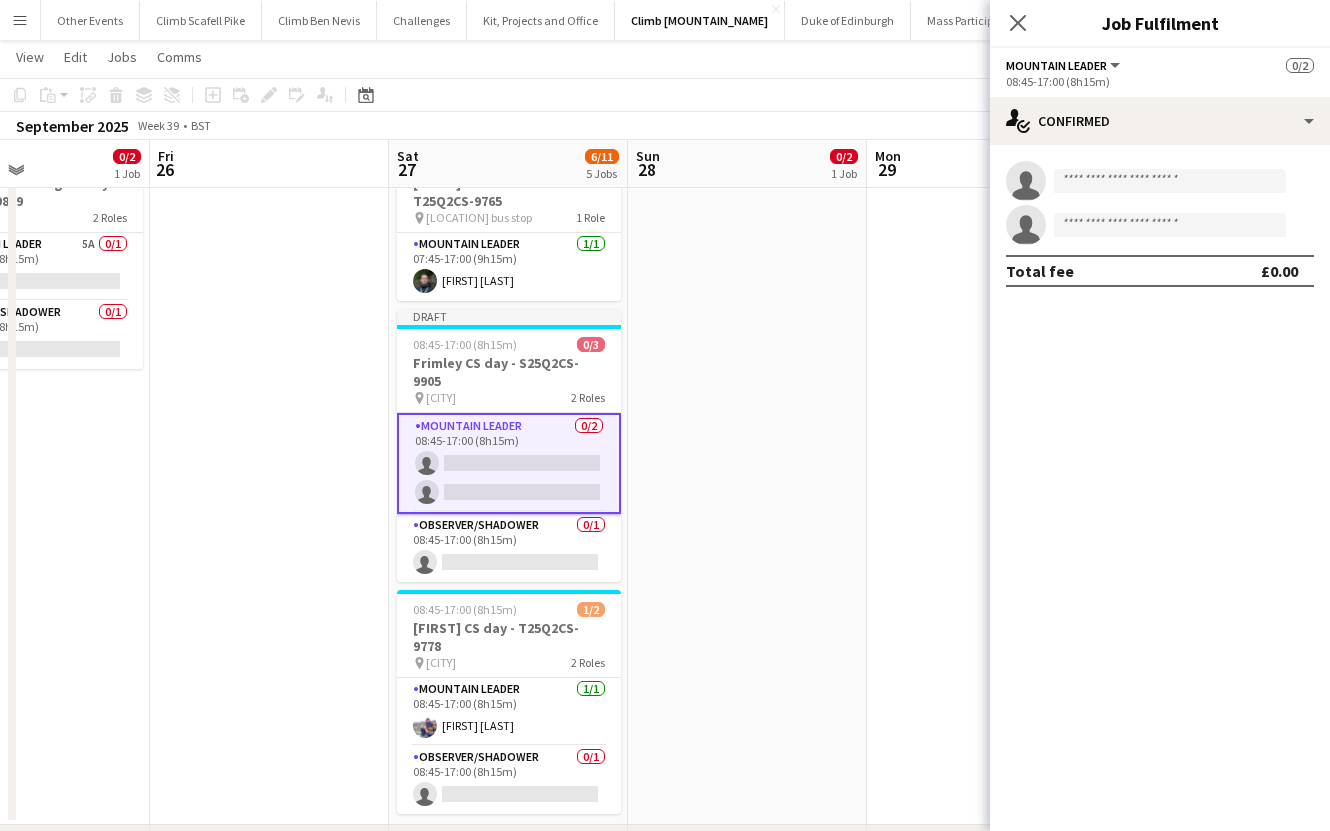 click at bounding box center [747, 481] 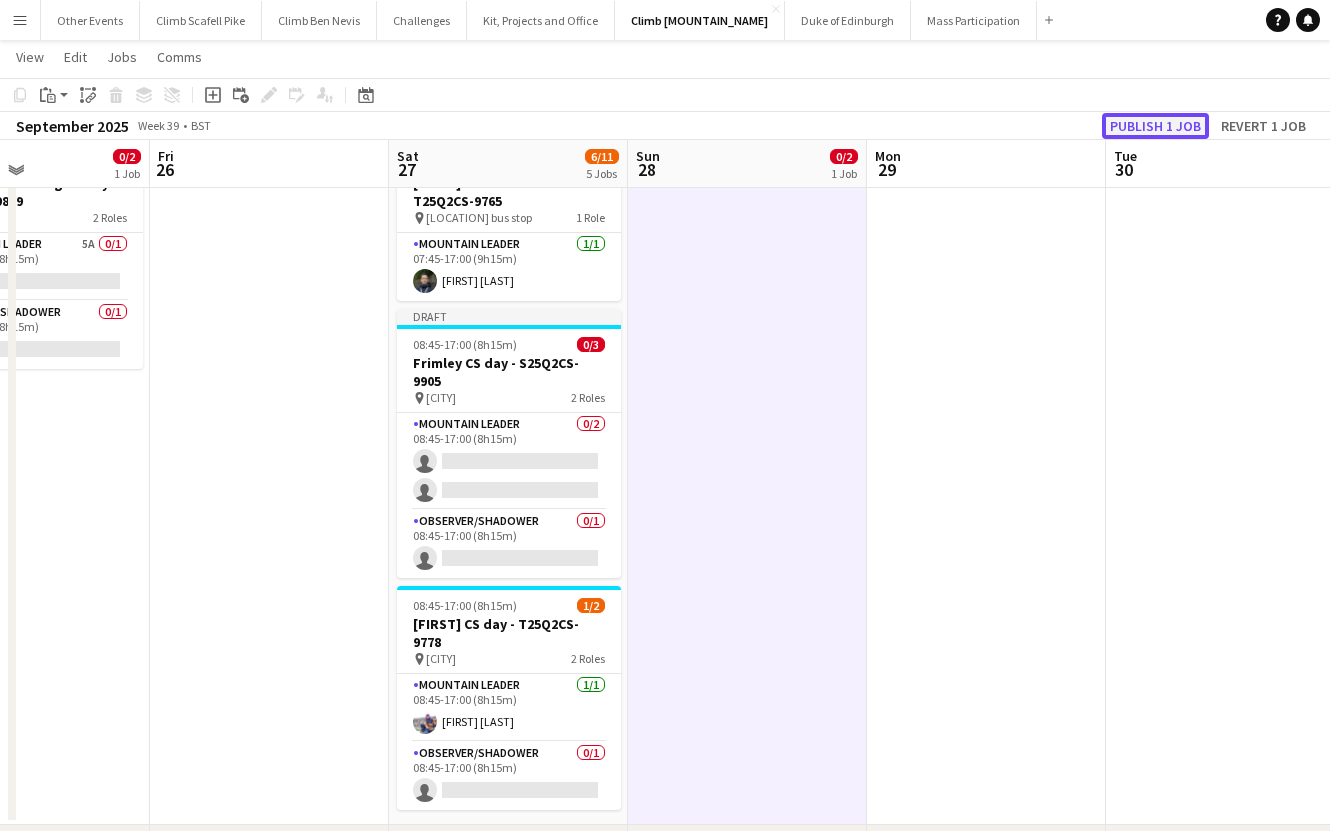click on "Publish 1 job" 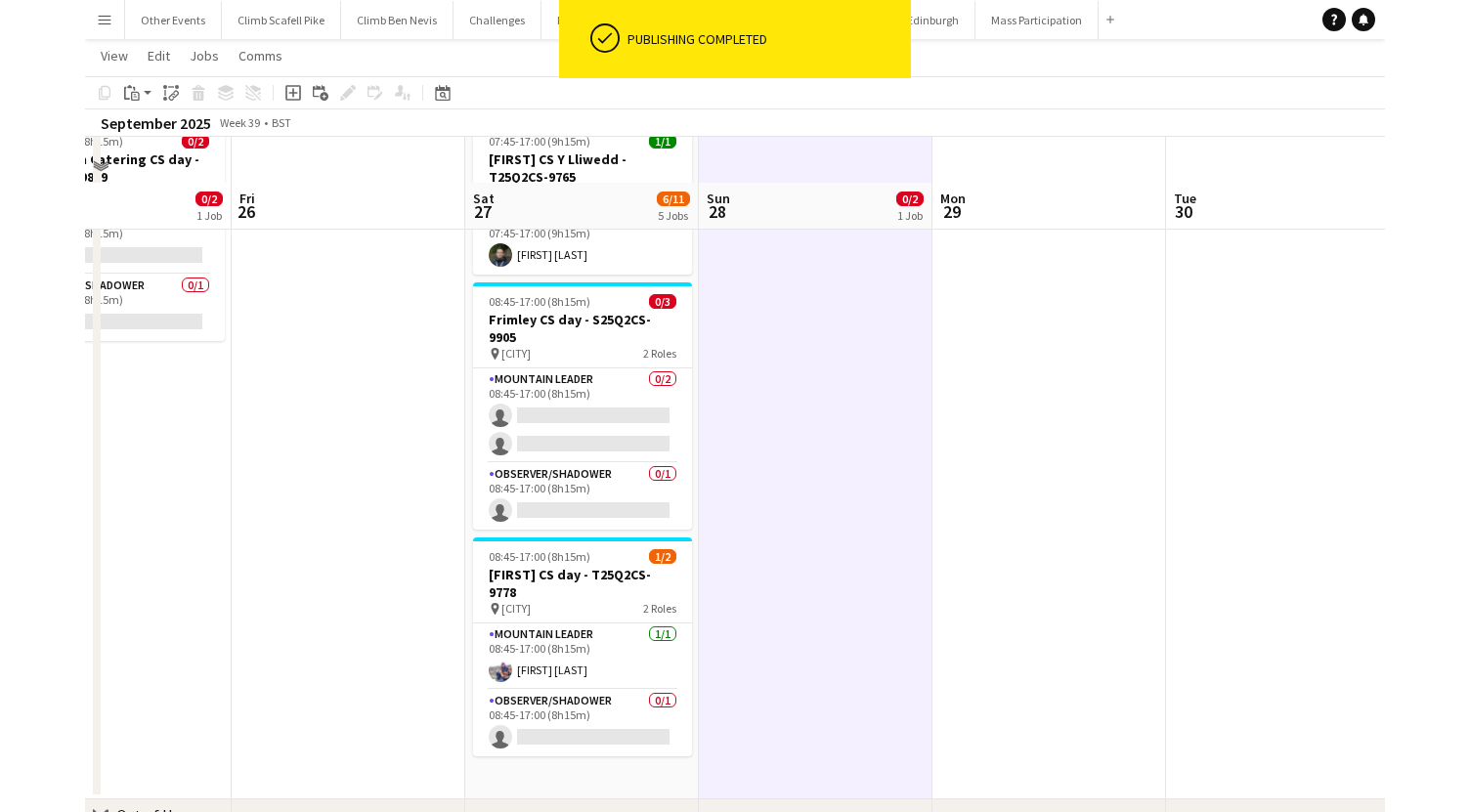 scroll, scrollTop: 284, scrollLeft: 0, axis: vertical 